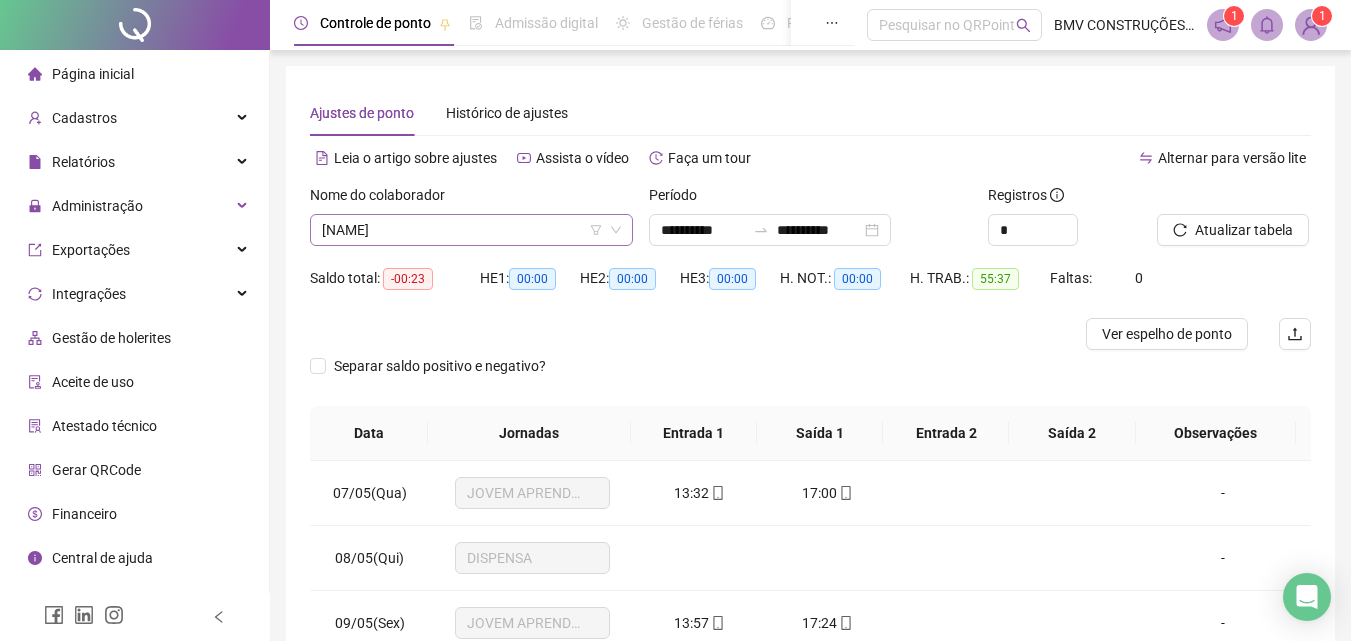 scroll, scrollTop: 0, scrollLeft: 0, axis: both 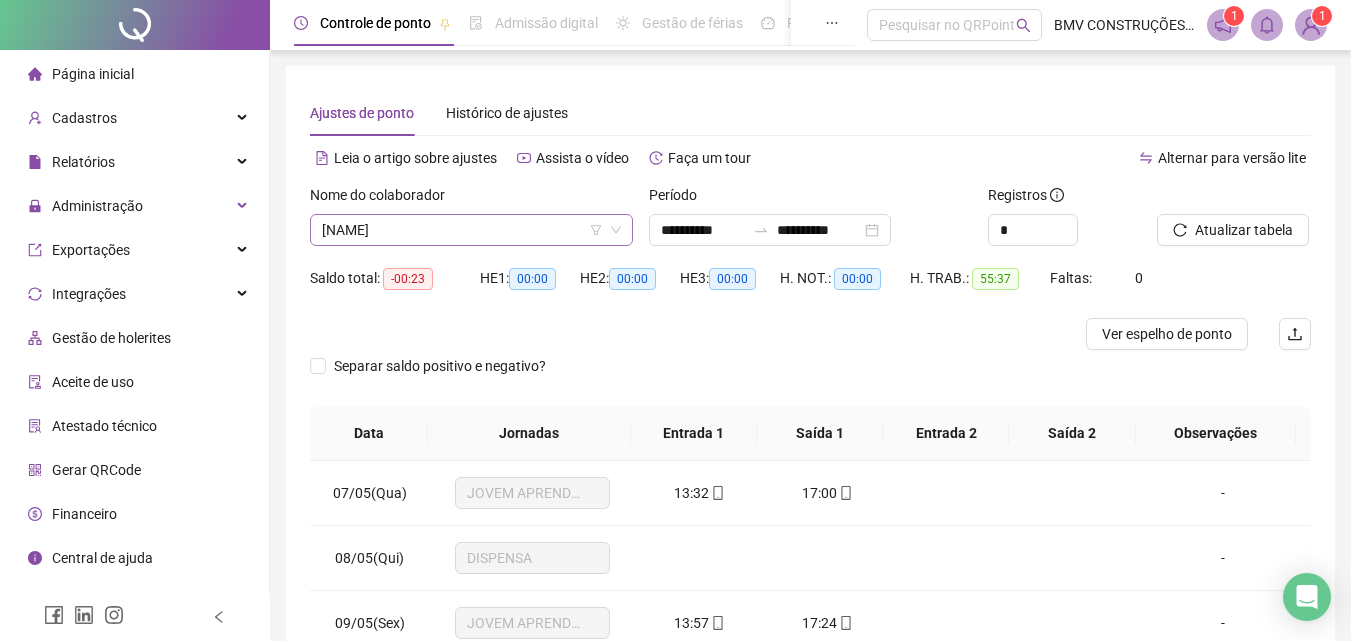 click on "[NAME]" at bounding box center [471, 230] 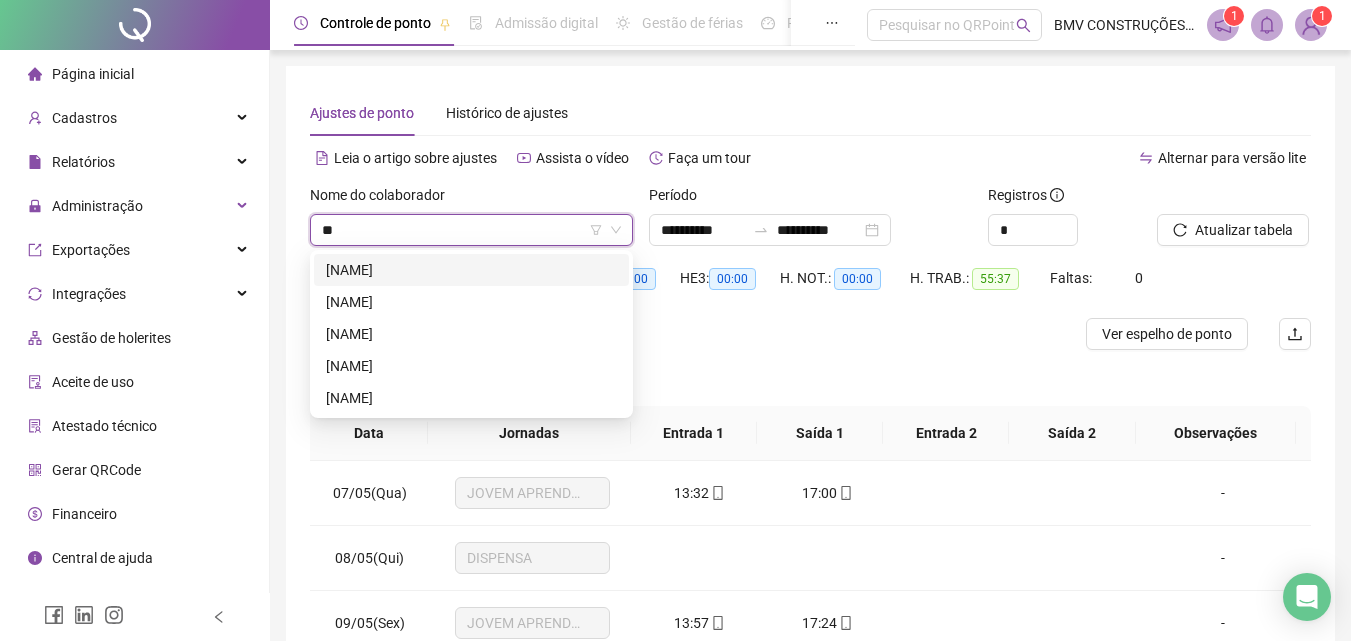 scroll, scrollTop: 0, scrollLeft: 0, axis: both 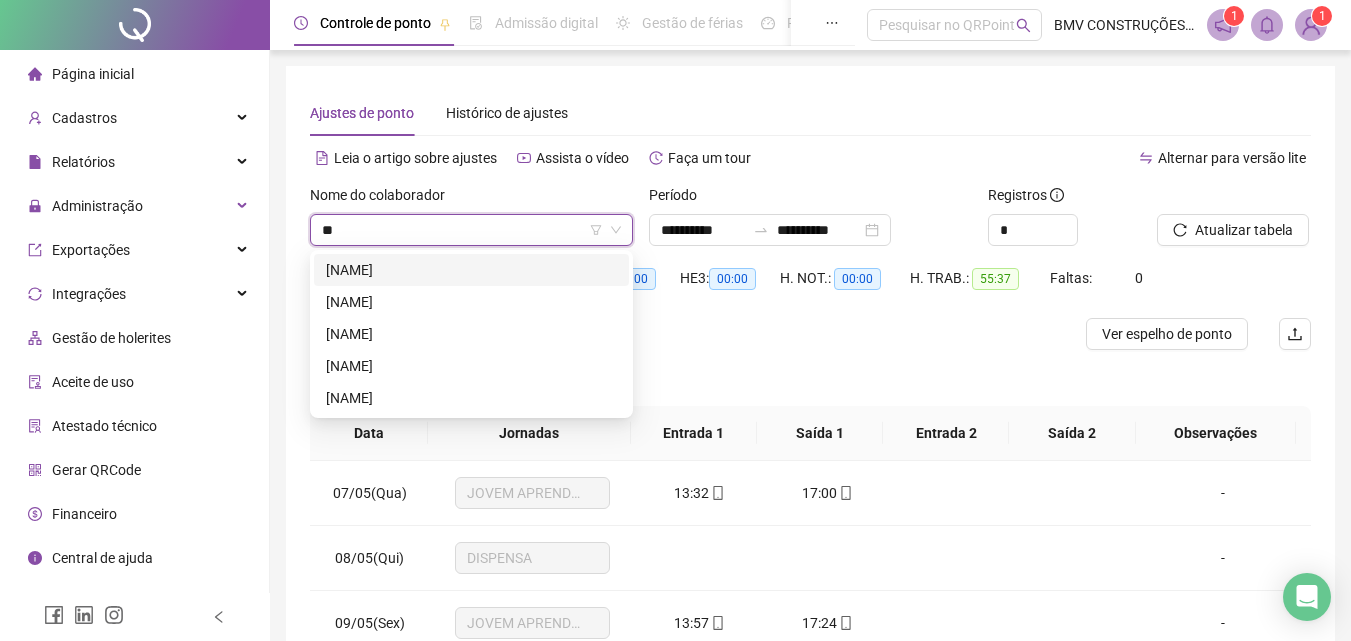 click on "**" at bounding box center (462, 230) 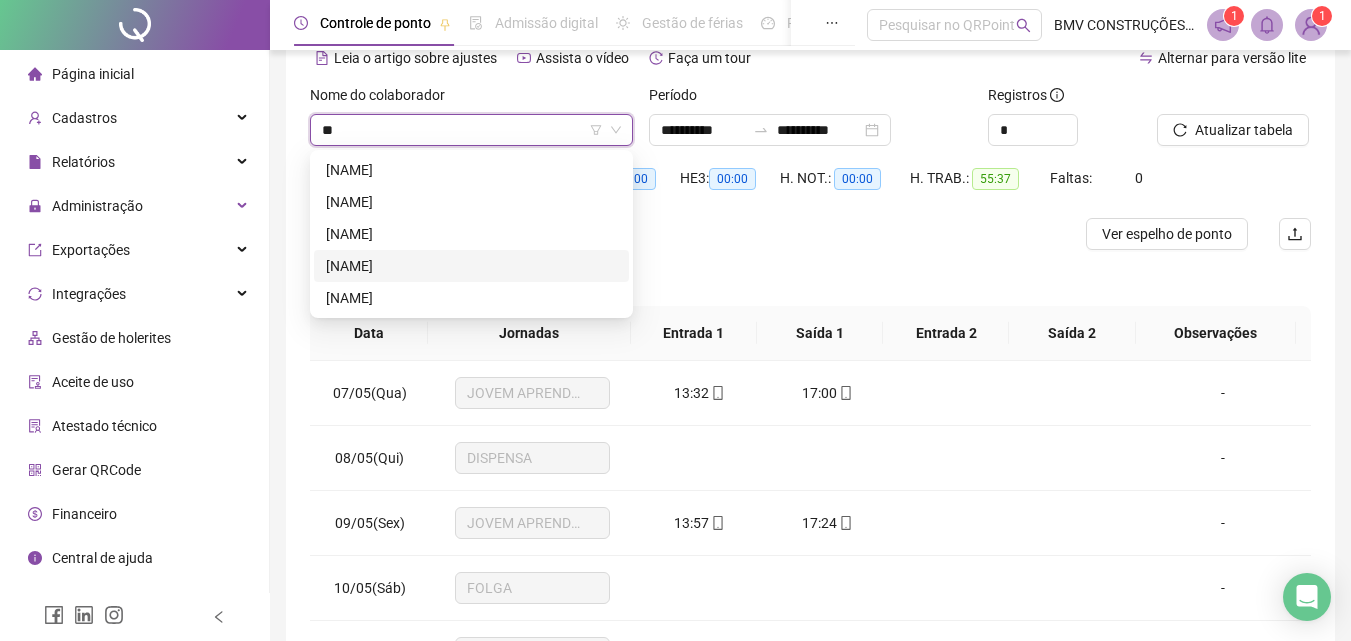 scroll, scrollTop: 0, scrollLeft: 0, axis: both 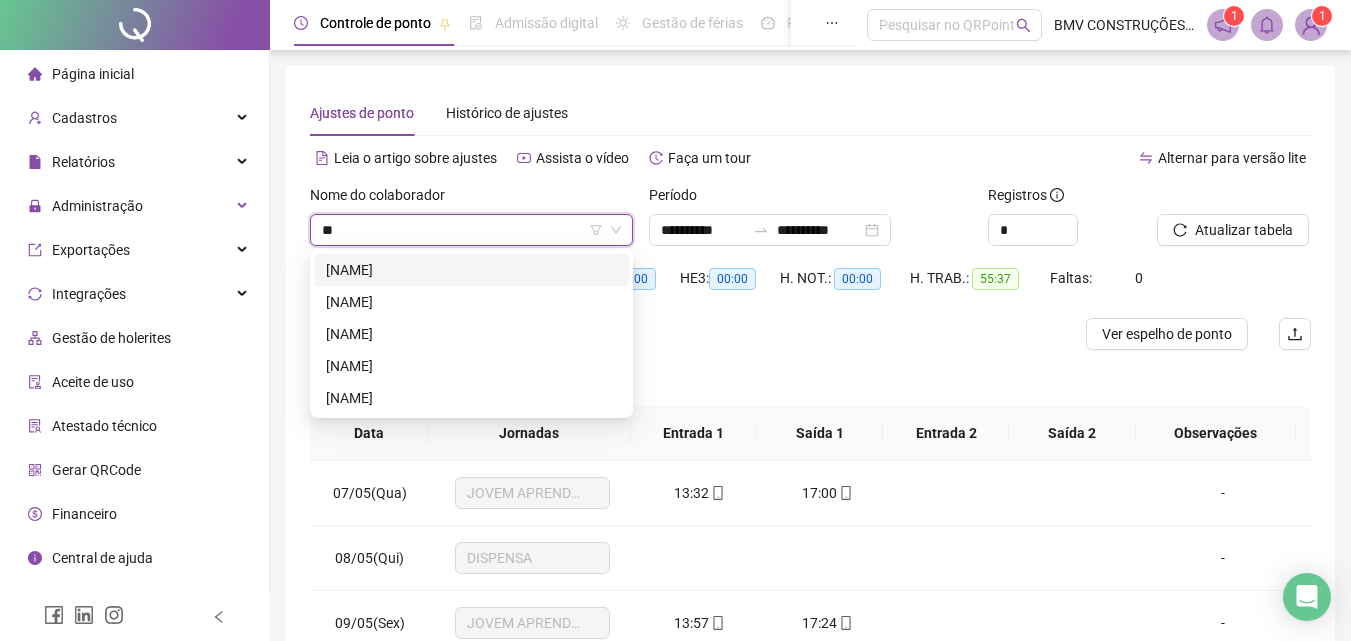 click on "**" at bounding box center (462, 230) 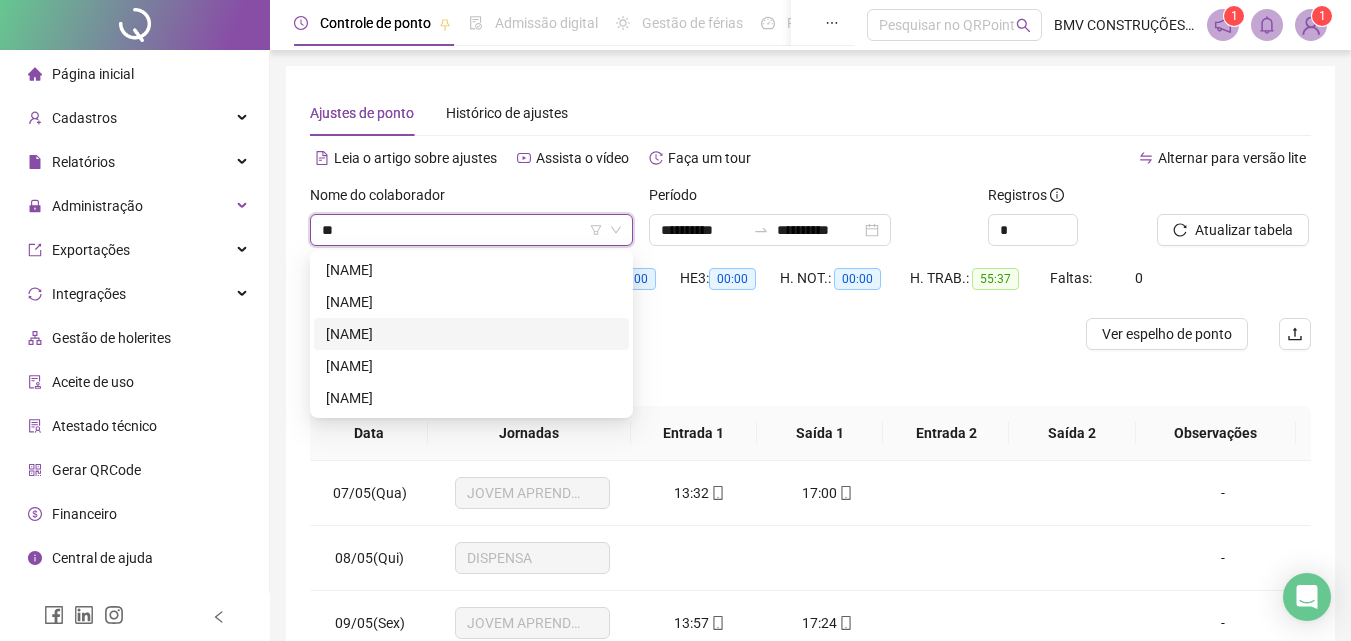 type on "*" 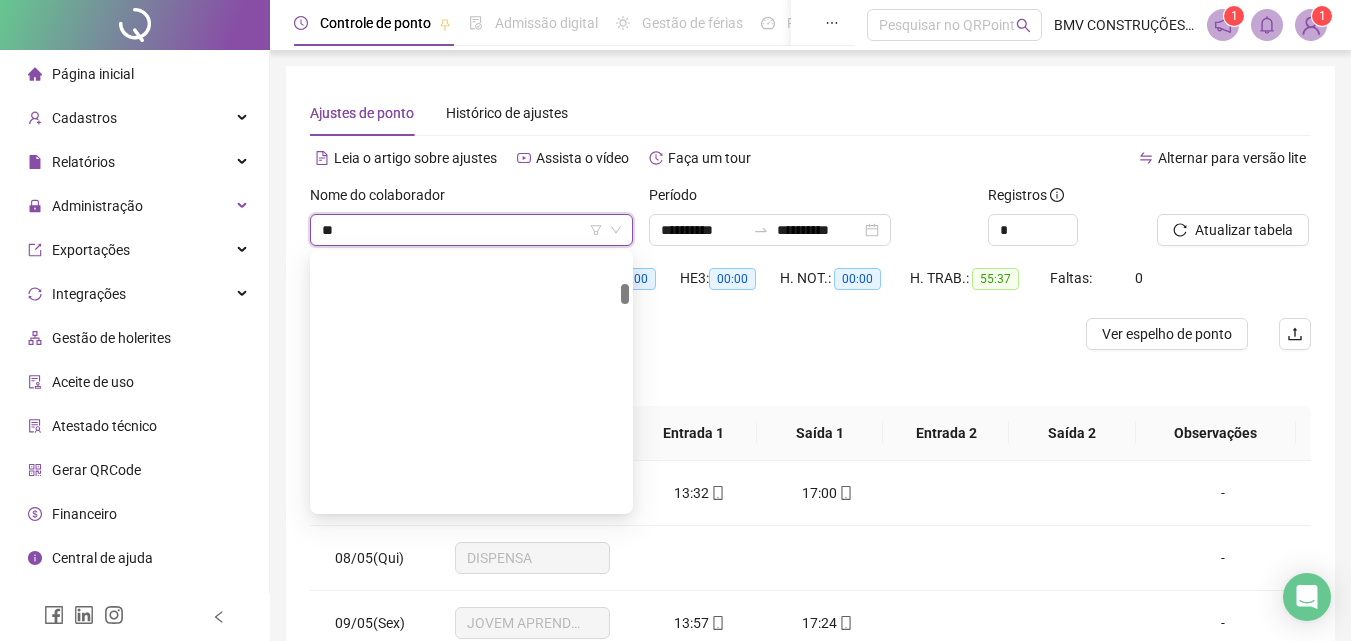 scroll, scrollTop: 384, scrollLeft: 0, axis: vertical 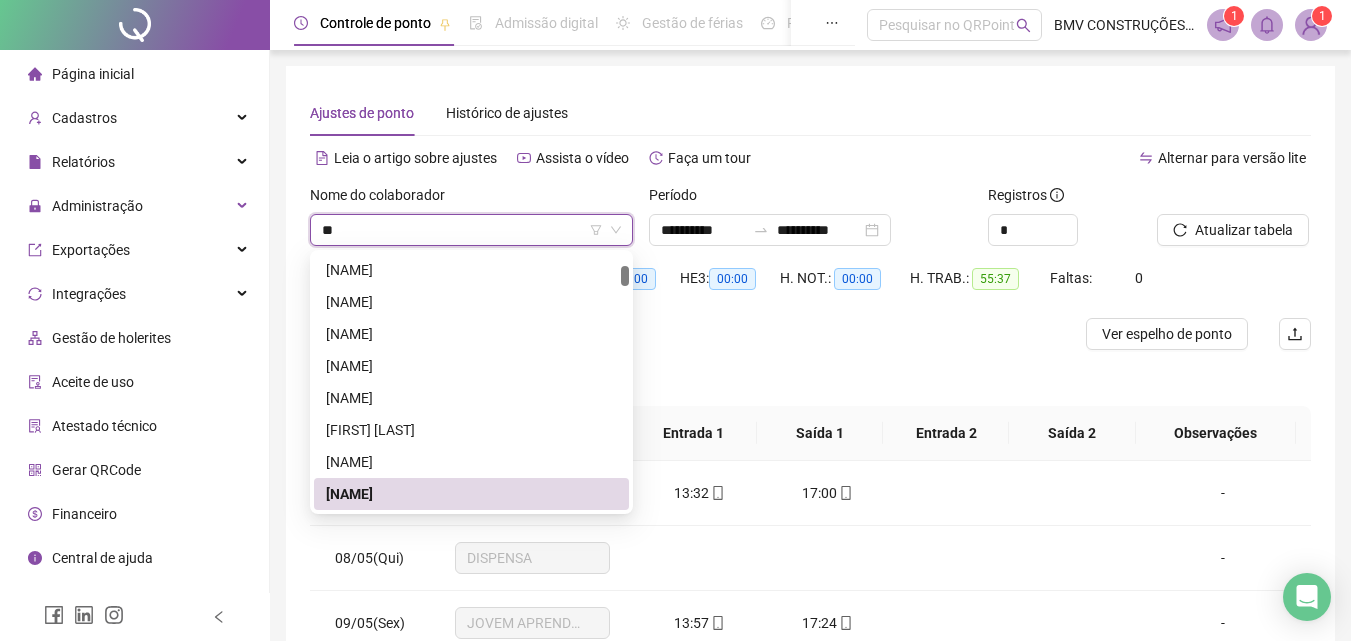 type on "*" 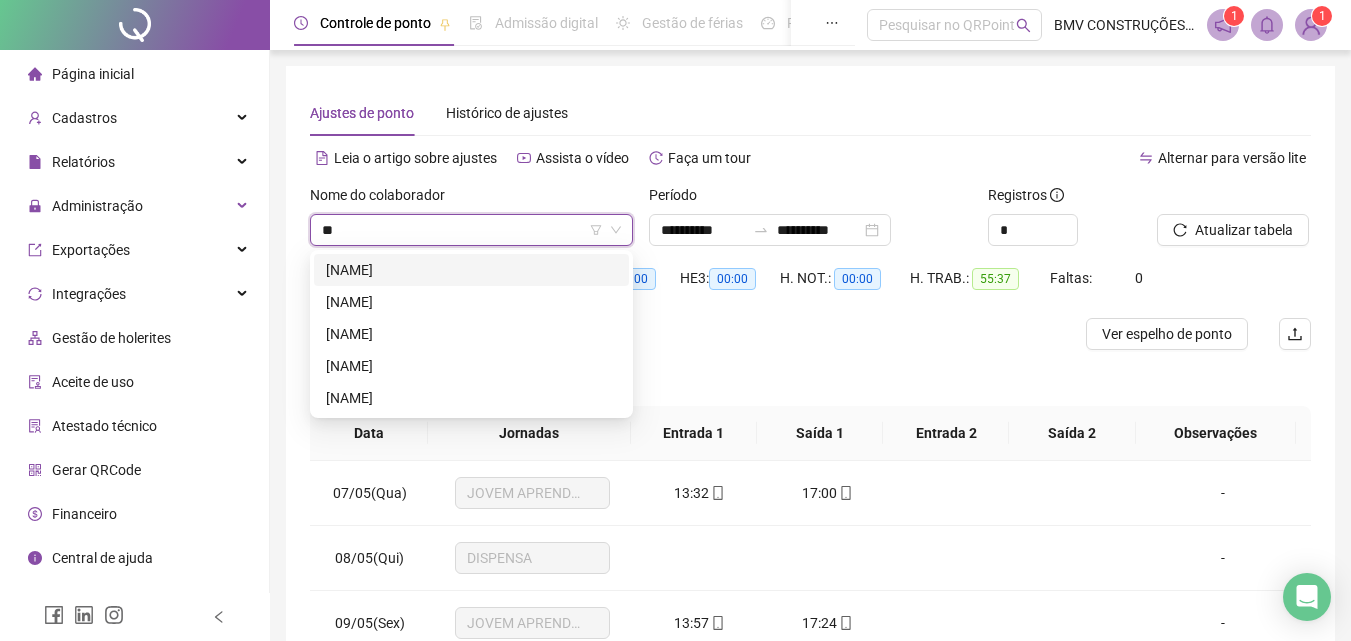scroll, scrollTop: 0, scrollLeft: 0, axis: both 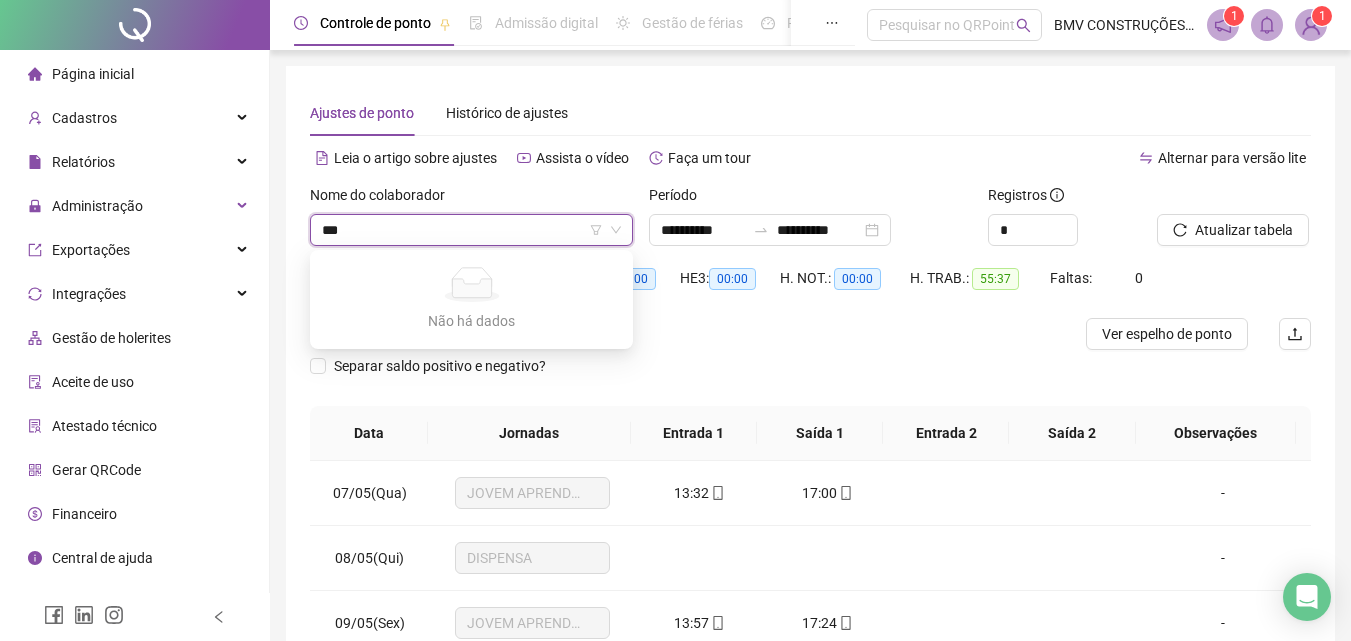 type on "****" 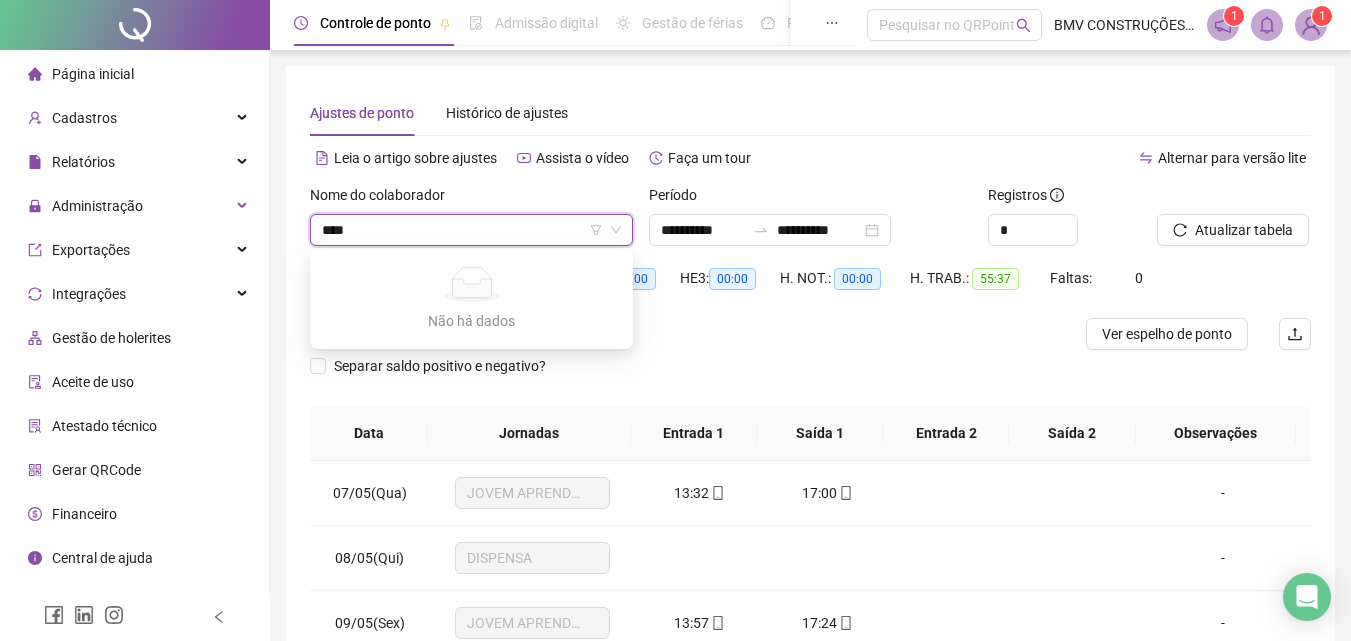 type 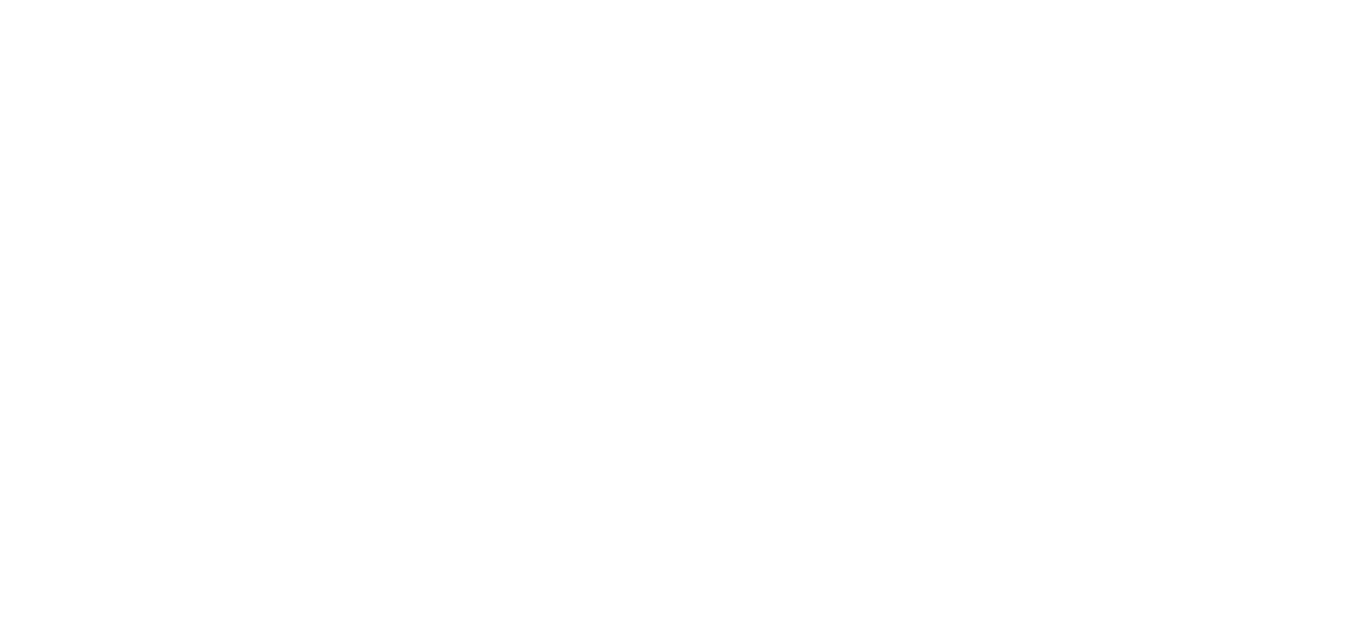 scroll, scrollTop: 0, scrollLeft: 0, axis: both 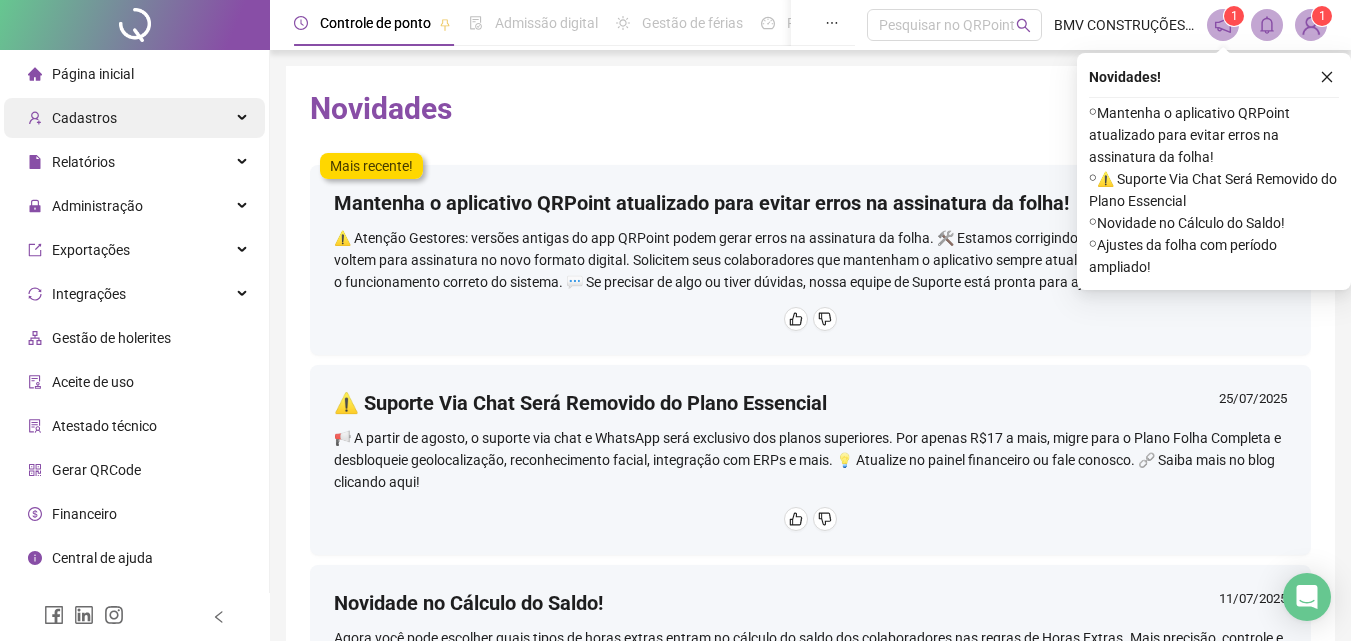 click on "Página inicial Cadastros Relatórios Administração Exportações Integrações Gestão de holerites Aceite de uso Atestado técnico Gerar QRCode Financeiro Central de ajuda Clube QR - Beneficios Controle de ponto Admissão digital Gestão de férias Painel do DP Folha de pagamento   Pesquisar no QRPoint BMV CONSTRUÇÕES E INCORPORAÇÕES  1 1 Novidades Mais recente! Mantenha o aplicativo QRPoint atualizado para evitar erros na assinatura da folha! [DATE] ⚠️ Atenção Gestores: versões antigas do app QRPoint podem gerar erros na assinatura da folha.
🛠️ Estamos corrigindo para que folhas pendentes voltem para assinatura no novo formato digital. Solicitem seus colaboradores que mantenham o aplicativo sempre atualizado para evitar erros e garantir o funcionamento correto do sistema.
💬 Se precisar de algo ou tiver dúvidas, nossa equipe de Suporte está pronta para ajudar! ⚠️ Suporte Via Chat Será Removido do Plano Essencial [DATE] Novidade no Cálculo do Saldo! [DATE] 2025" at bounding box center [675, 320] 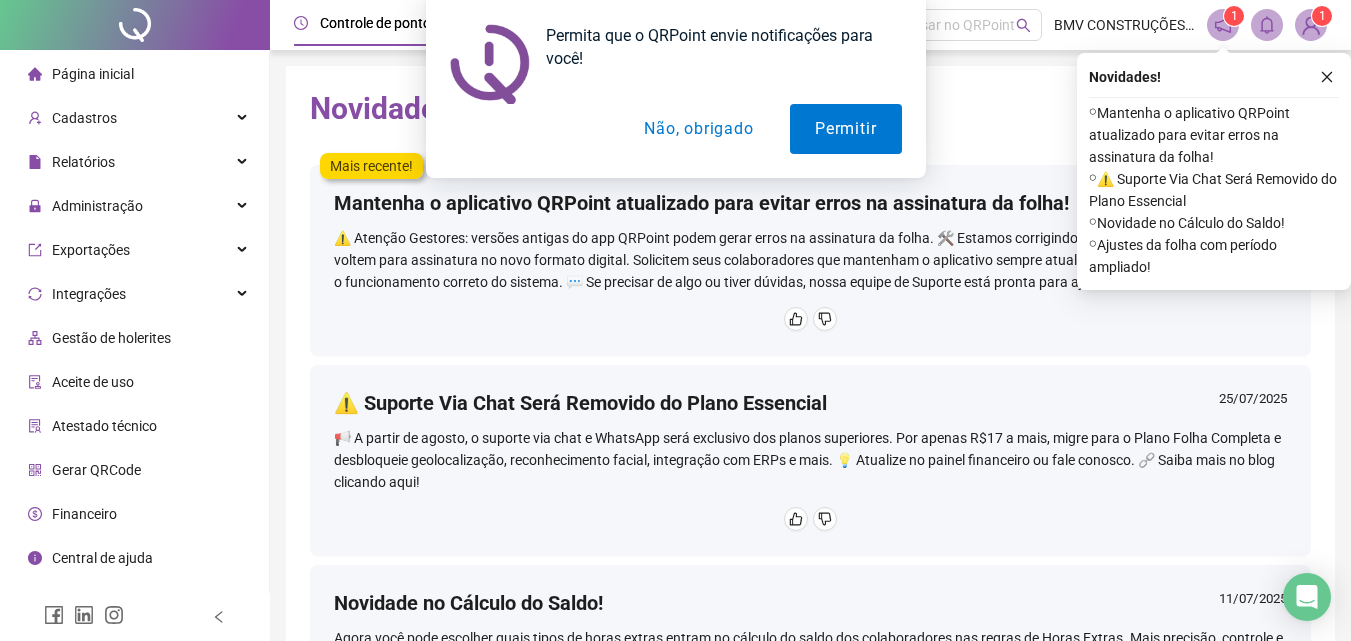 drag, startPoint x: 708, startPoint y: 136, endPoint x: 667, endPoint y: 160, distance: 47.507893 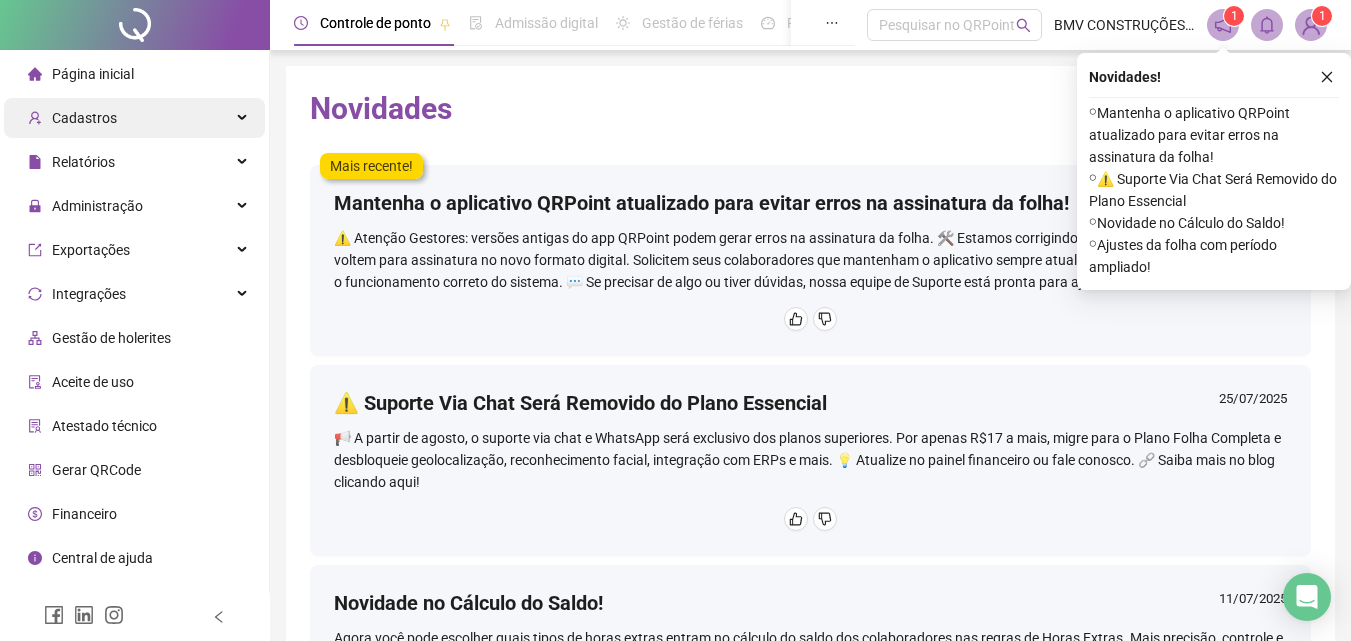 click on "Cadastros" at bounding box center [134, 118] 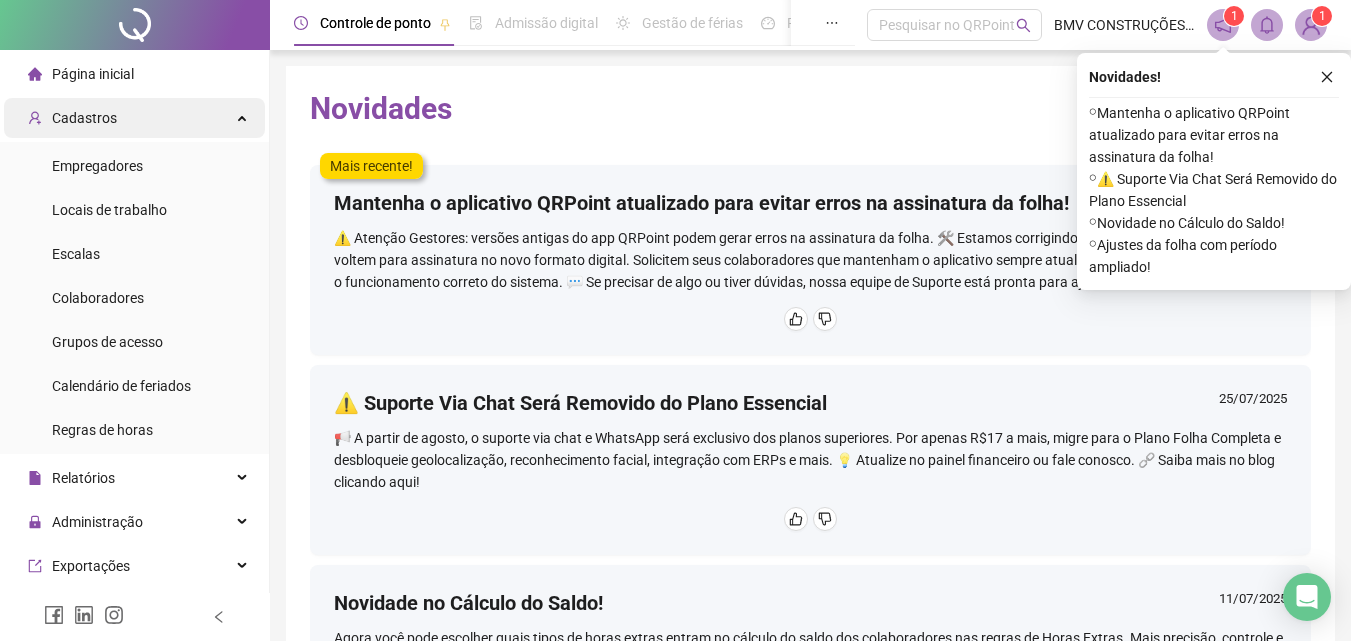 click on "Cadastros" at bounding box center [134, 118] 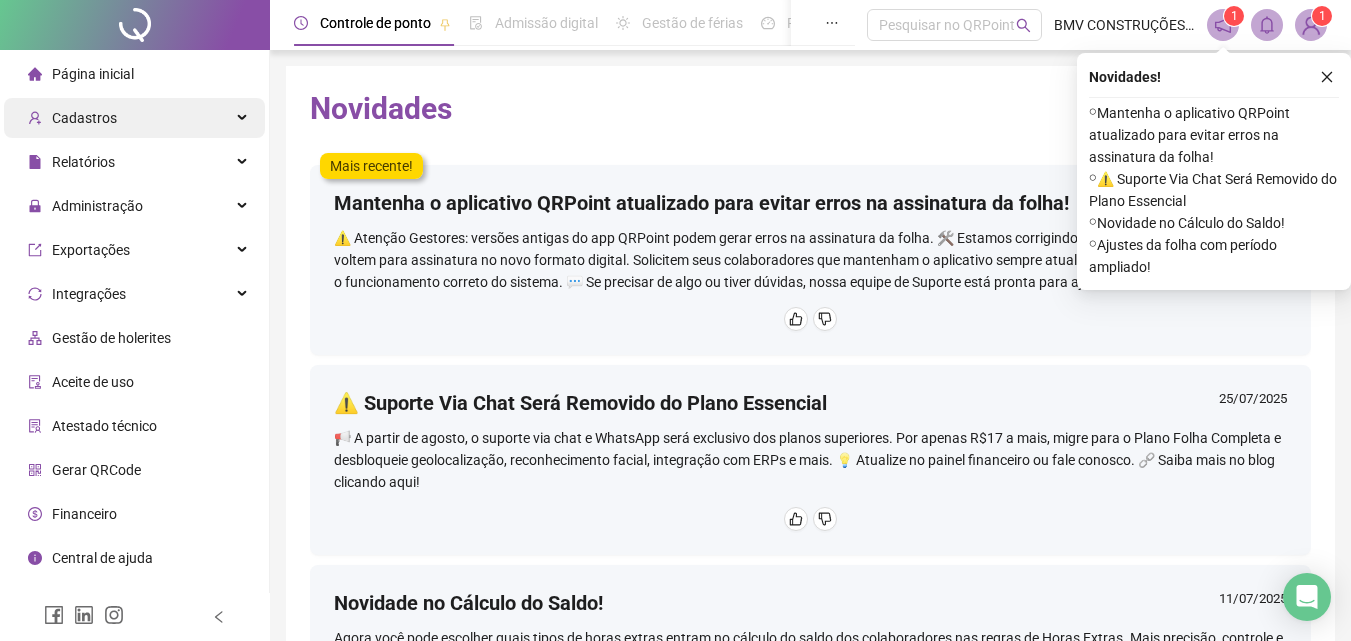 click on "Cadastros" at bounding box center (134, 118) 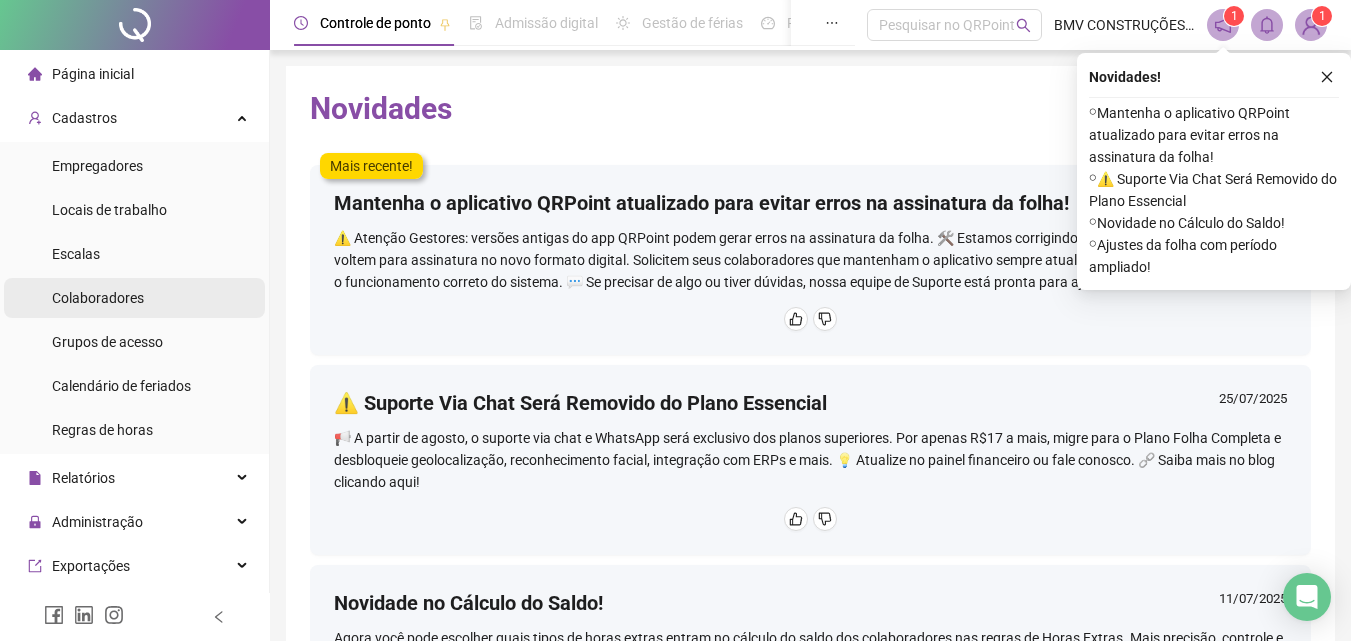 click on "Colaboradores" at bounding box center [98, 298] 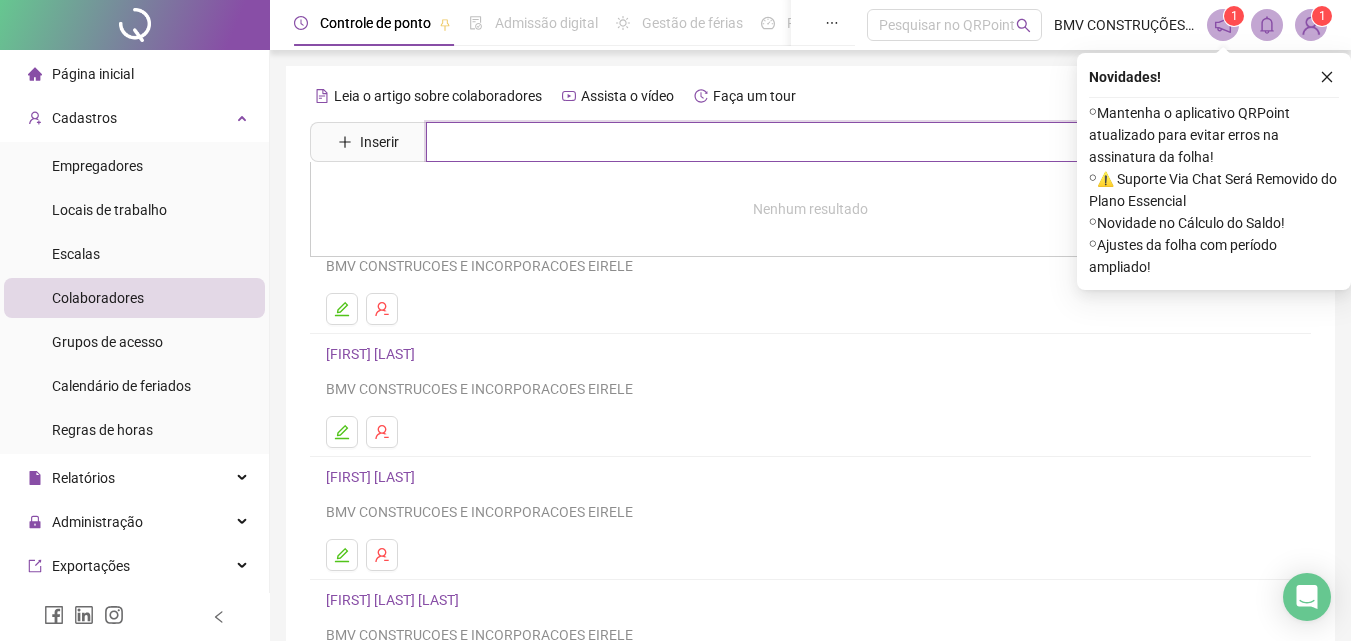 click at bounding box center [825, 142] 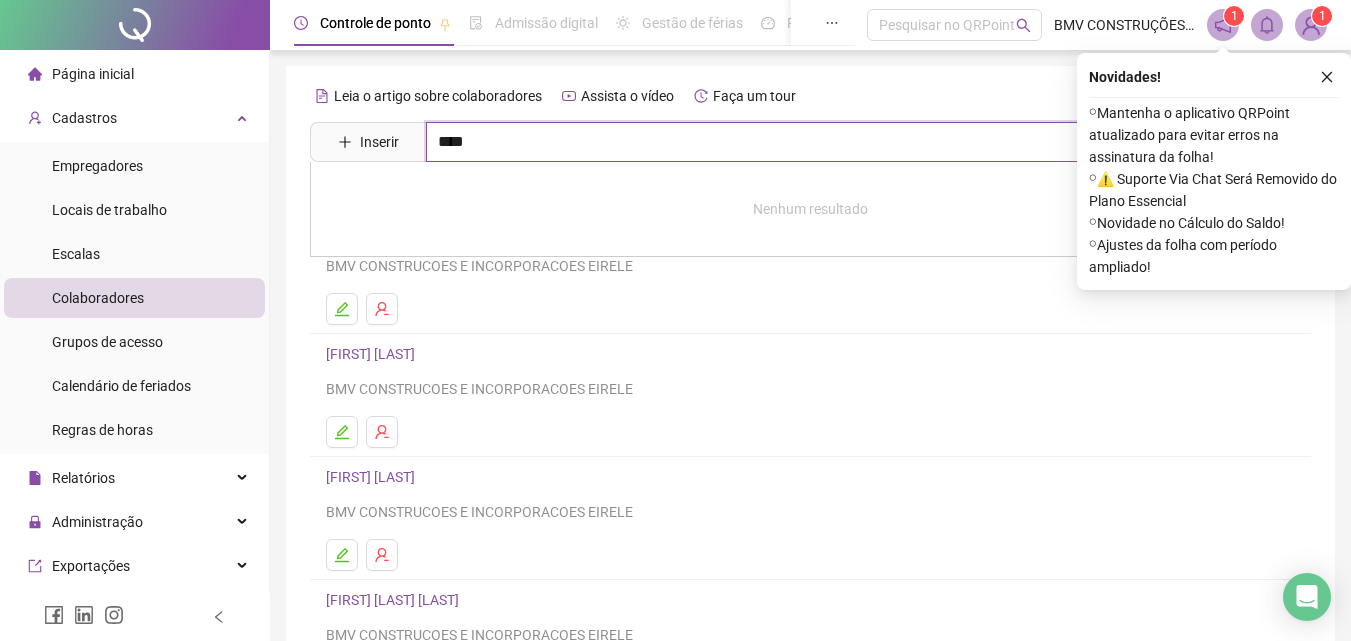type on "****" 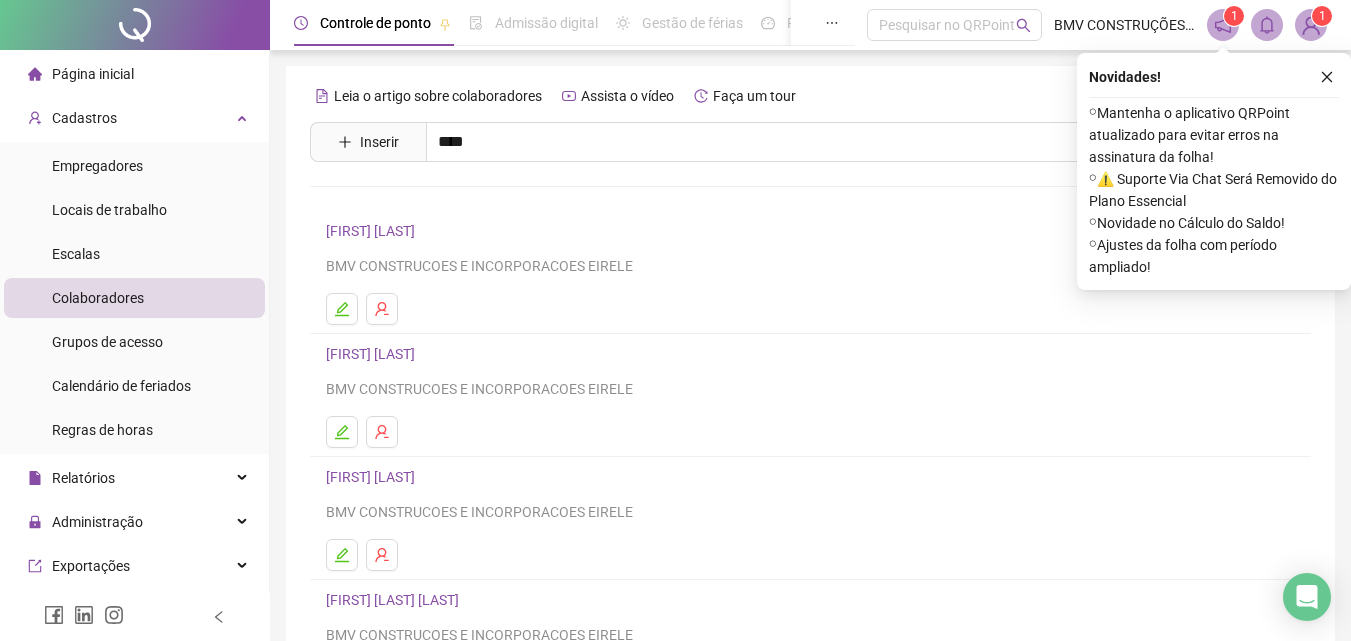 click on "[FIRST] [LAST] Inativo" at bounding box center (445, 289) 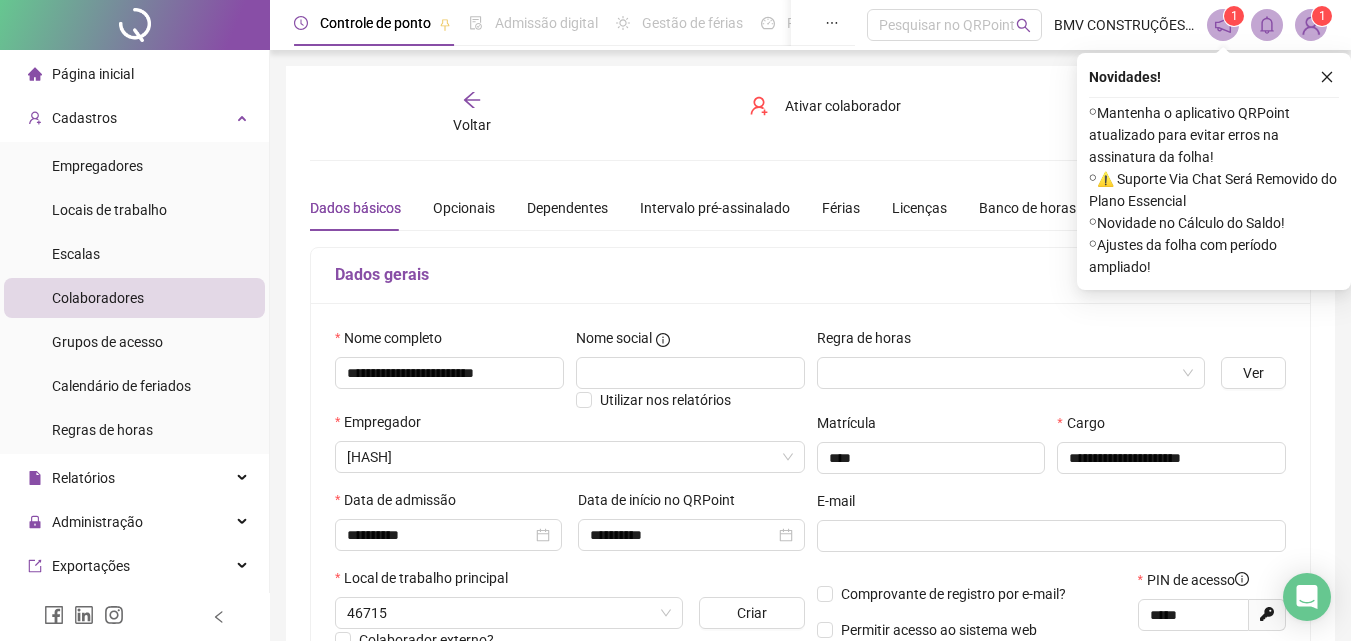 type on "**********" 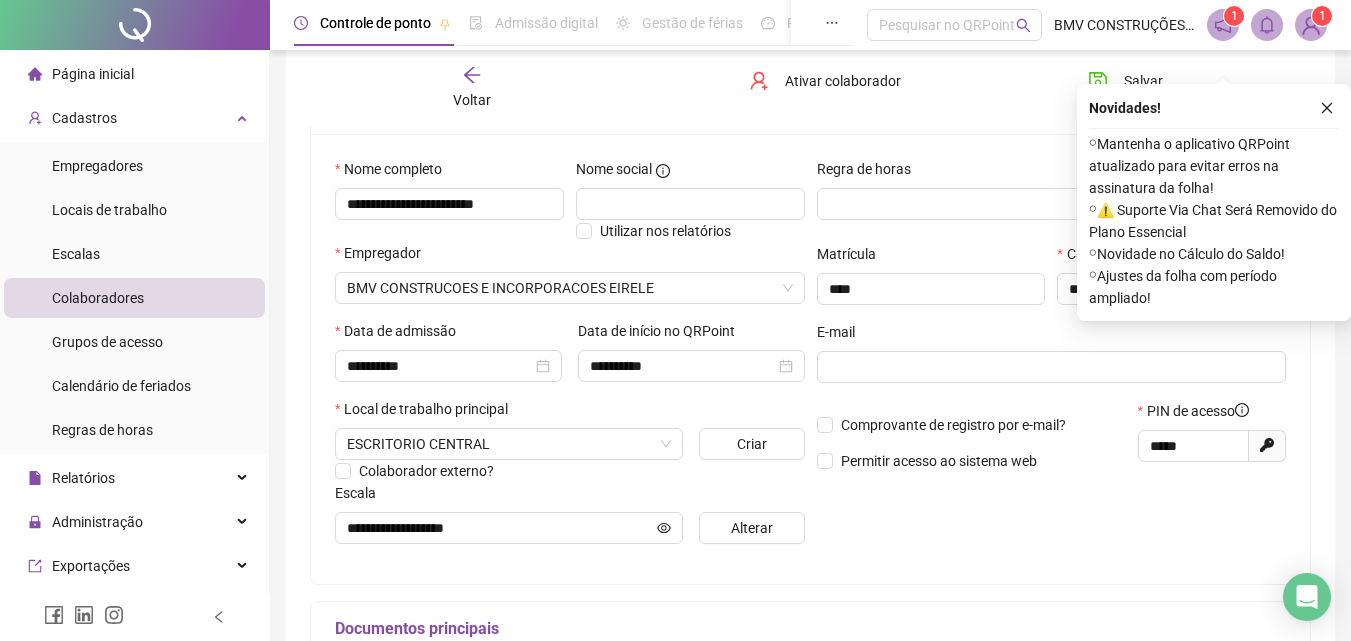 scroll, scrollTop: 200, scrollLeft: 0, axis: vertical 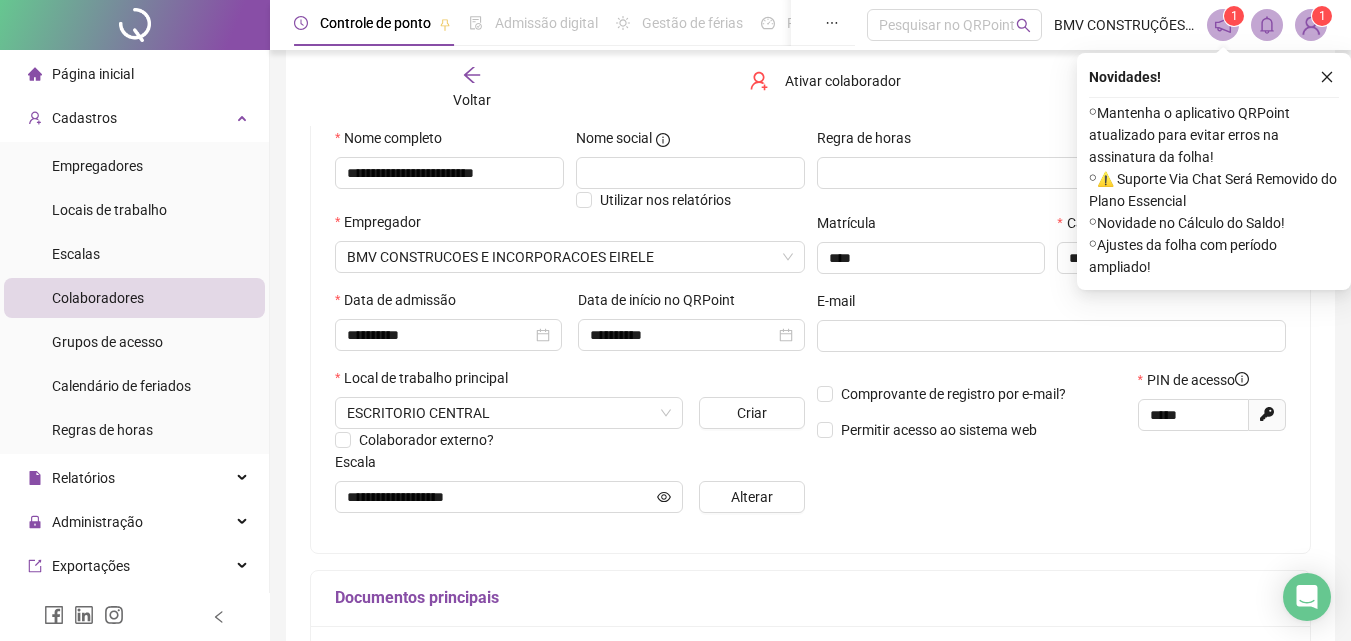 click at bounding box center (1327, 77) 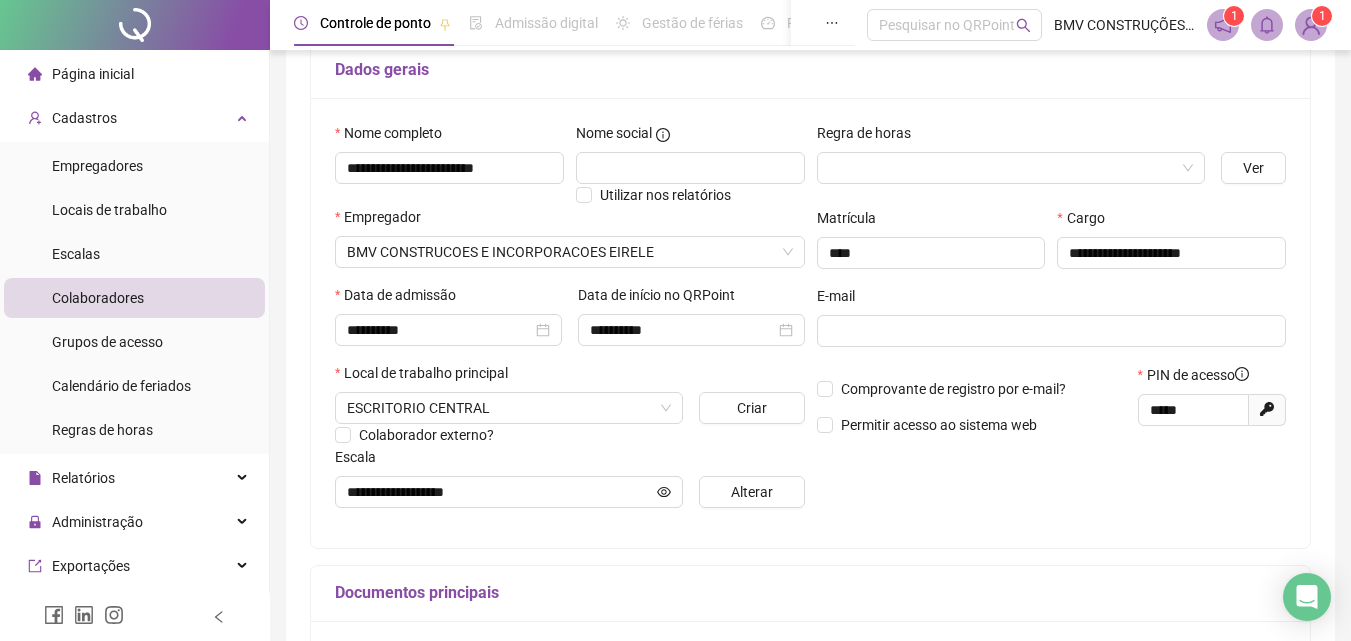 scroll, scrollTop: 0, scrollLeft: 0, axis: both 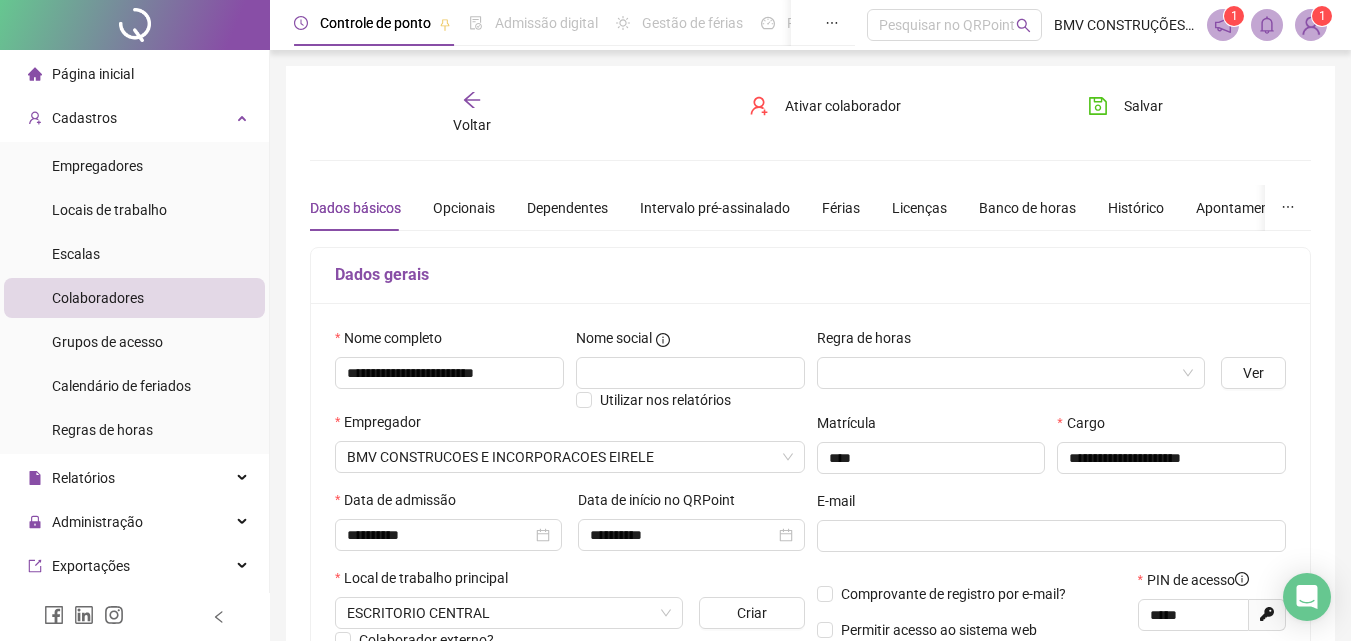 drag, startPoint x: 455, startPoint y: 89, endPoint x: 469, endPoint y: 100, distance: 17.804493 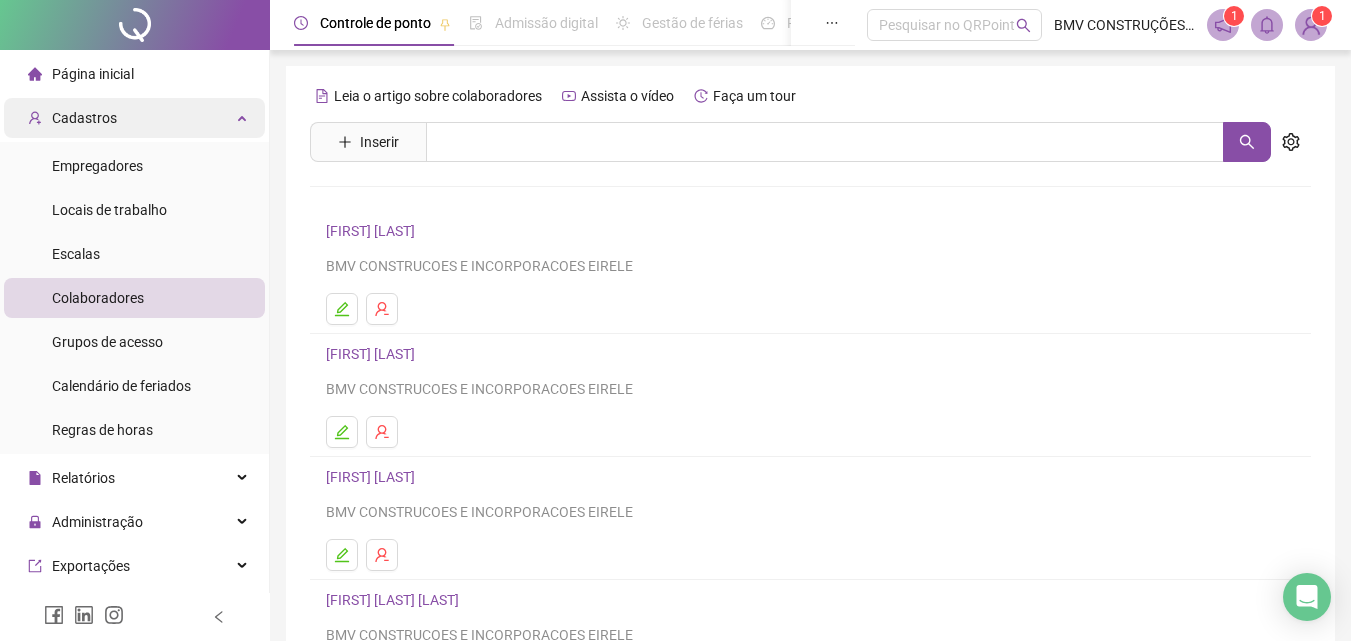 click on "Cadastros" at bounding box center [134, 118] 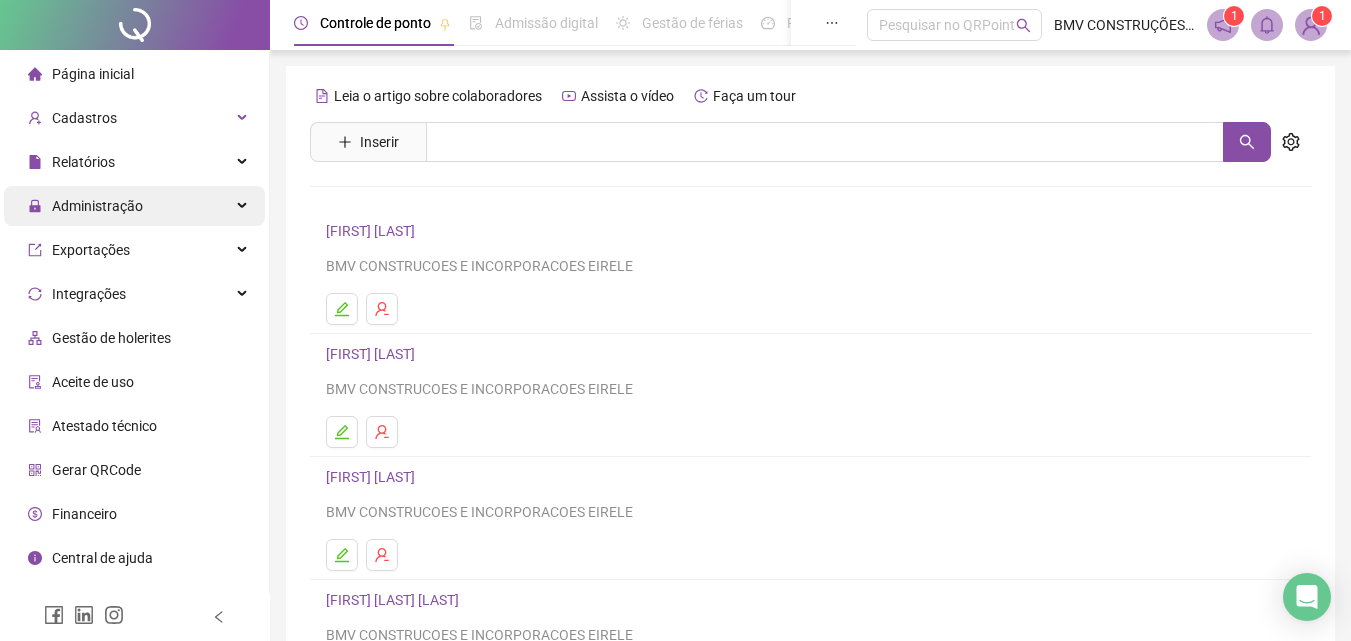 click on "Administração" at bounding box center (134, 206) 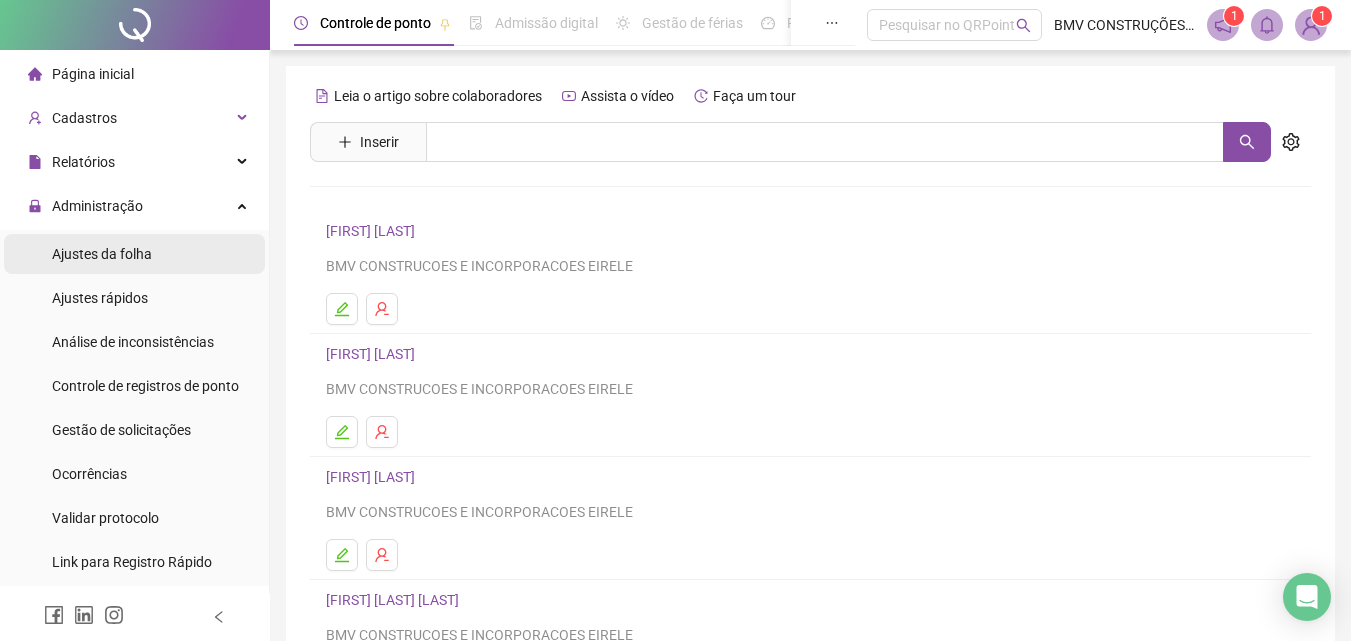 click on "Ajustes da folha" at bounding box center (102, 254) 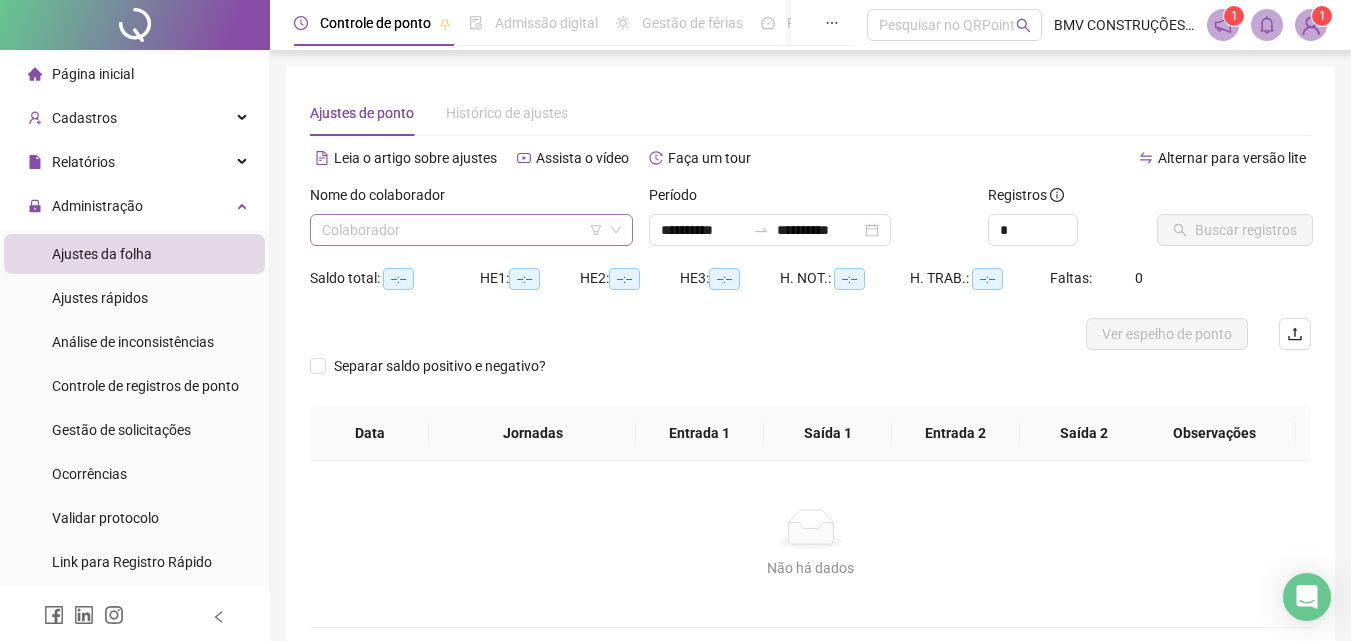 drag, startPoint x: 433, startPoint y: 211, endPoint x: 427, endPoint y: 226, distance: 16.155495 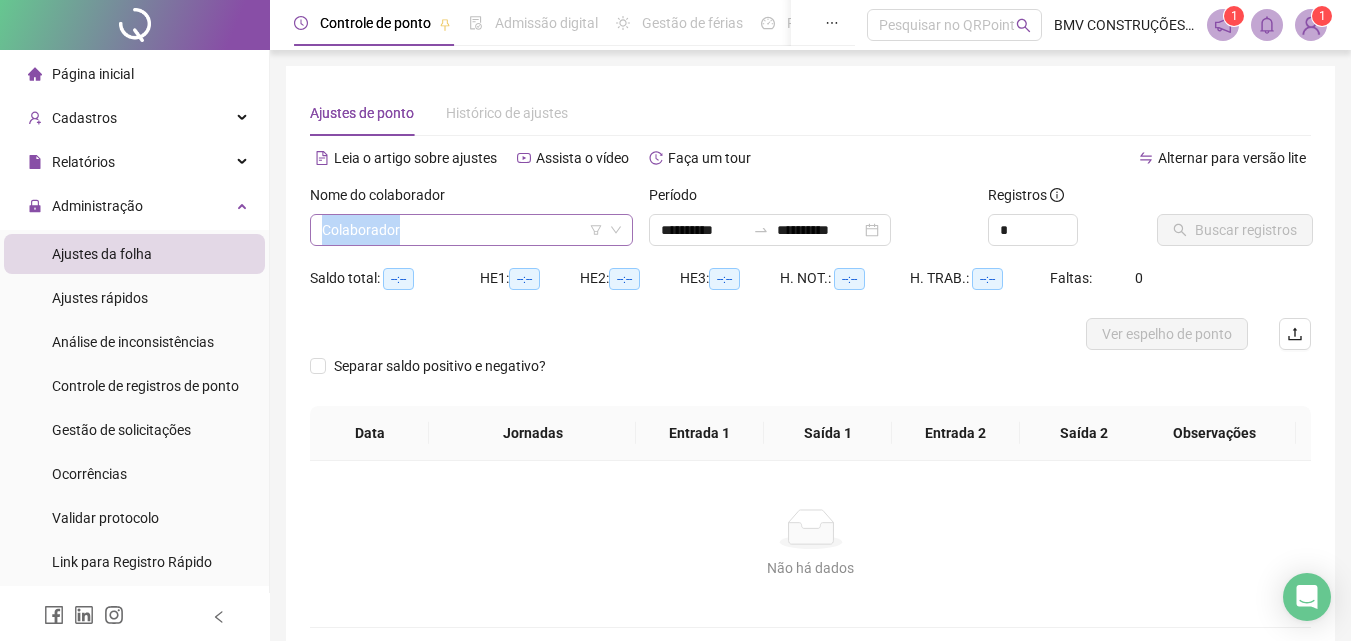 click at bounding box center [462, 230] 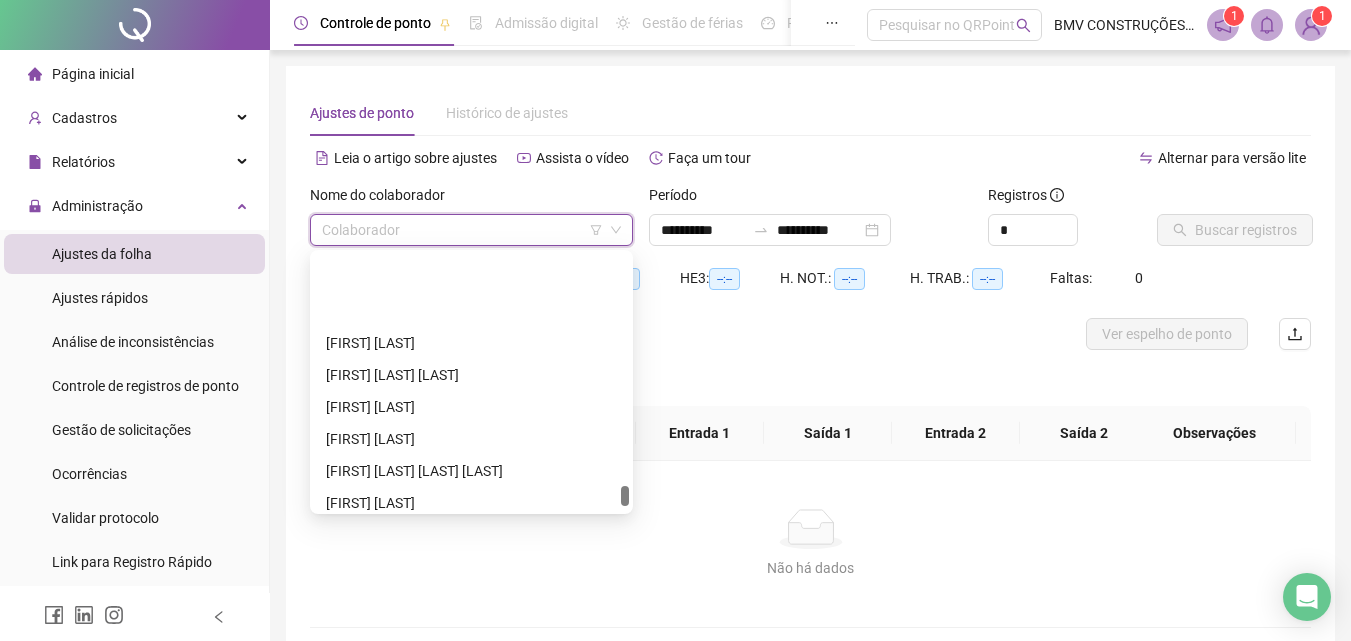 scroll, scrollTop: 18356, scrollLeft: 0, axis: vertical 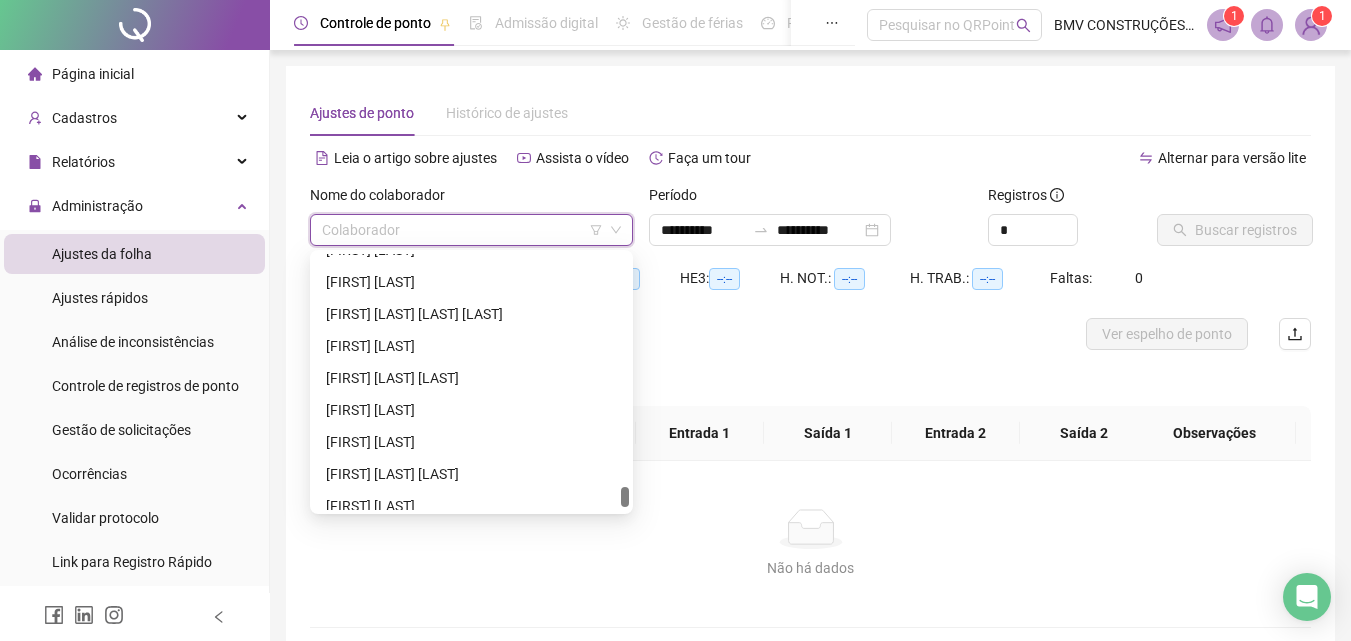 drag, startPoint x: 624, startPoint y: 270, endPoint x: 619, endPoint y: 495, distance: 225.05554 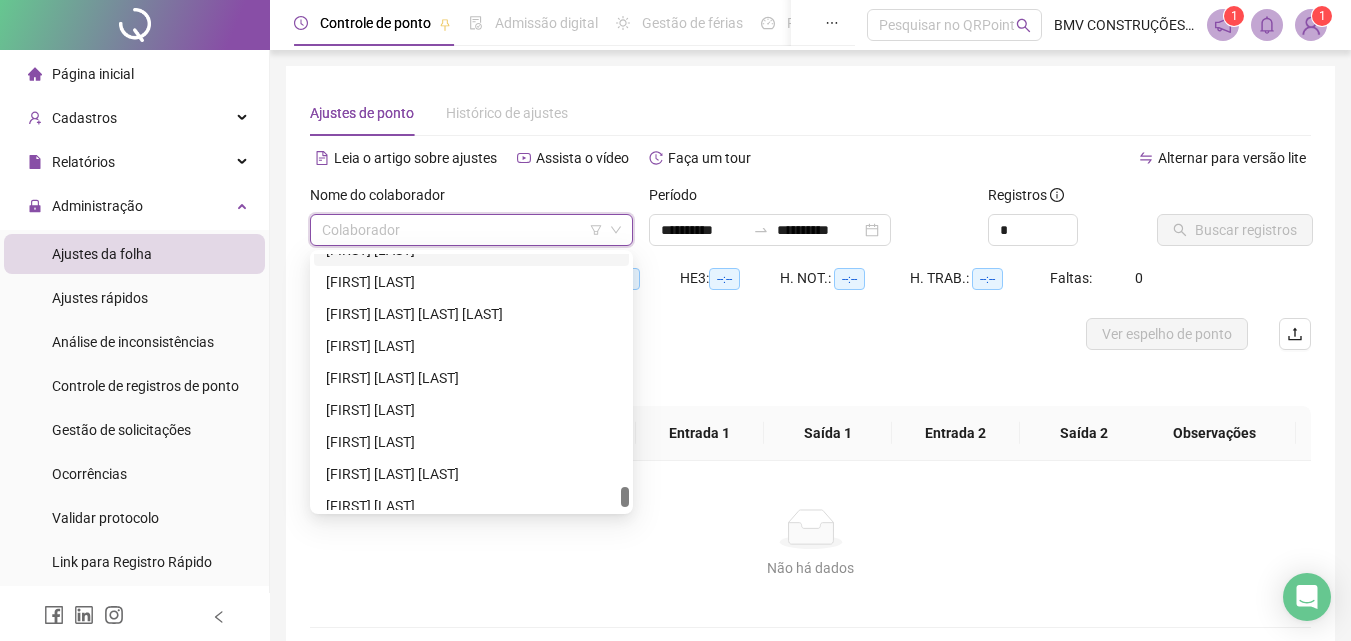 click at bounding box center [462, 230] 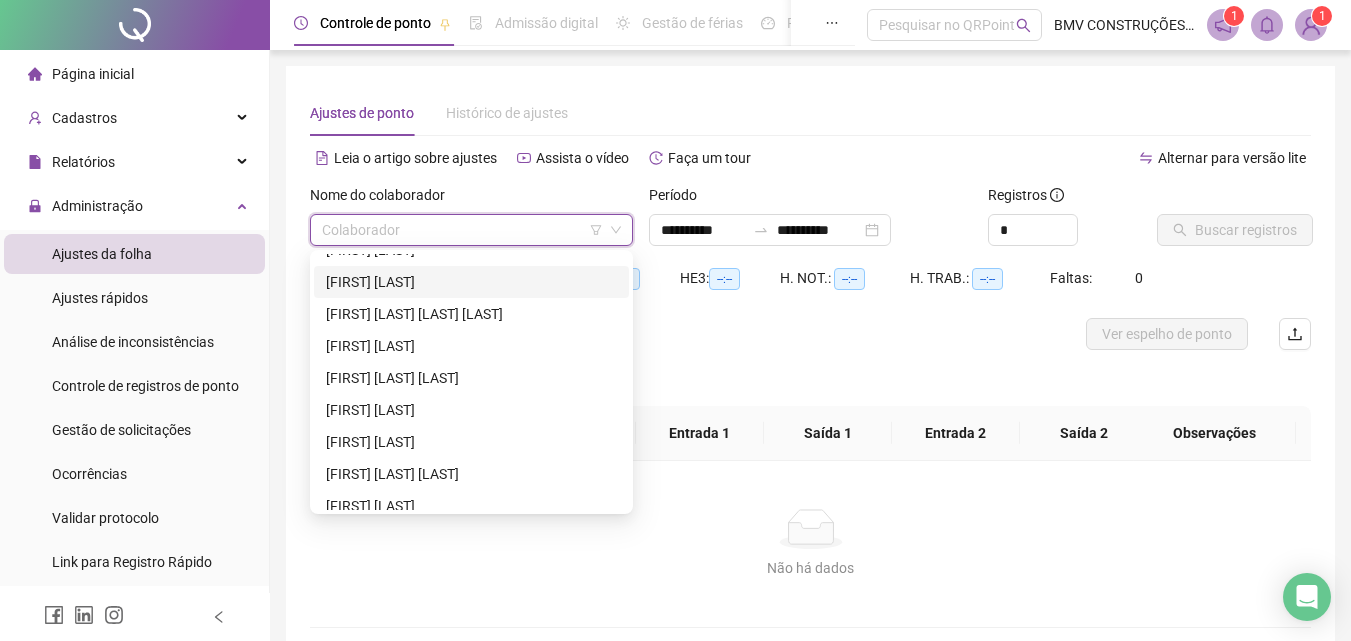 click on "[FIRST] [LAST]" at bounding box center [471, 282] 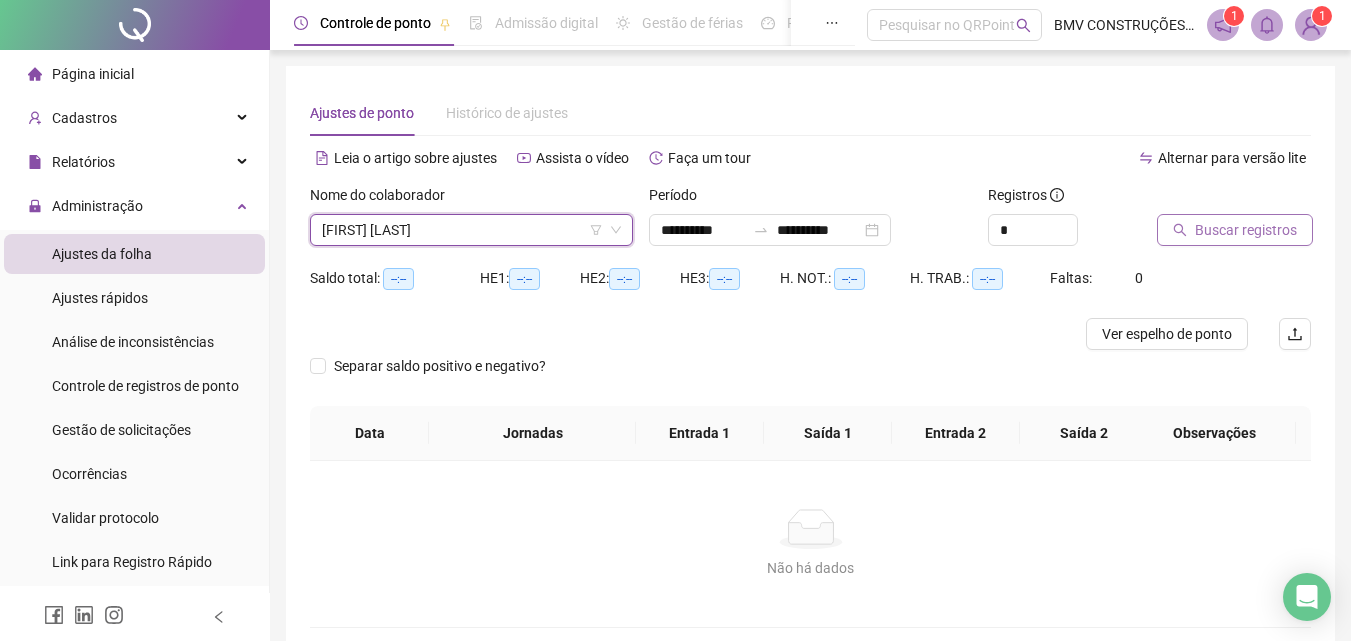 click on "Buscar registros" at bounding box center (1246, 230) 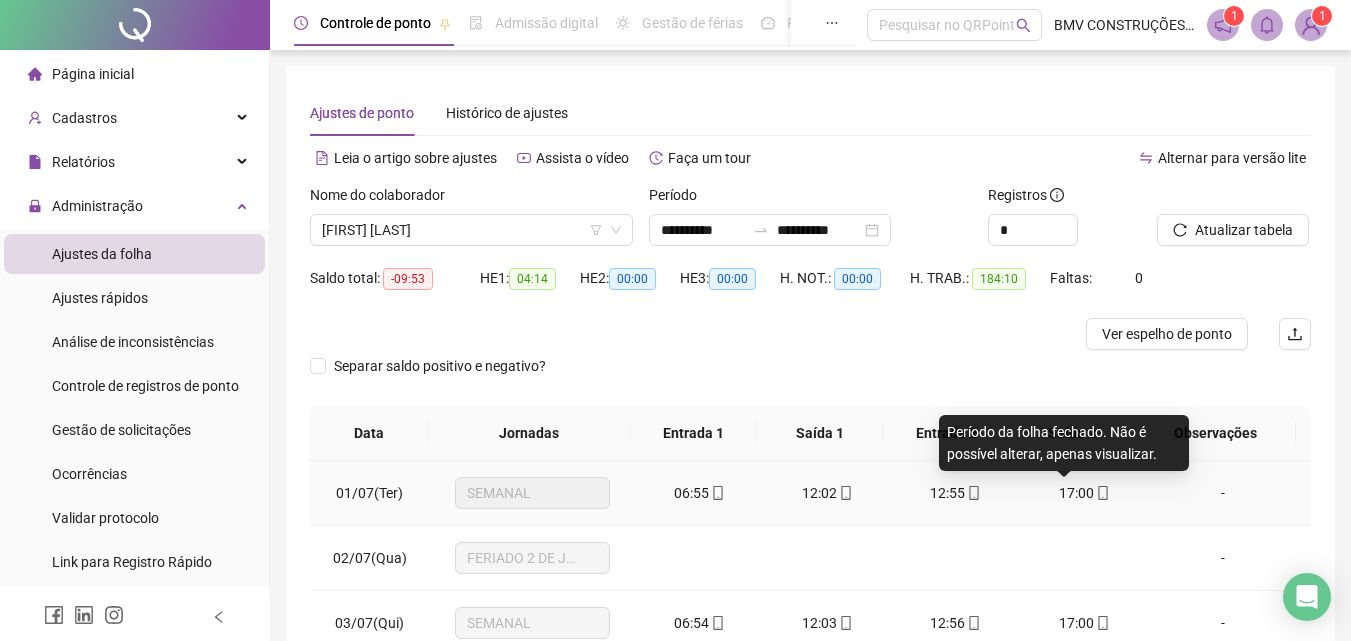 click on "17:00" at bounding box center [1076, 493] 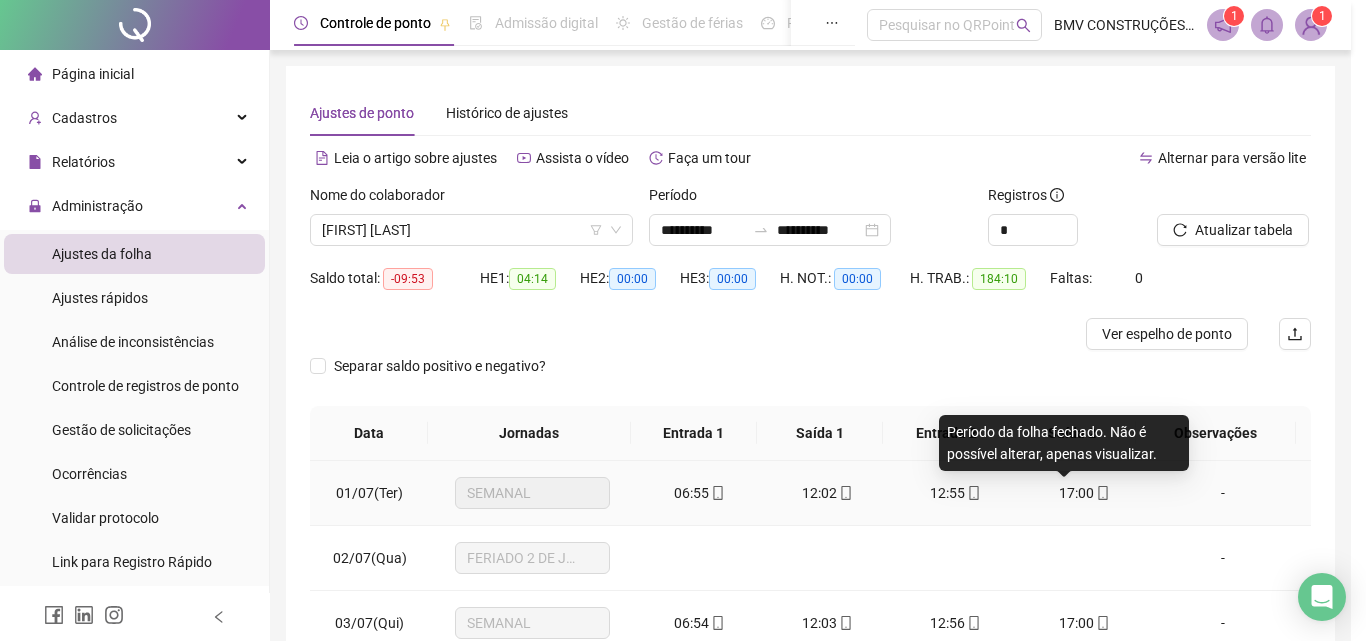 type on "**********" 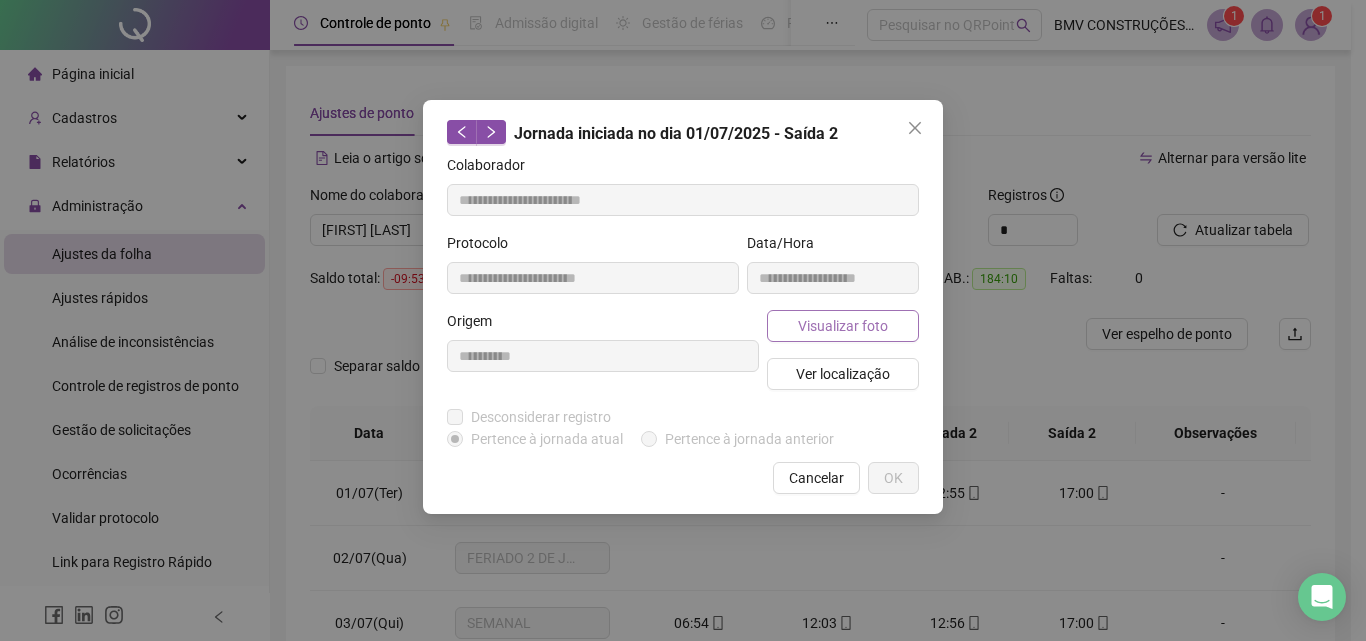 click on "Visualizar foto" at bounding box center (843, 326) 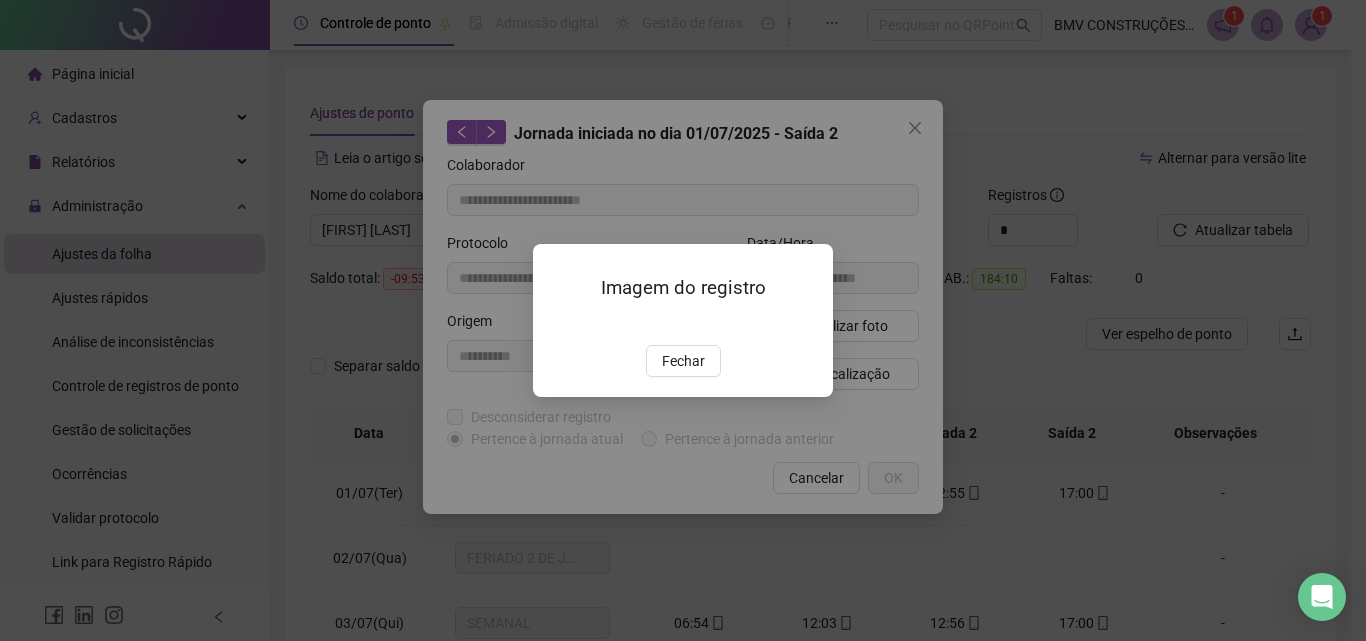 click on "Fechar" at bounding box center [683, 361] 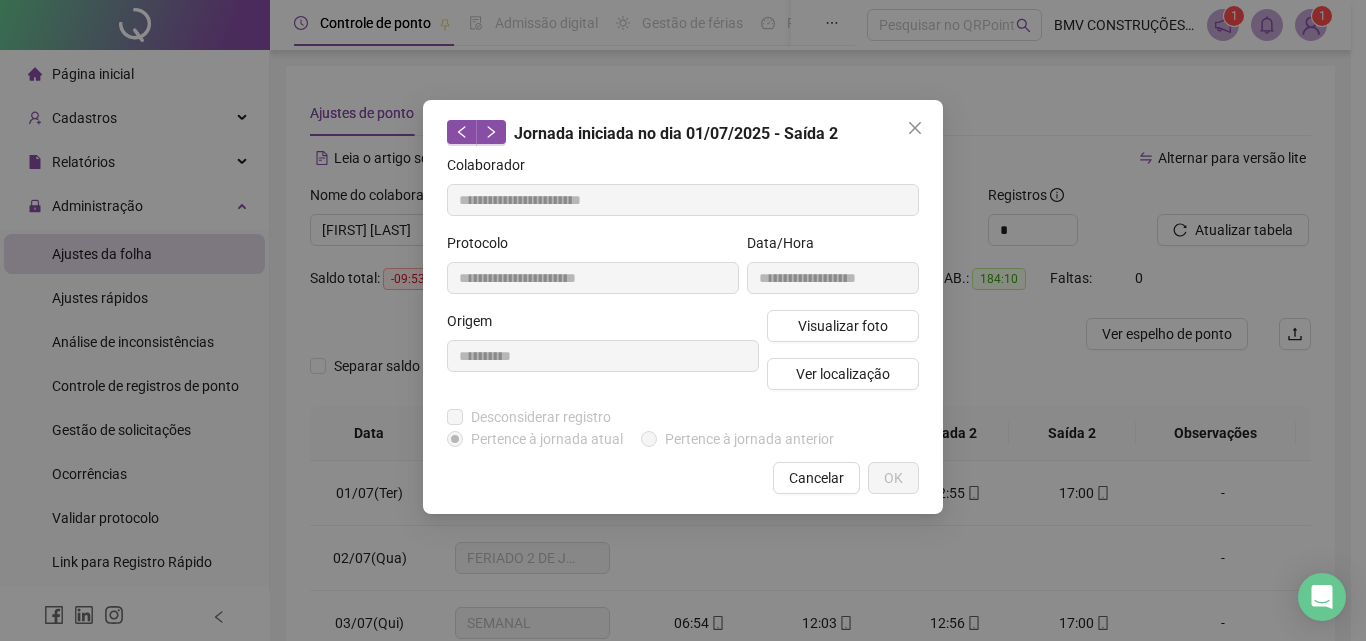 click on "Cancelar" at bounding box center (816, 478) 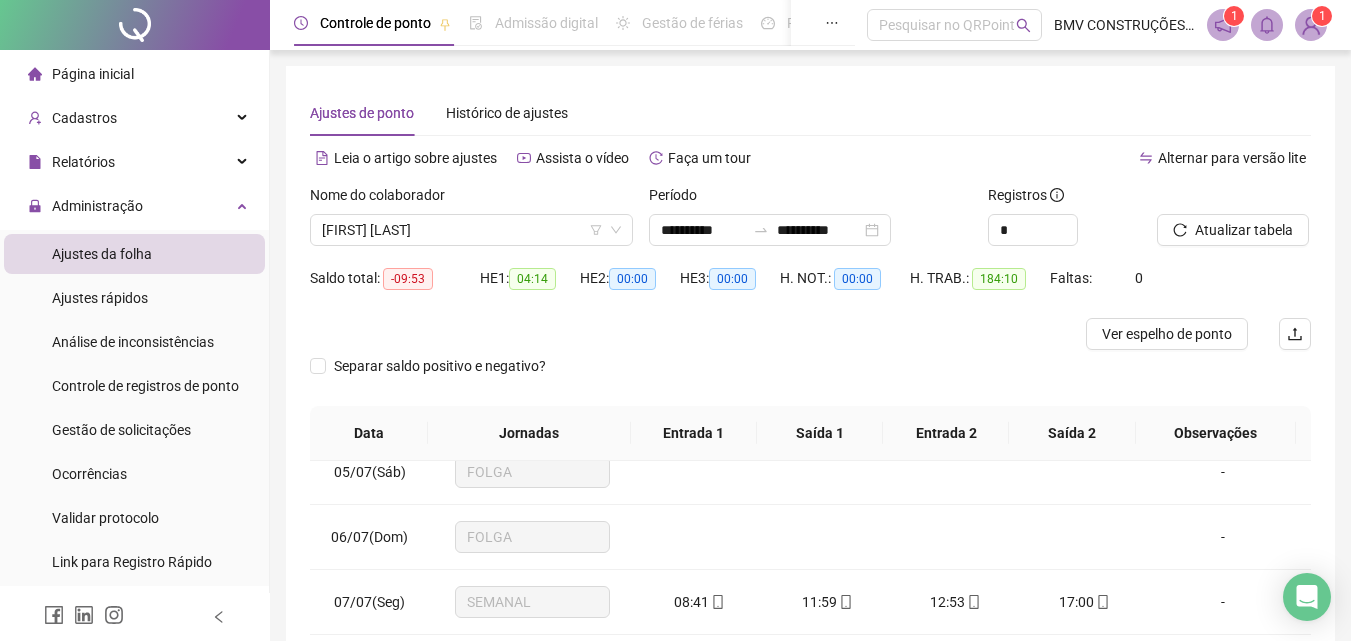 scroll, scrollTop: 300, scrollLeft: 0, axis: vertical 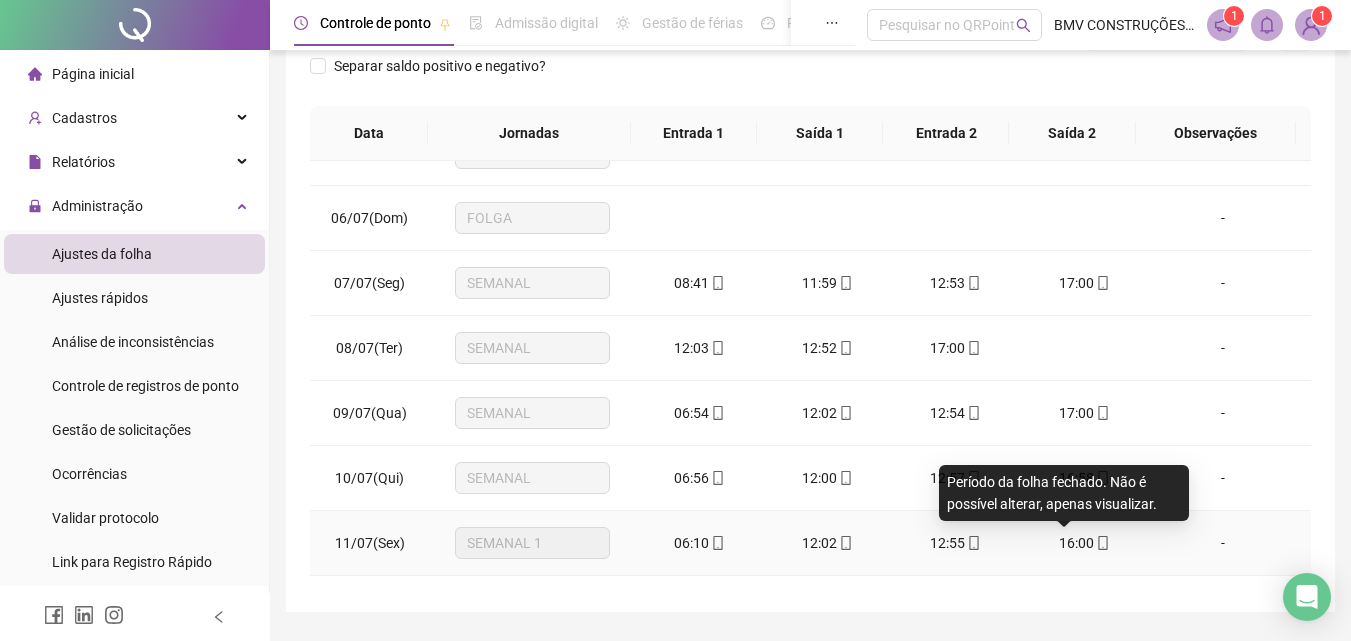 click on "16:00" at bounding box center [1076, 543] 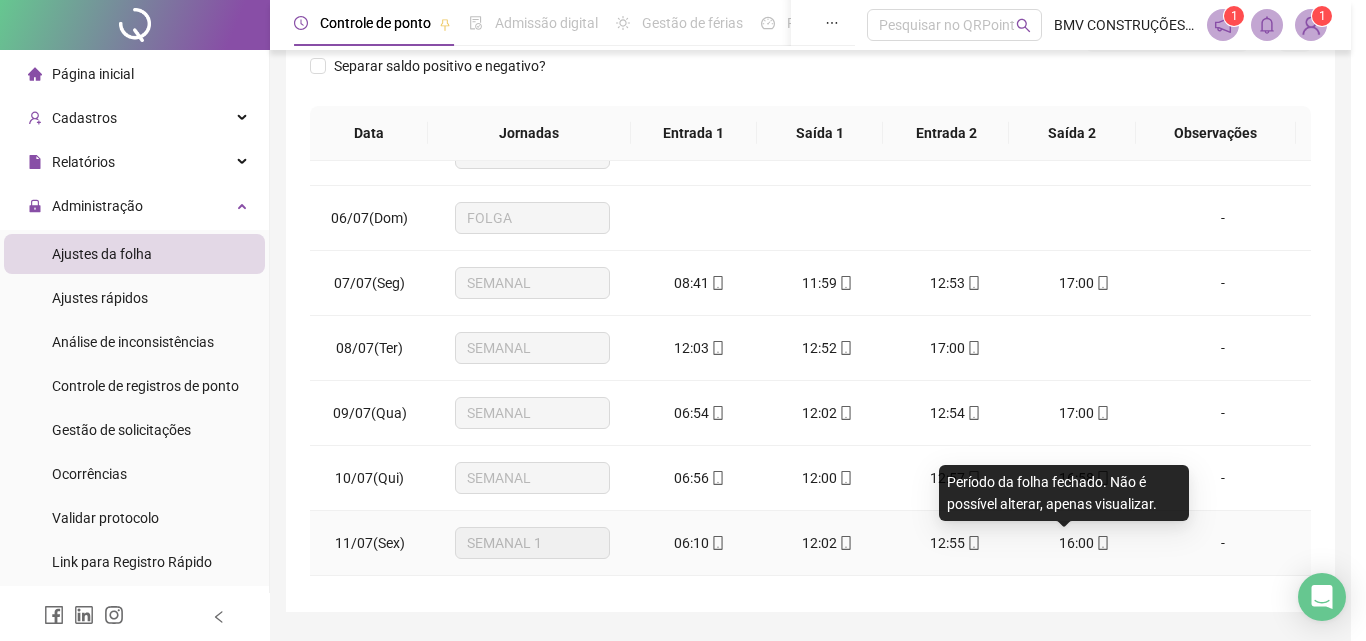 type on "**********" 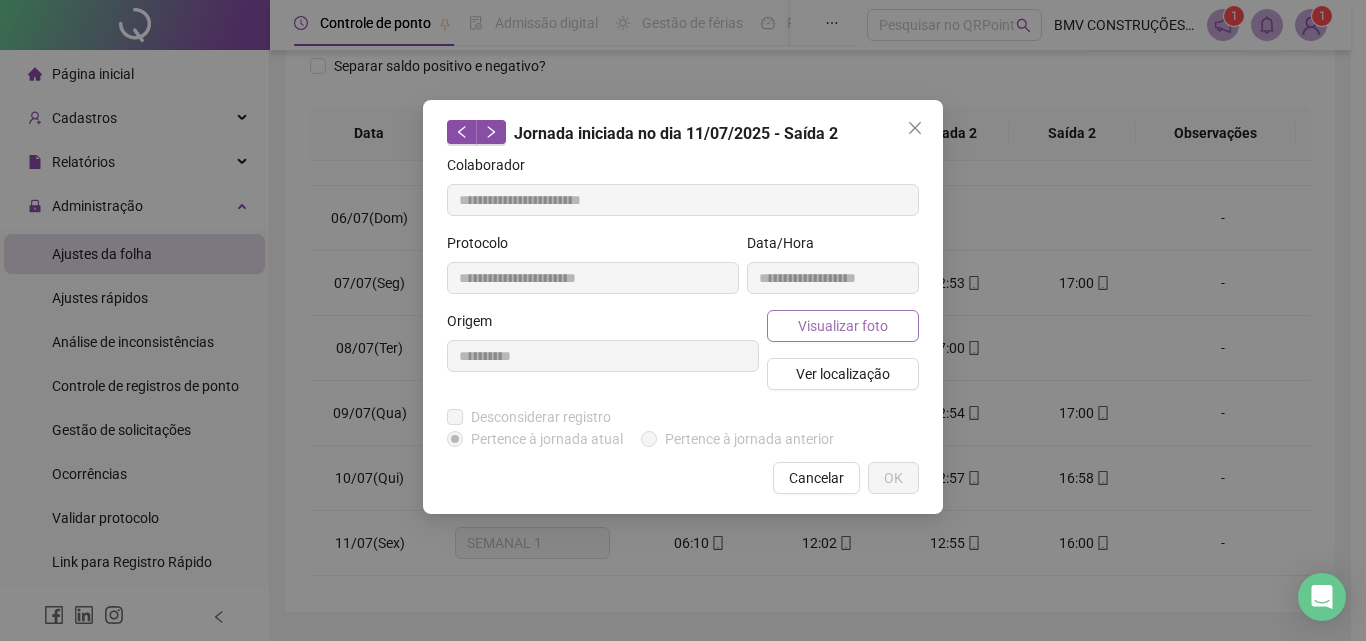 click on "Visualizar foto" at bounding box center [843, 326] 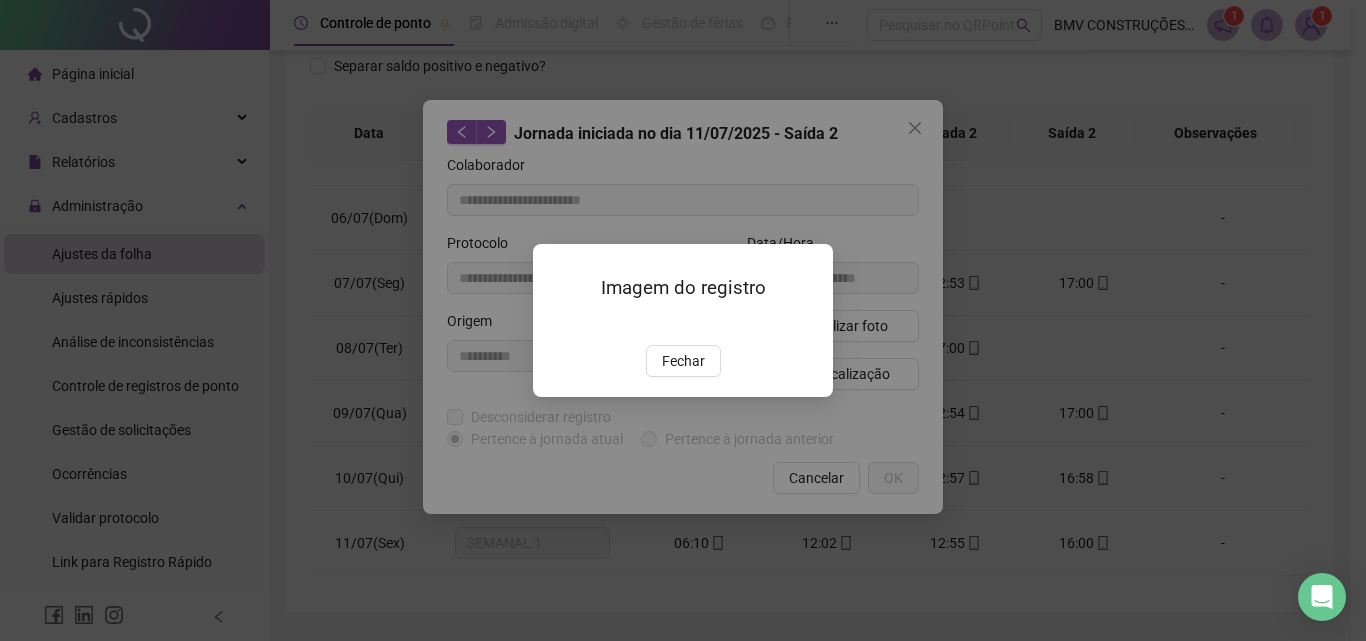 drag, startPoint x: 682, startPoint y: 473, endPoint x: 728, endPoint y: 468, distance: 46.270943 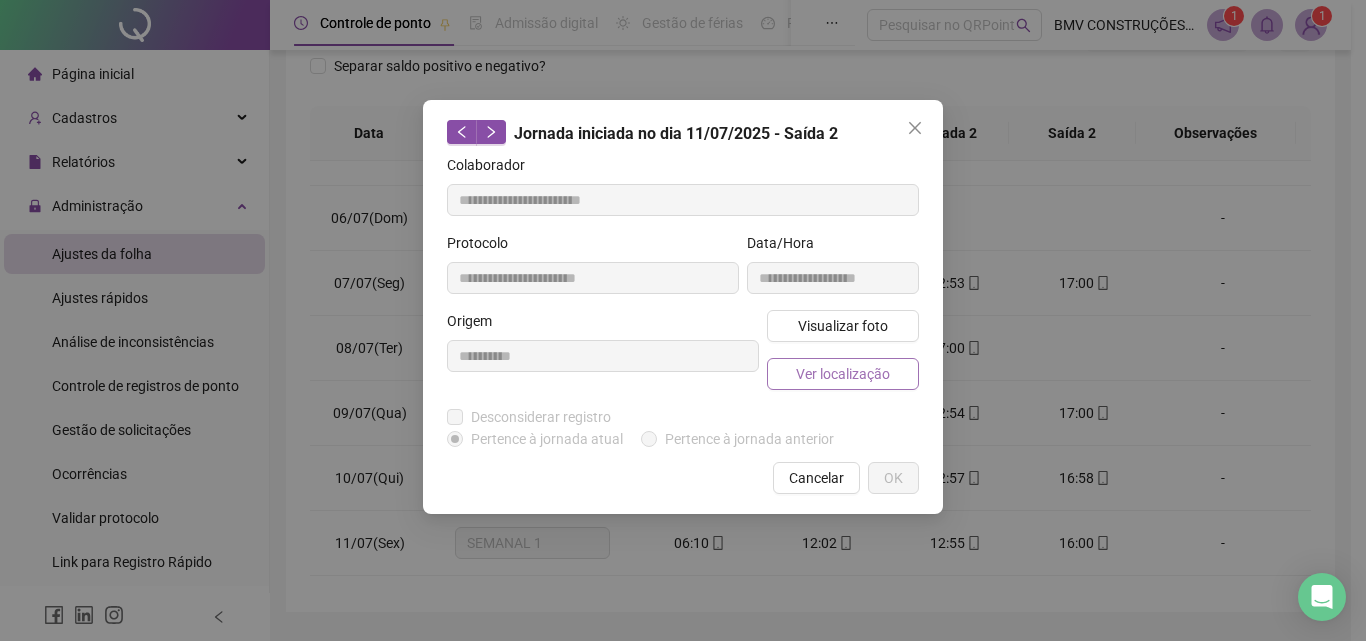 click on "Ver localização" at bounding box center [843, 374] 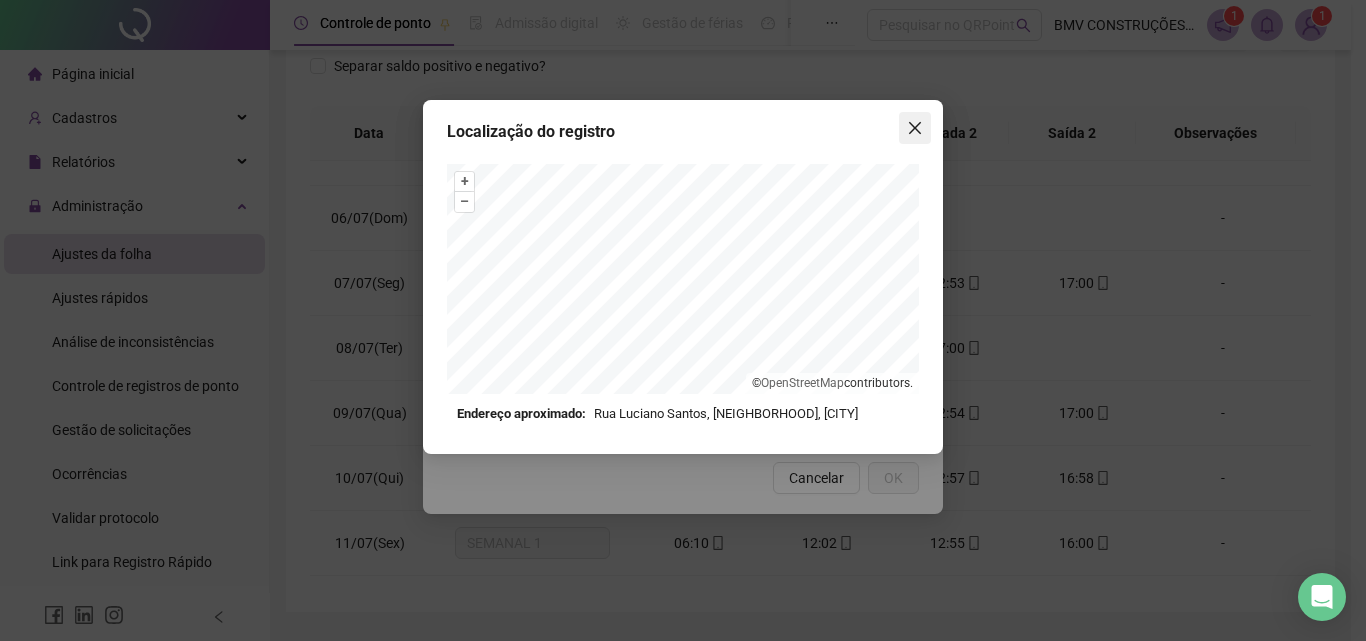 drag, startPoint x: 926, startPoint y: 124, endPoint x: 915, endPoint y: 138, distance: 17.804493 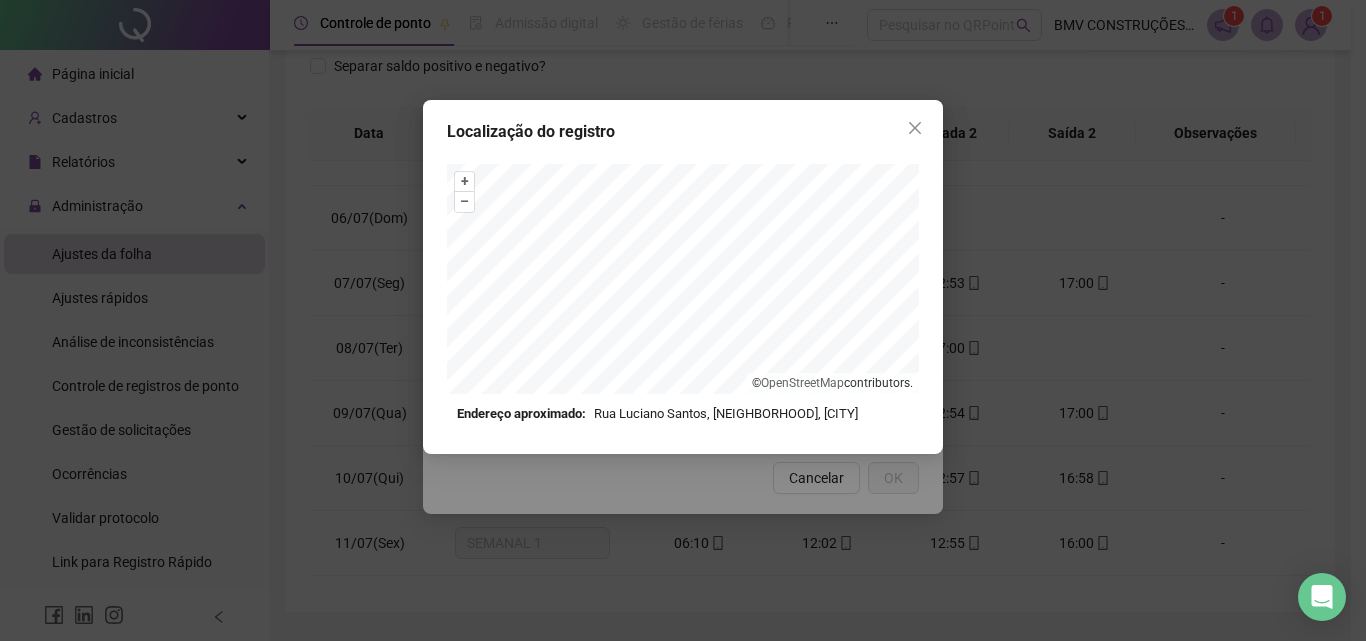 click at bounding box center (915, 128) 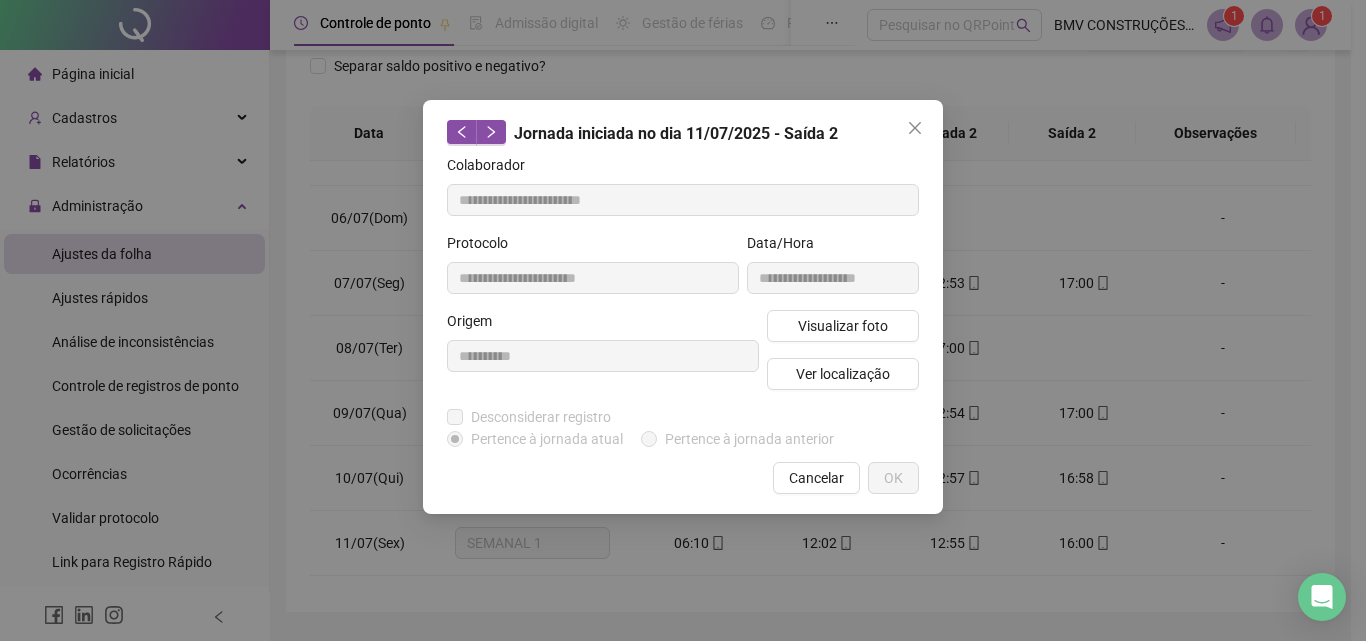 drag, startPoint x: 911, startPoint y: 131, endPoint x: 822, endPoint y: 226, distance: 130.1768 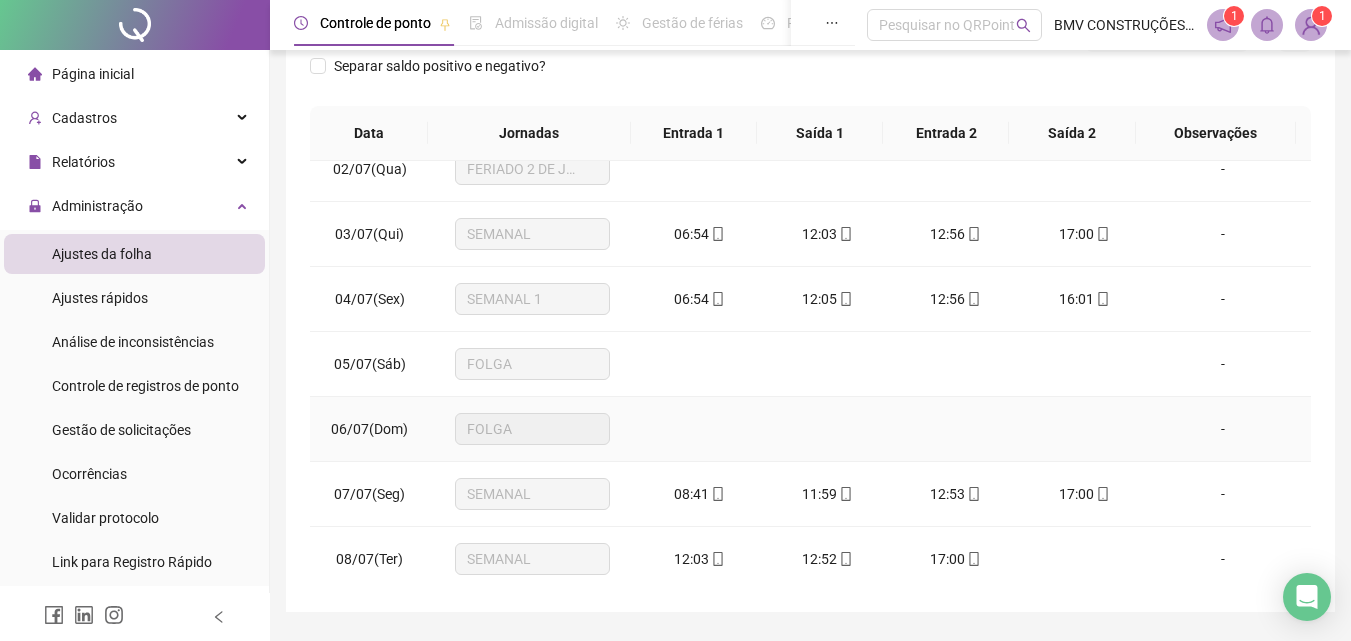 scroll, scrollTop: 0, scrollLeft: 0, axis: both 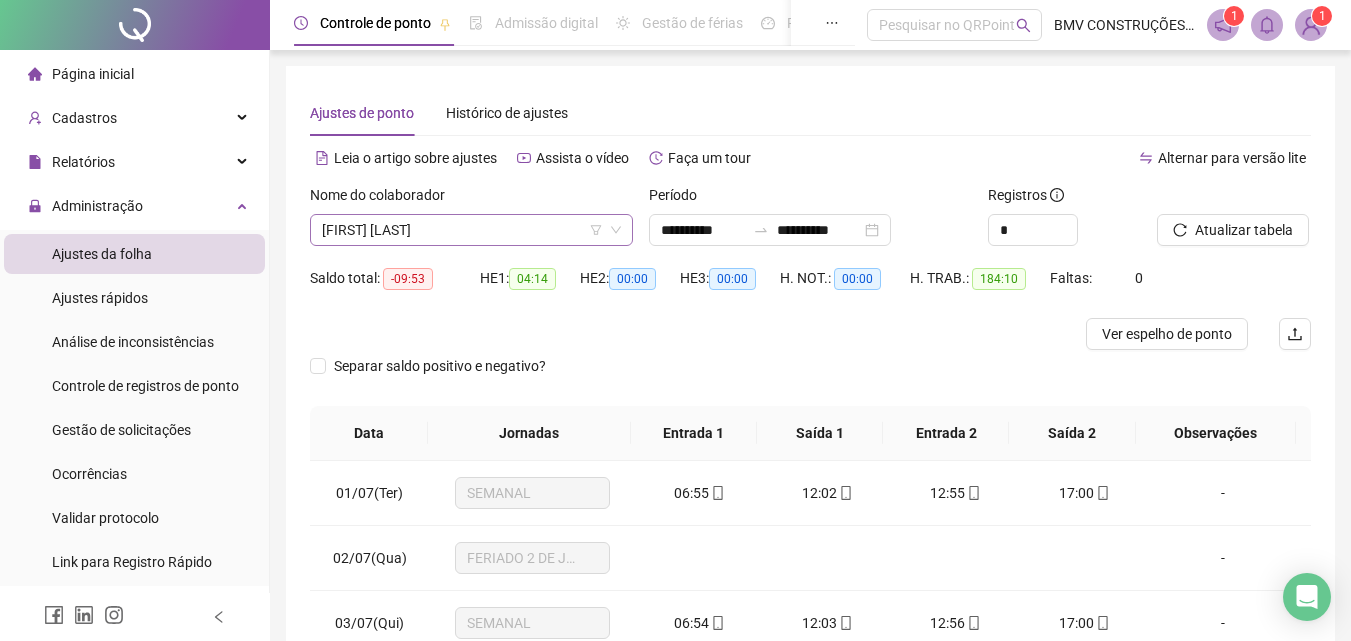 click on "[FIRST] [LAST]" at bounding box center [471, 230] 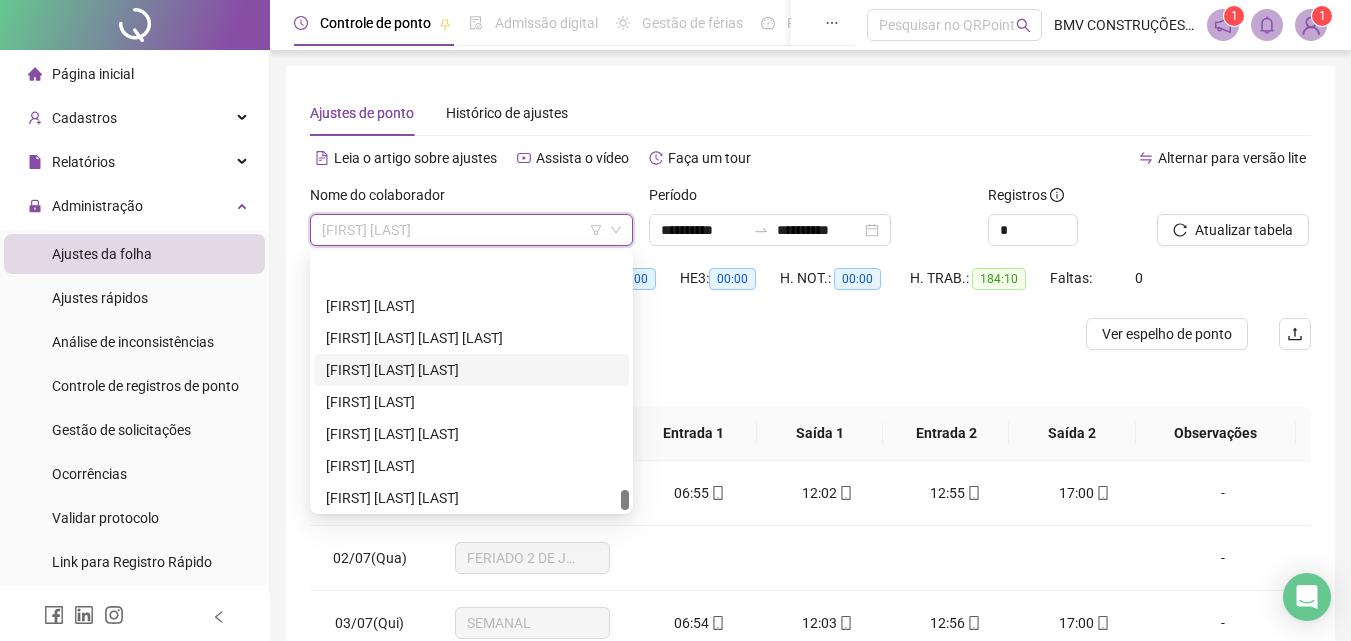 scroll, scrollTop: 18624, scrollLeft: 0, axis: vertical 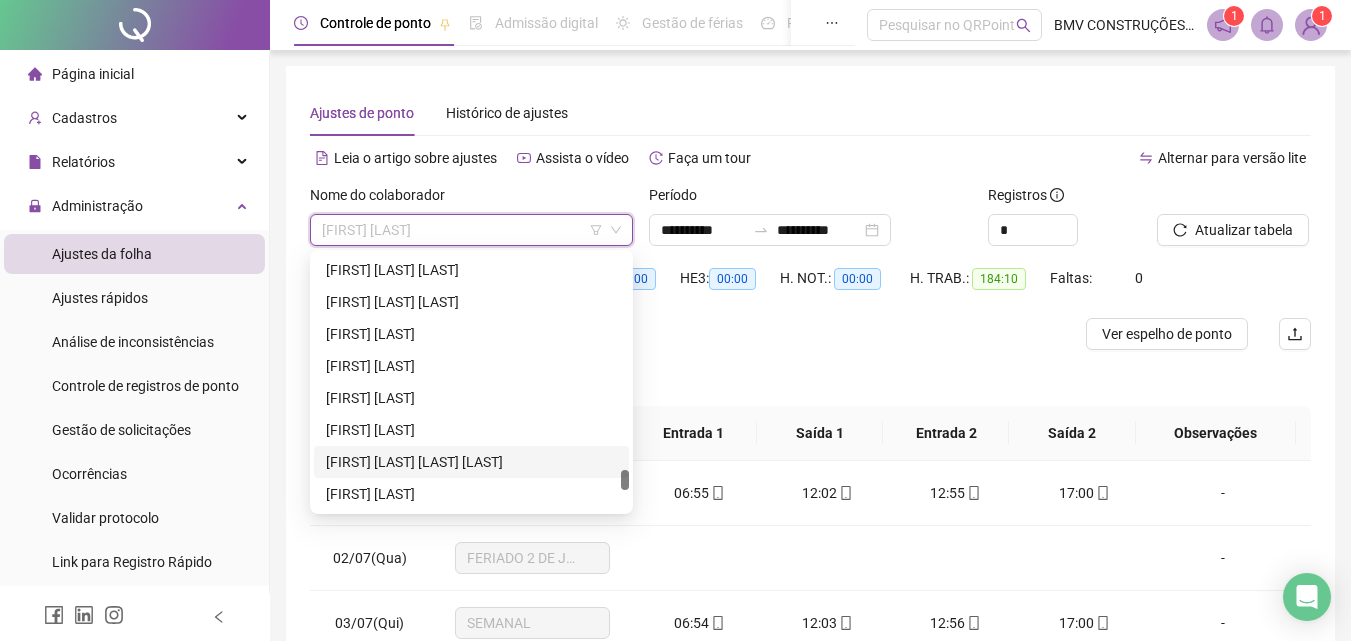 click on "[FIRST] [LAST] [LAST] [LAST]" at bounding box center (471, 462) 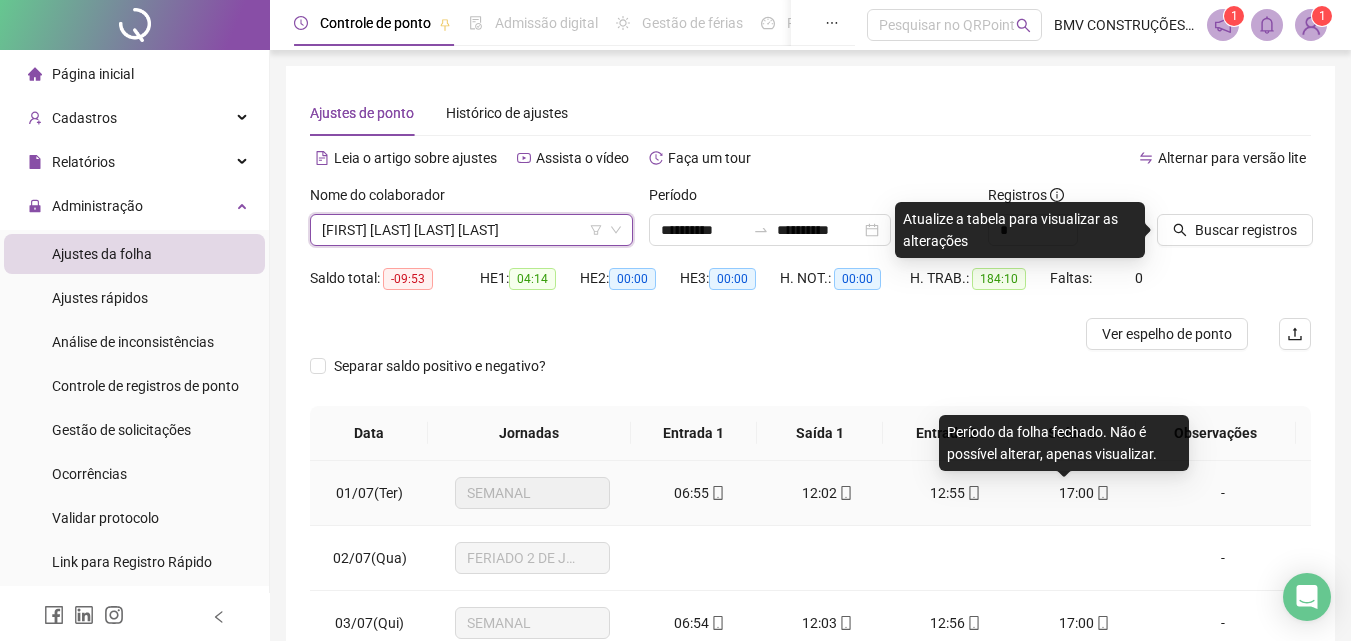 click on "17:00" at bounding box center (1076, 493) 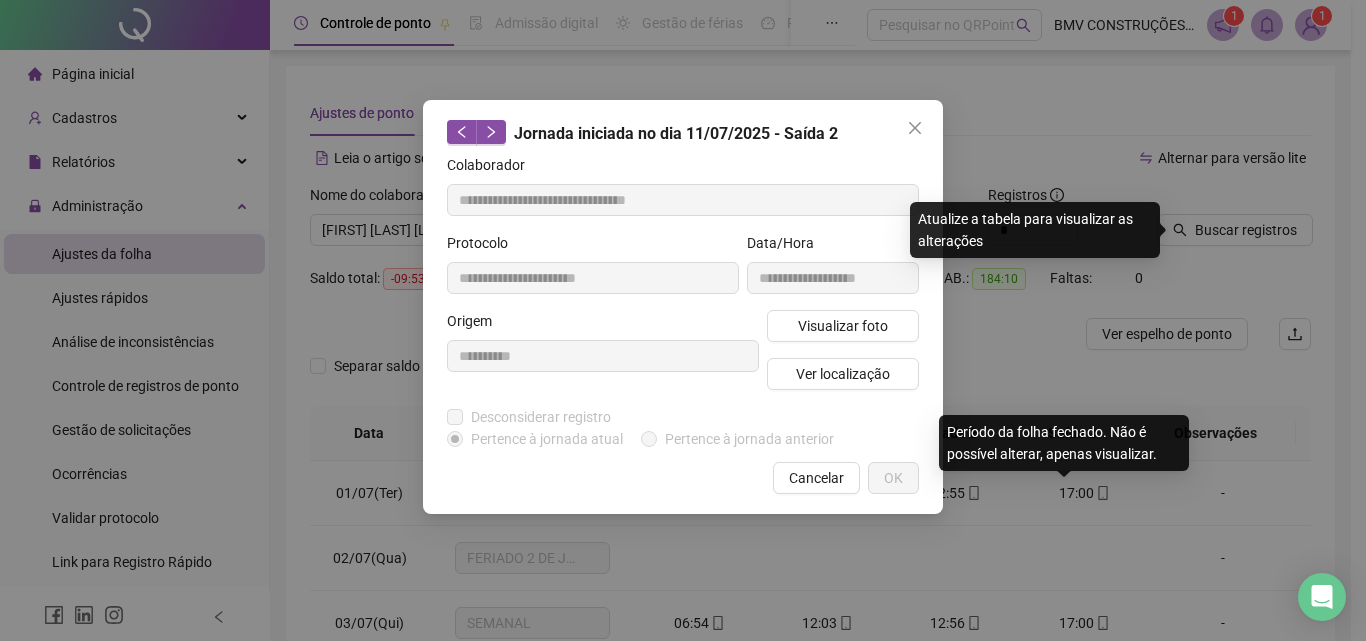 type on "**********" 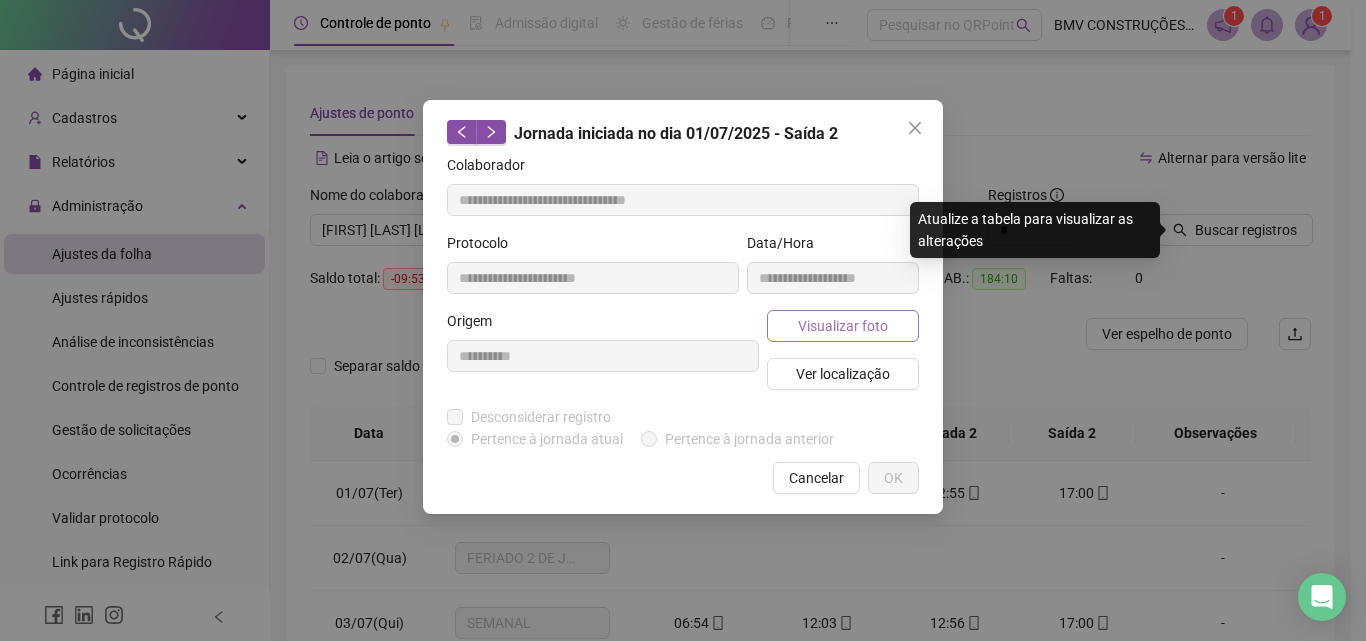 click on "Visualizar foto" at bounding box center (843, 326) 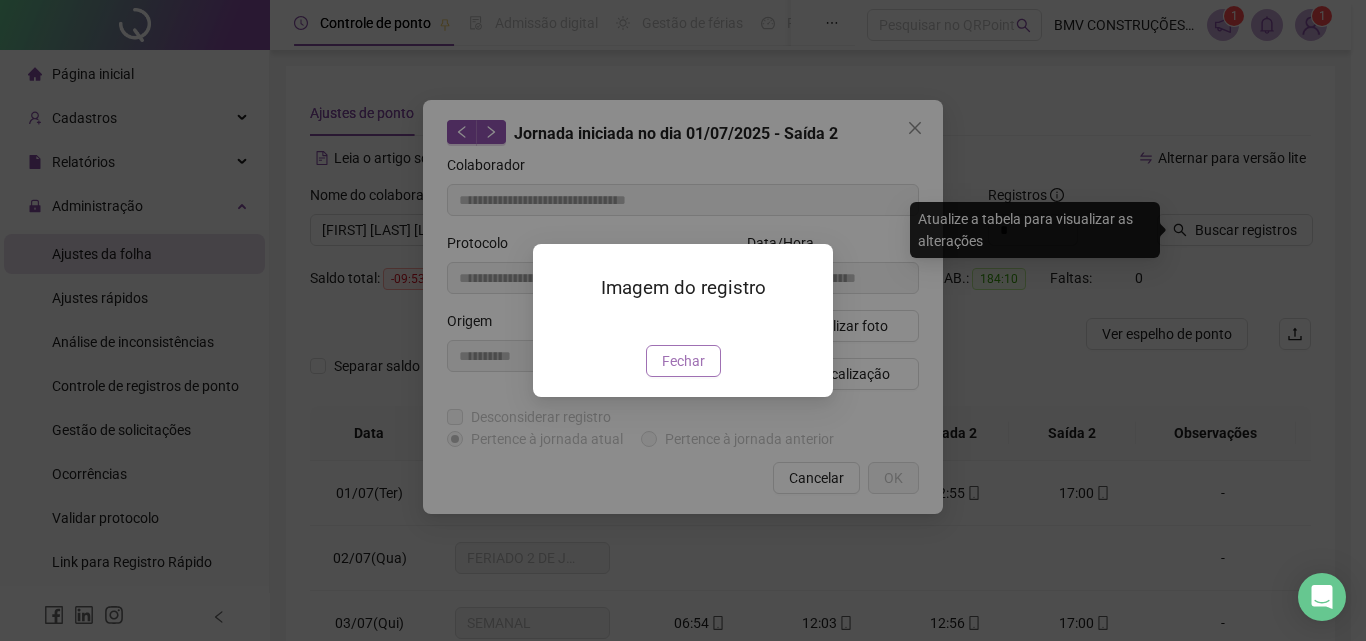 click on "Fechar" at bounding box center (683, 361) 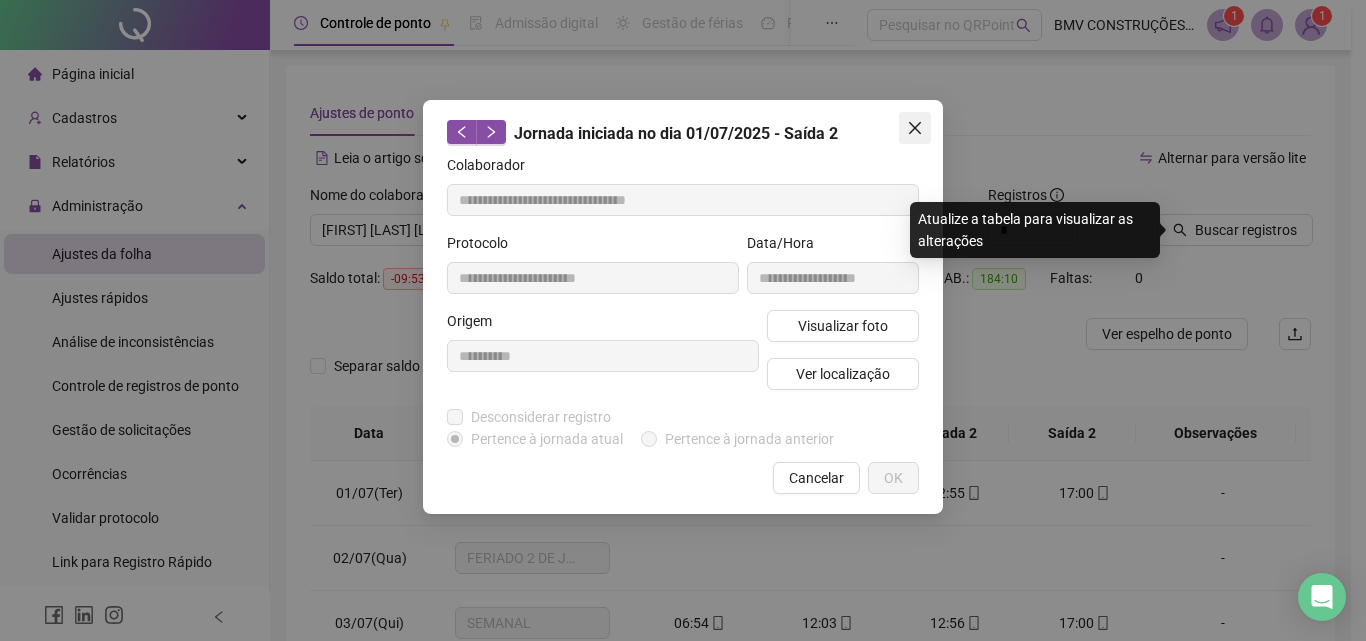 click 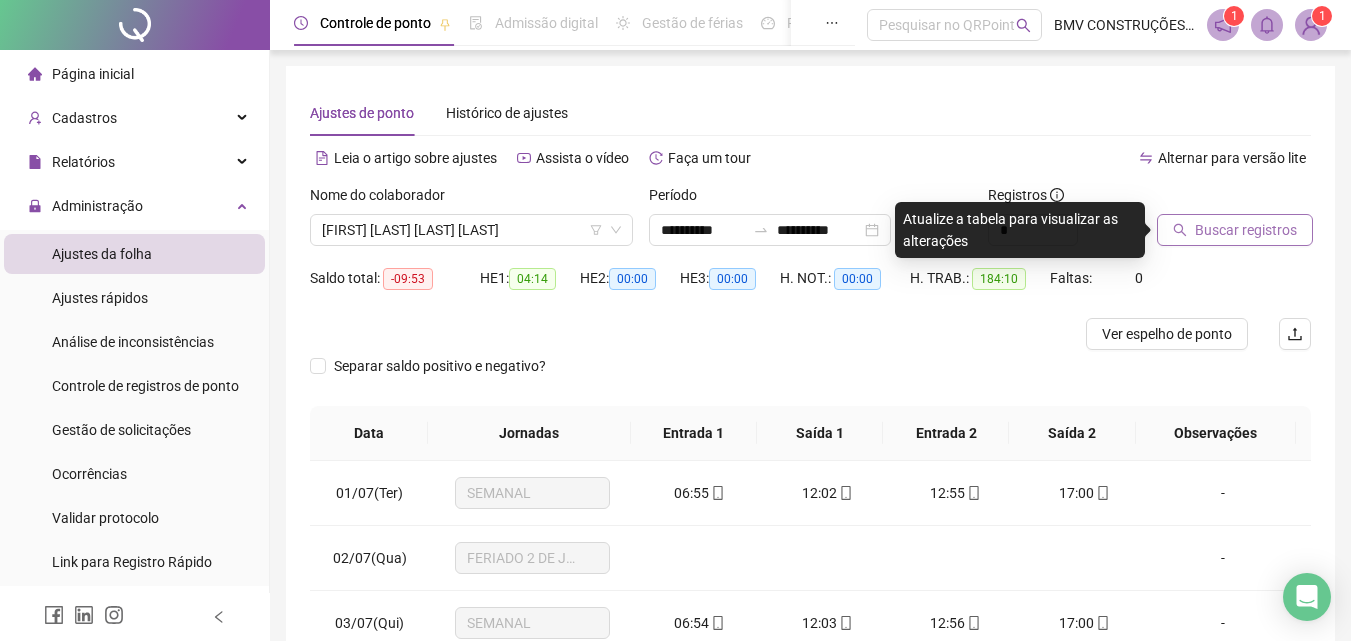 click on "Buscar registros" at bounding box center [1246, 230] 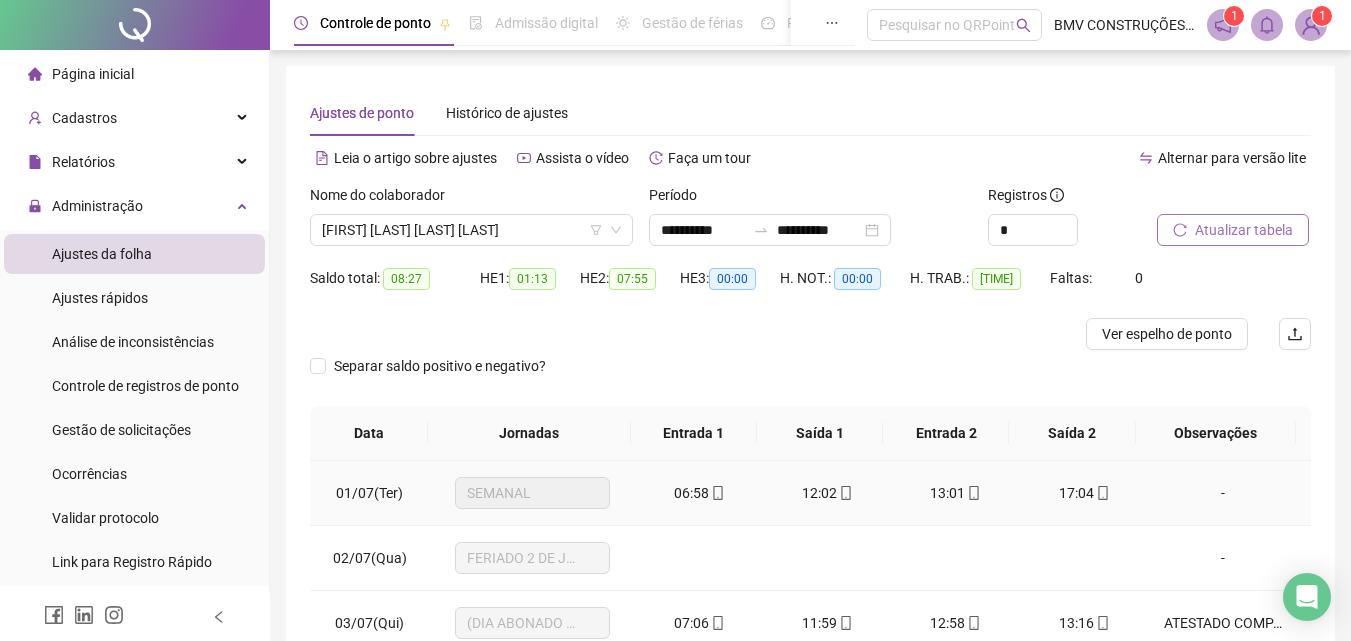 click on "17:04" at bounding box center [1084, 493] 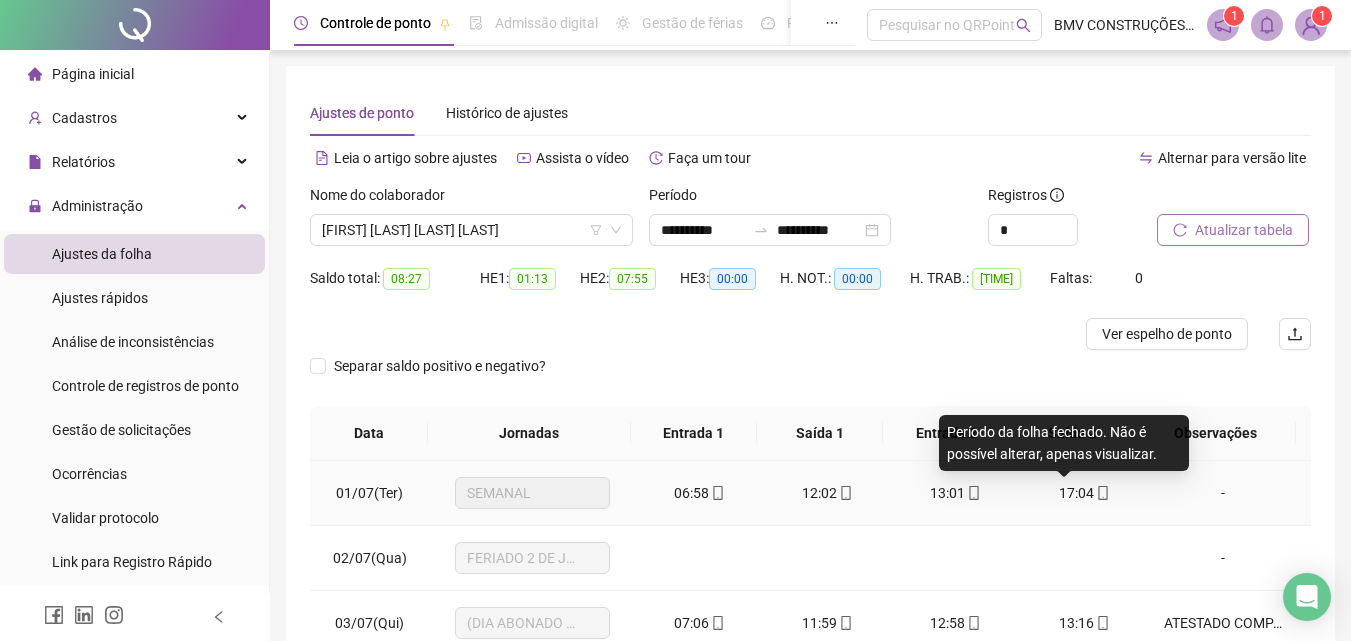 click on "17:04" at bounding box center (1076, 493) 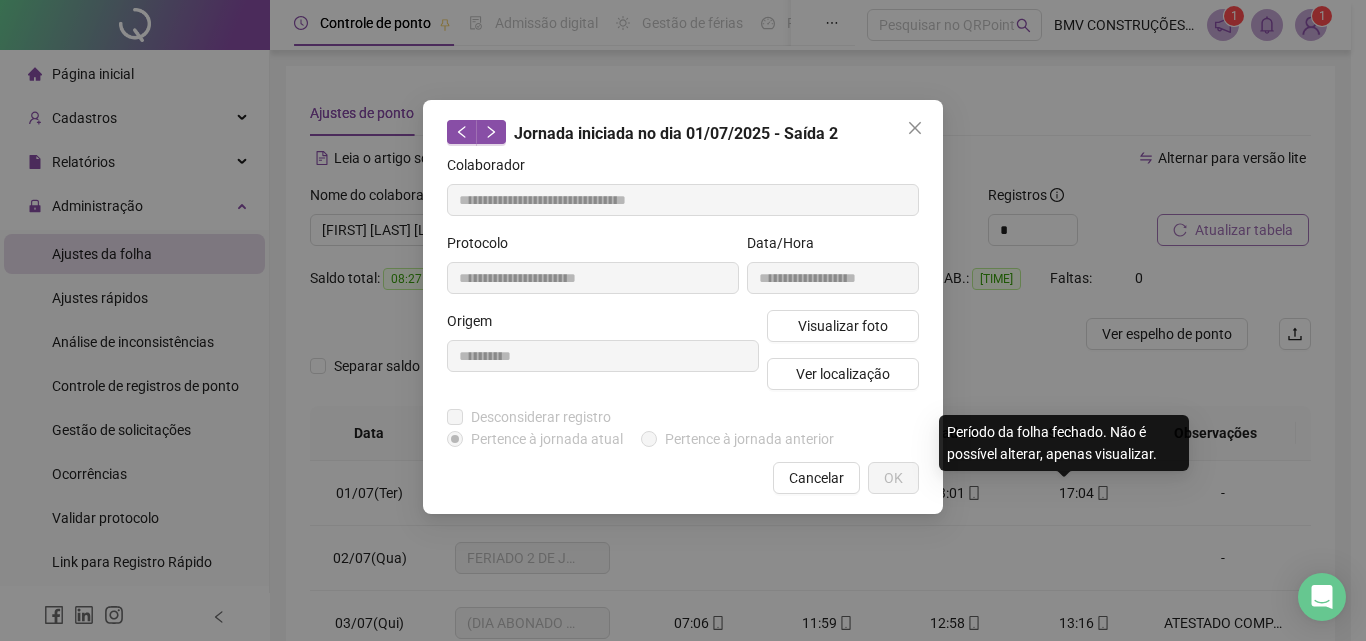 type on "**********" 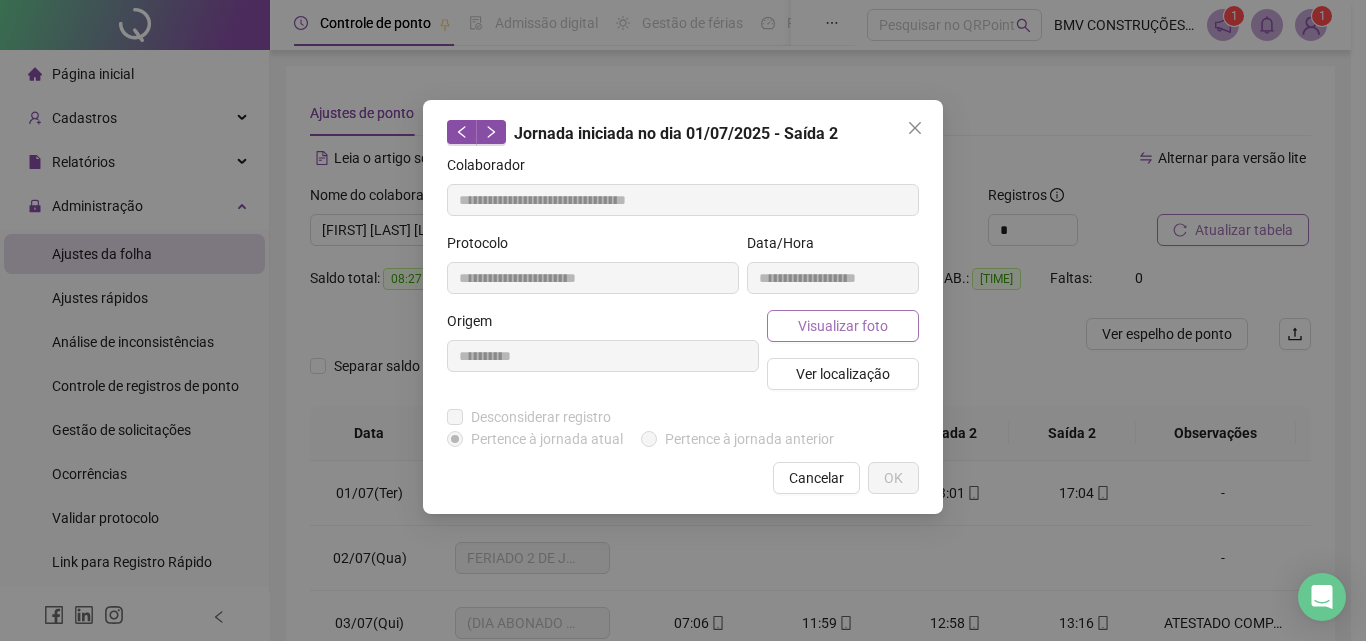 click on "Visualizar foto" at bounding box center [843, 326] 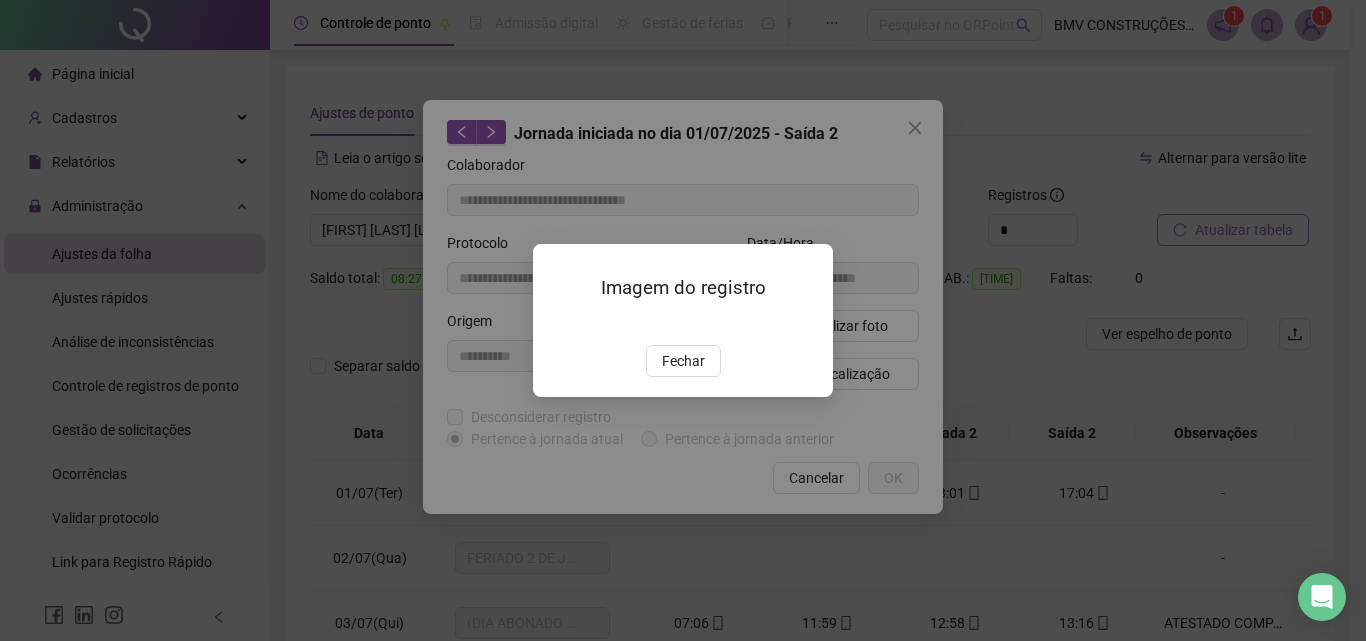 drag, startPoint x: 665, startPoint y: 467, endPoint x: 678, endPoint y: 472, distance: 13.928389 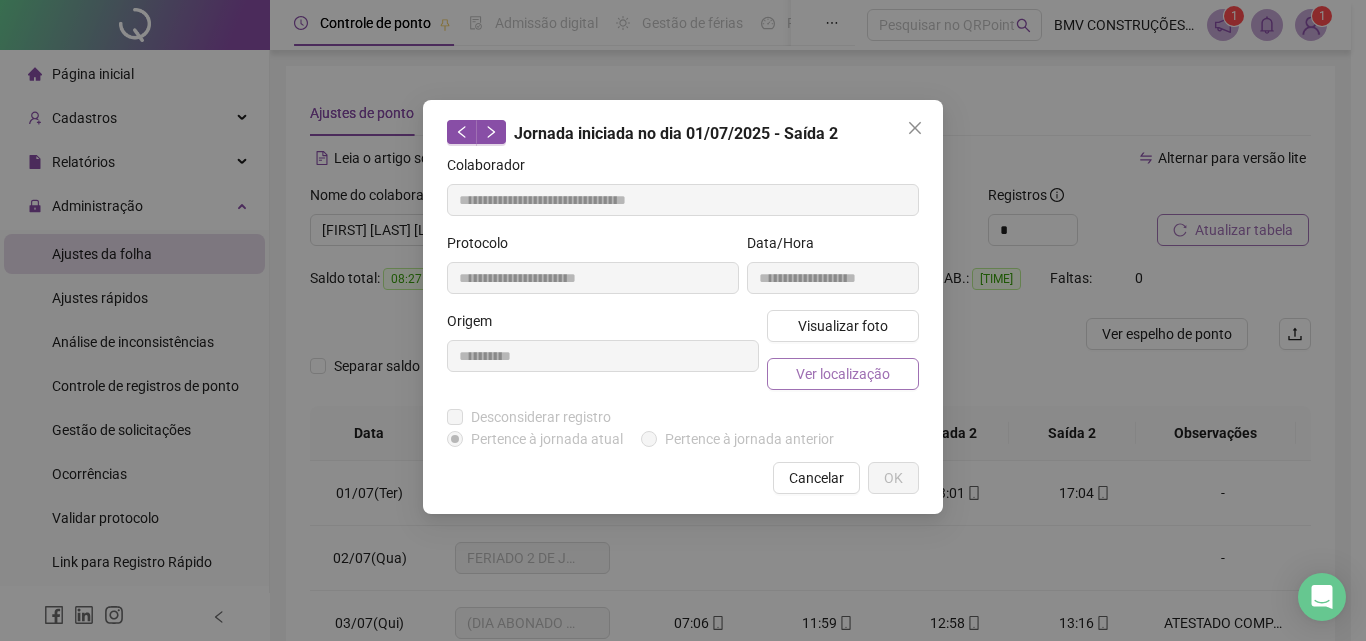 click on "Ver localização" at bounding box center (843, 374) 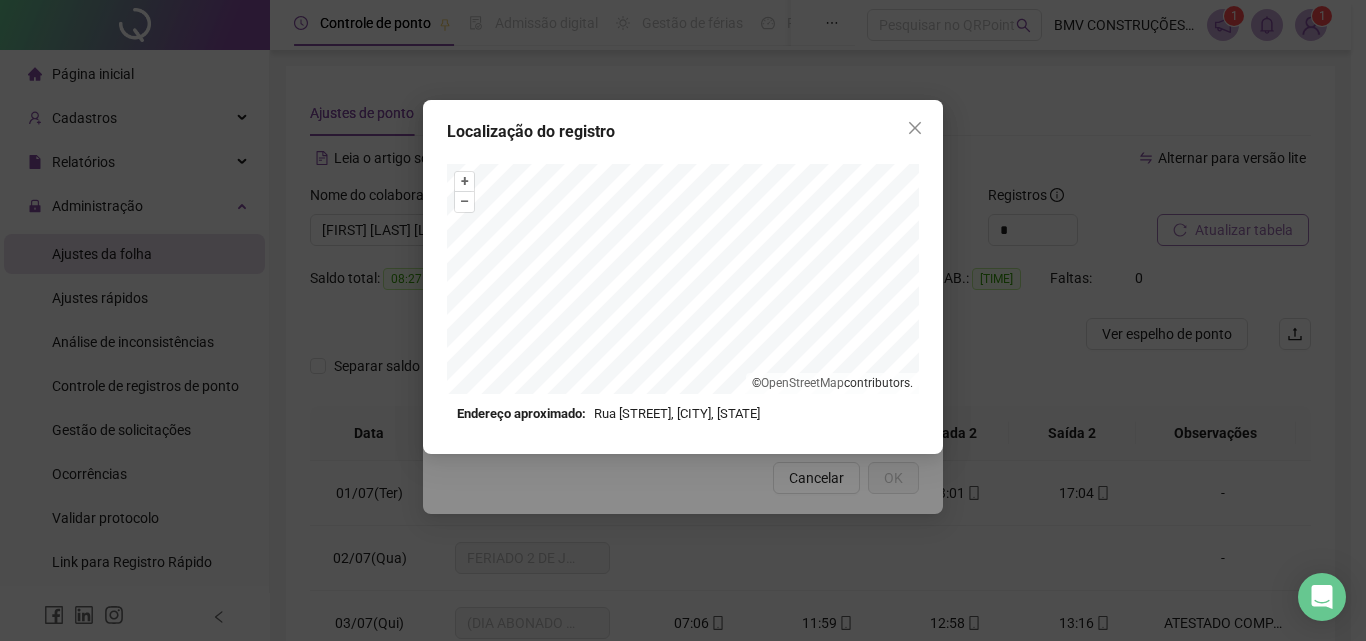 drag, startPoint x: 909, startPoint y: 141, endPoint x: 901, endPoint y: 161, distance: 21.540659 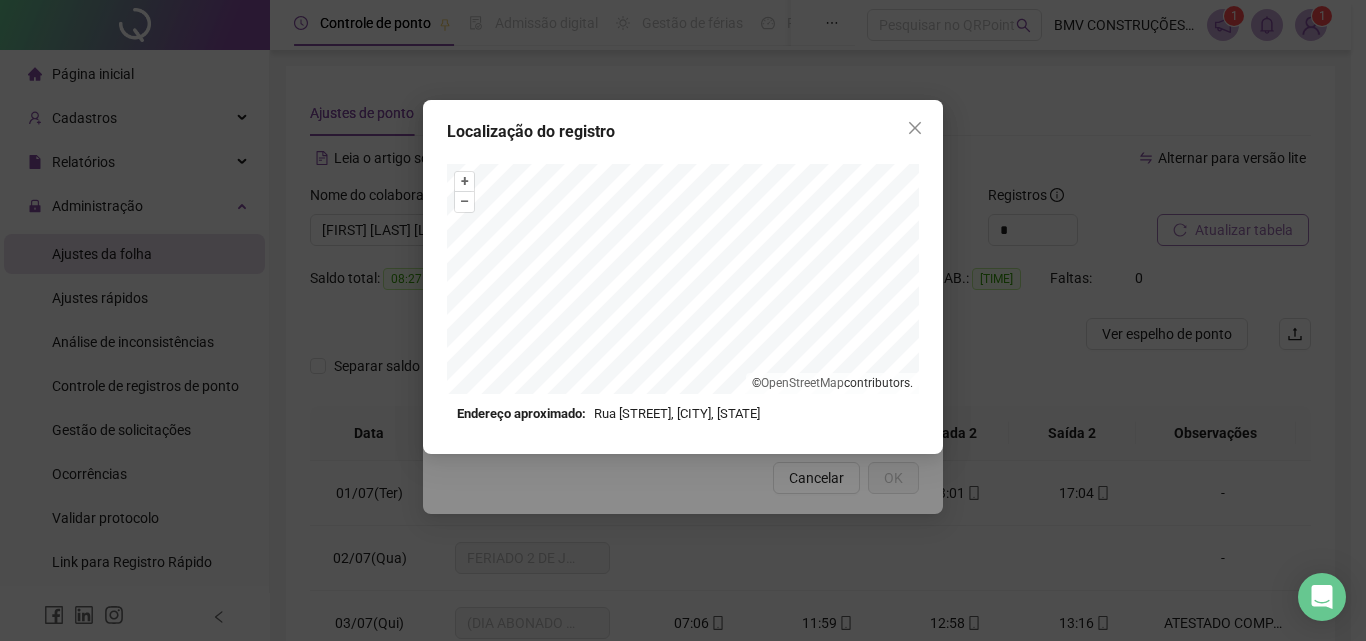 click at bounding box center [915, 128] 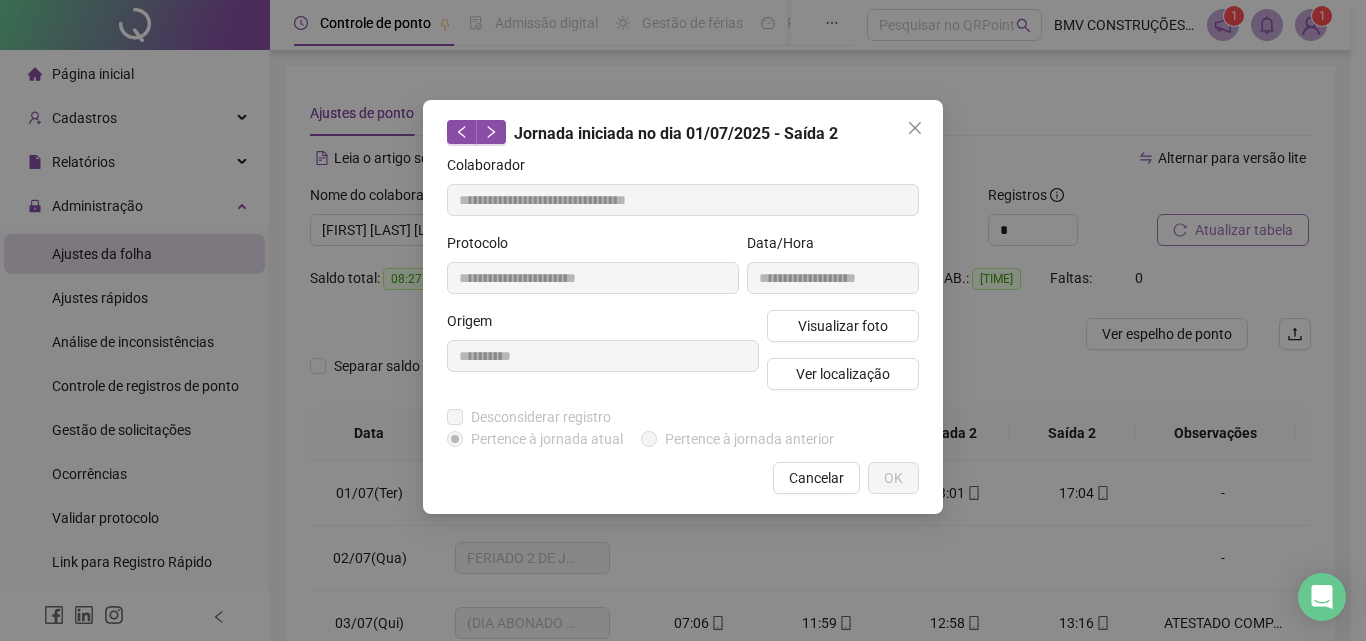 click on "Localização do registro Endereço aproximado: Rua [STREET], [CITY], [STATE] *OBS Os registros de ponto executados através da web utilizam uma tecnologia menos precisa para obter a geolocalização do colaborador, o que poderá resultar em localizações distintas." at bounding box center [683, 320] 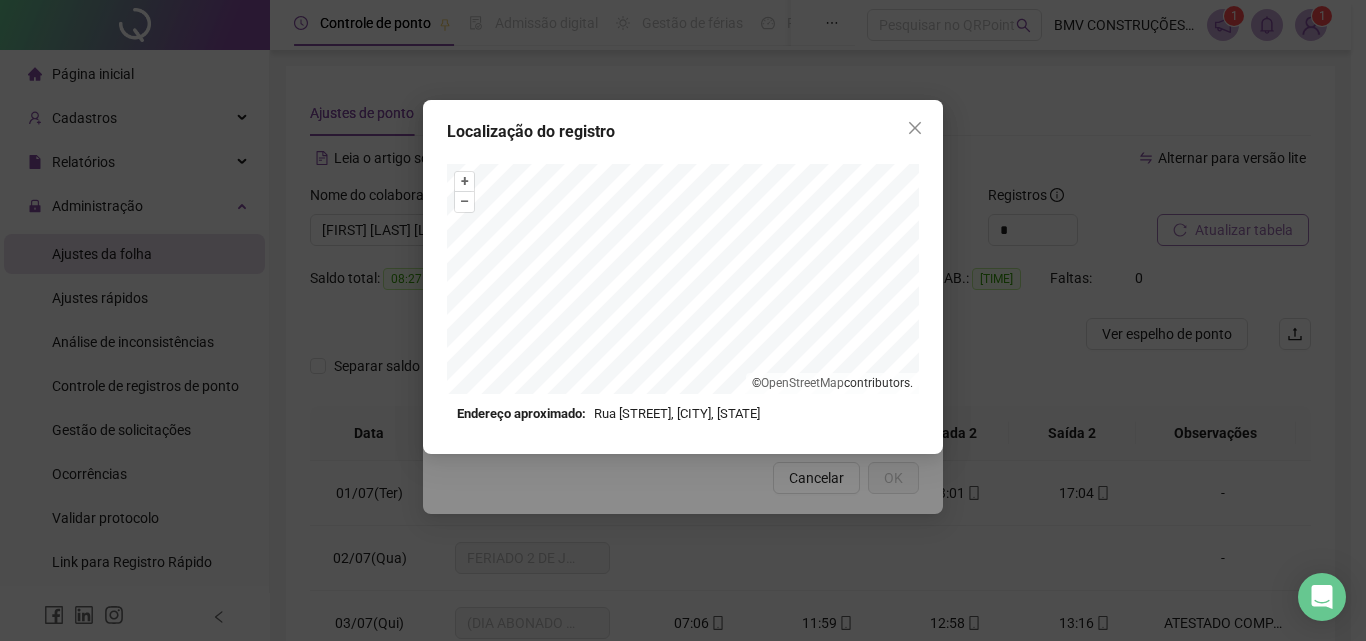 drag, startPoint x: 913, startPoint y: 141, endPoint x: 902, endPoint y: 162, distance: 23.70654 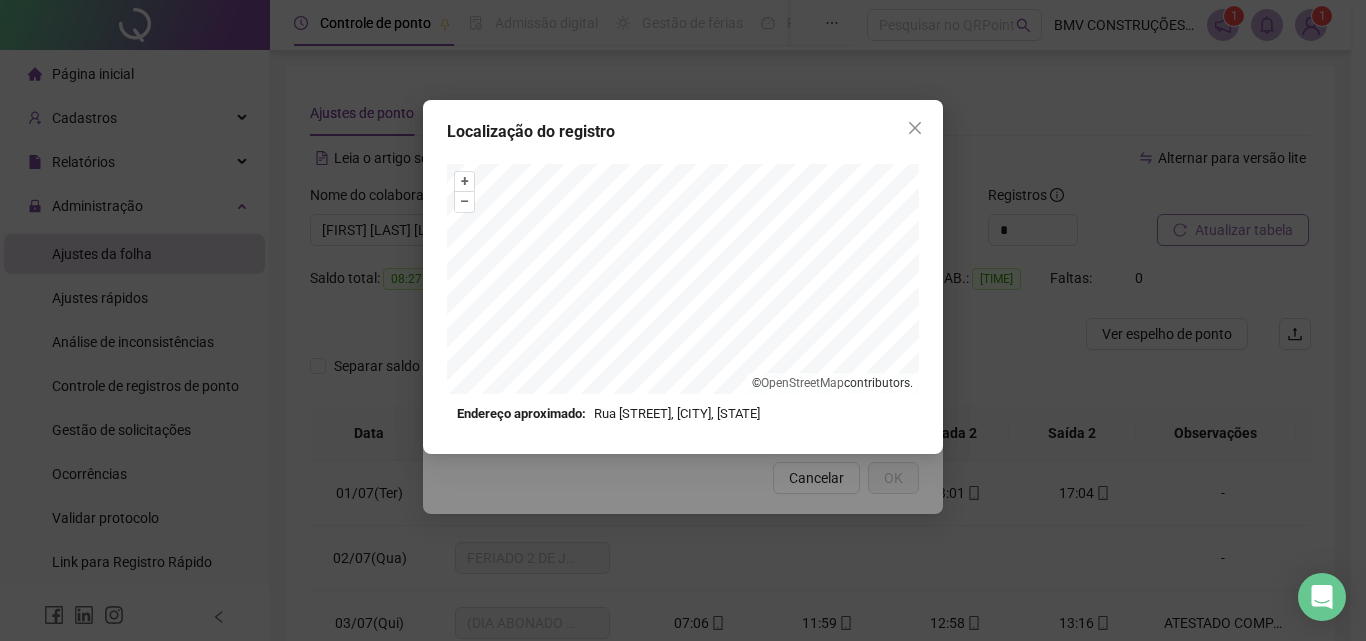 drag, startPoint x: 905, startPoint y: 134, endPoint x: 895, endPoint y: 157, distance: 25.079872 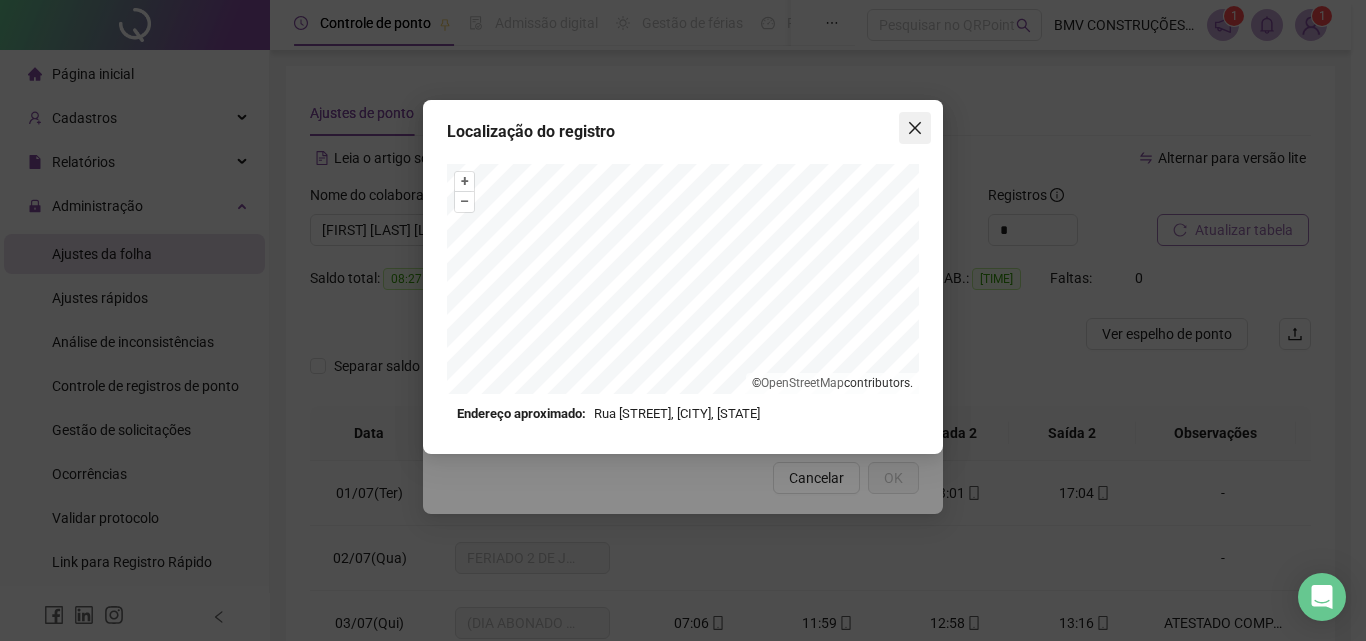 drag, startPoint x: 926, startPoint y: 109, endPoint x: 913, endPoint y: 136, distance: 29.966648 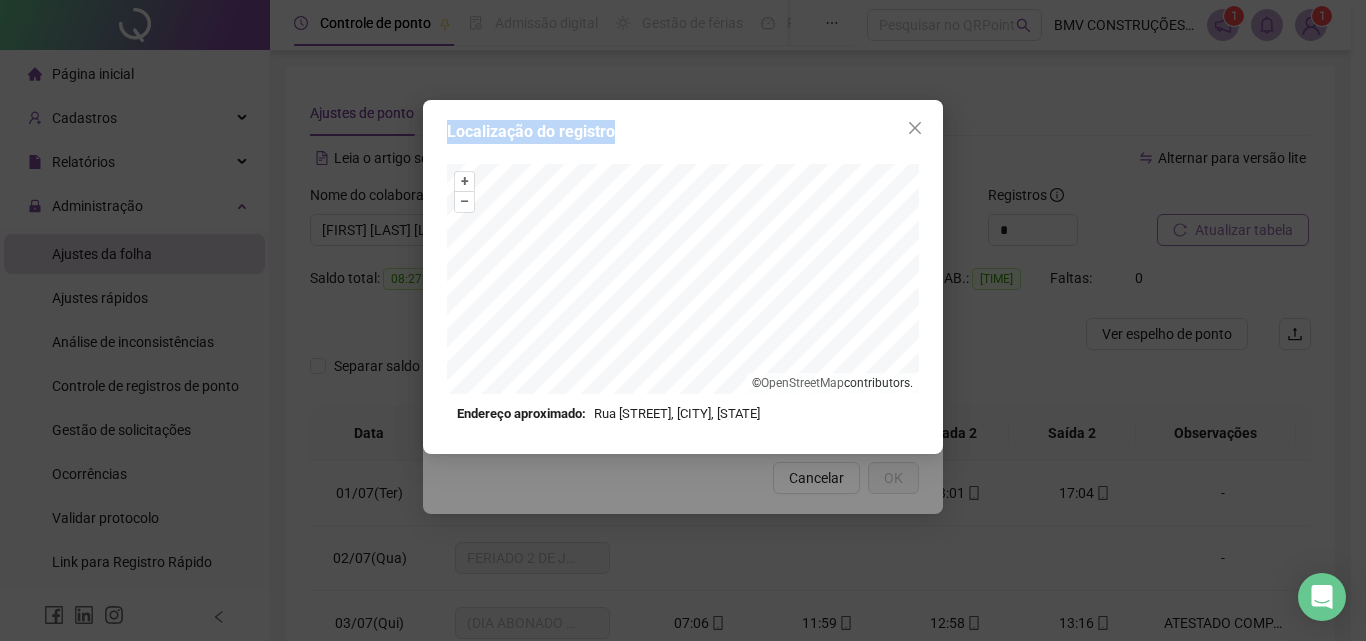 click 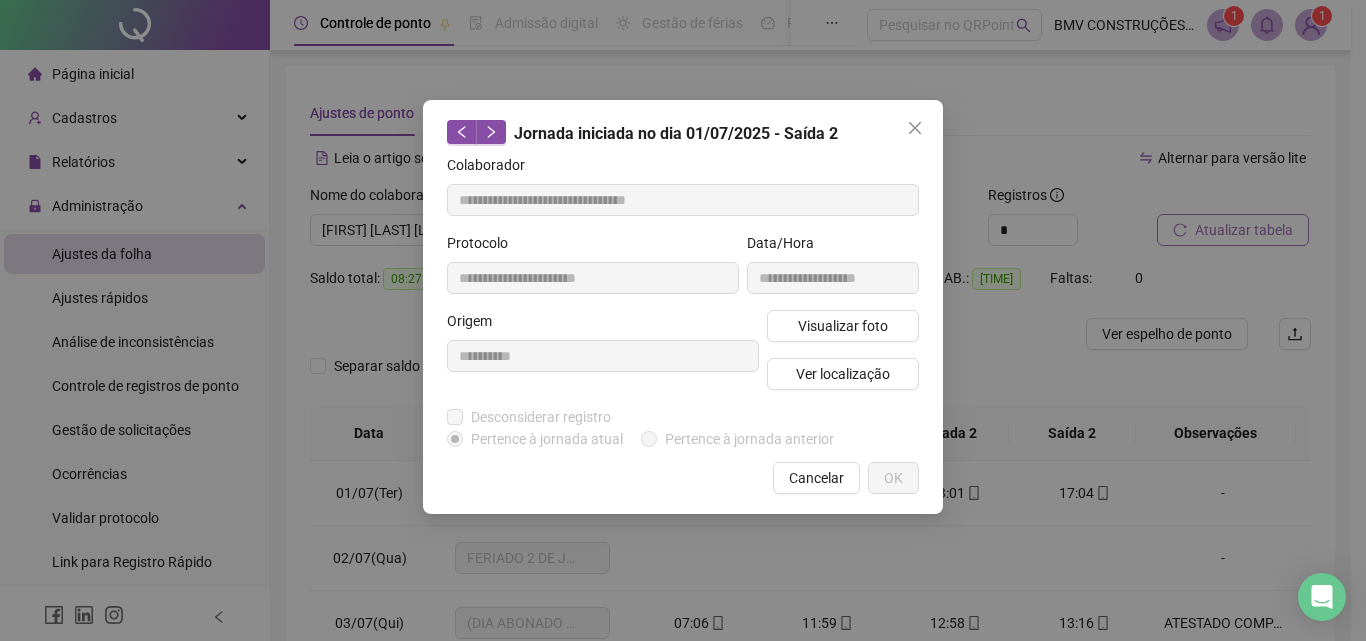 click on "**********" at bounding box center (675, 320) 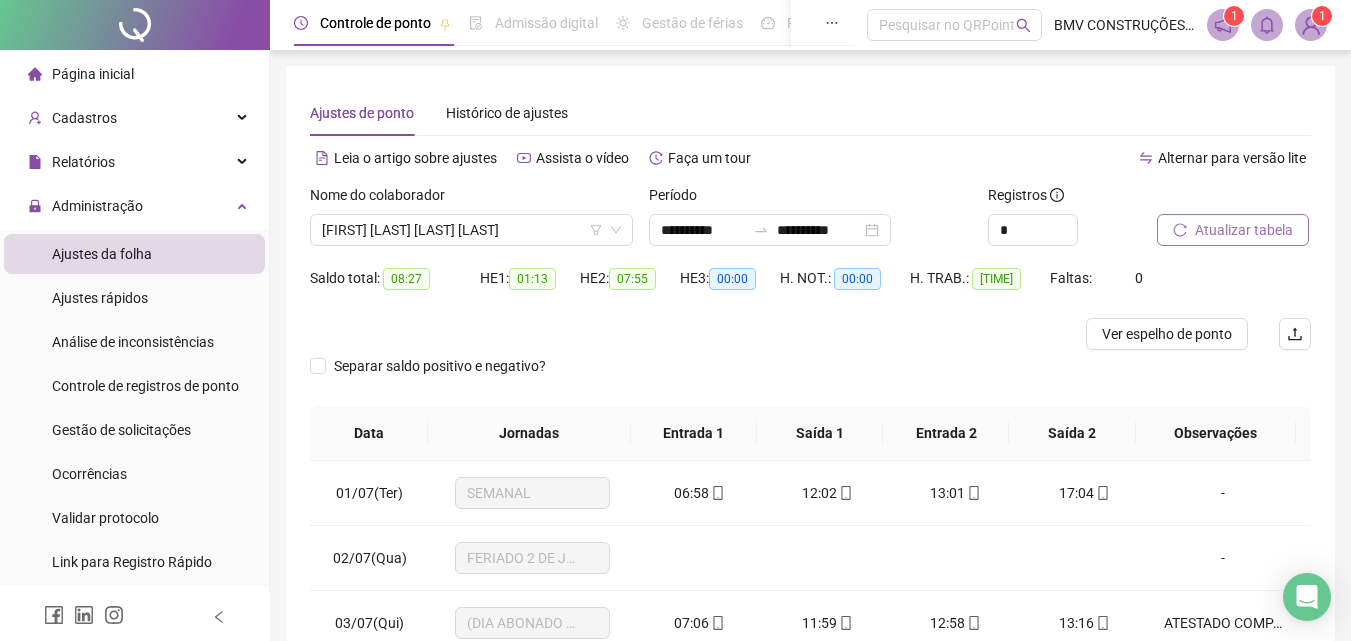 click on "1" at bounding box center [1322, 16] 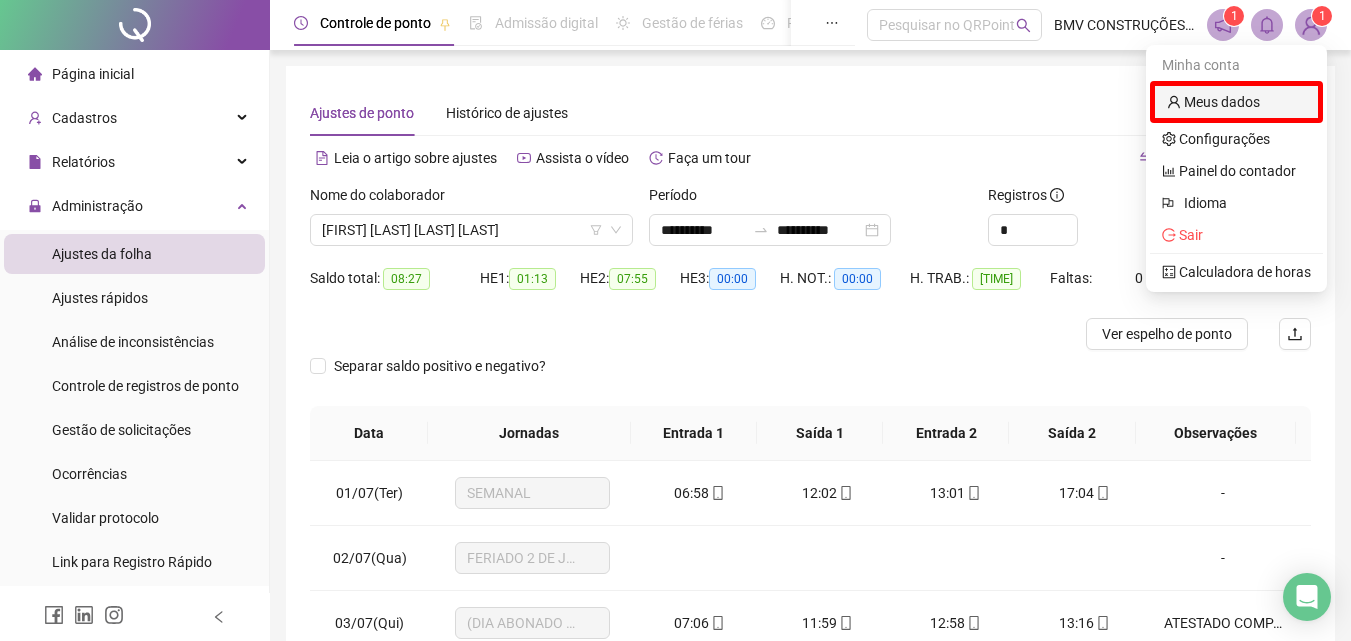 click on "Meus dados" at bounding box center (1213, 102) 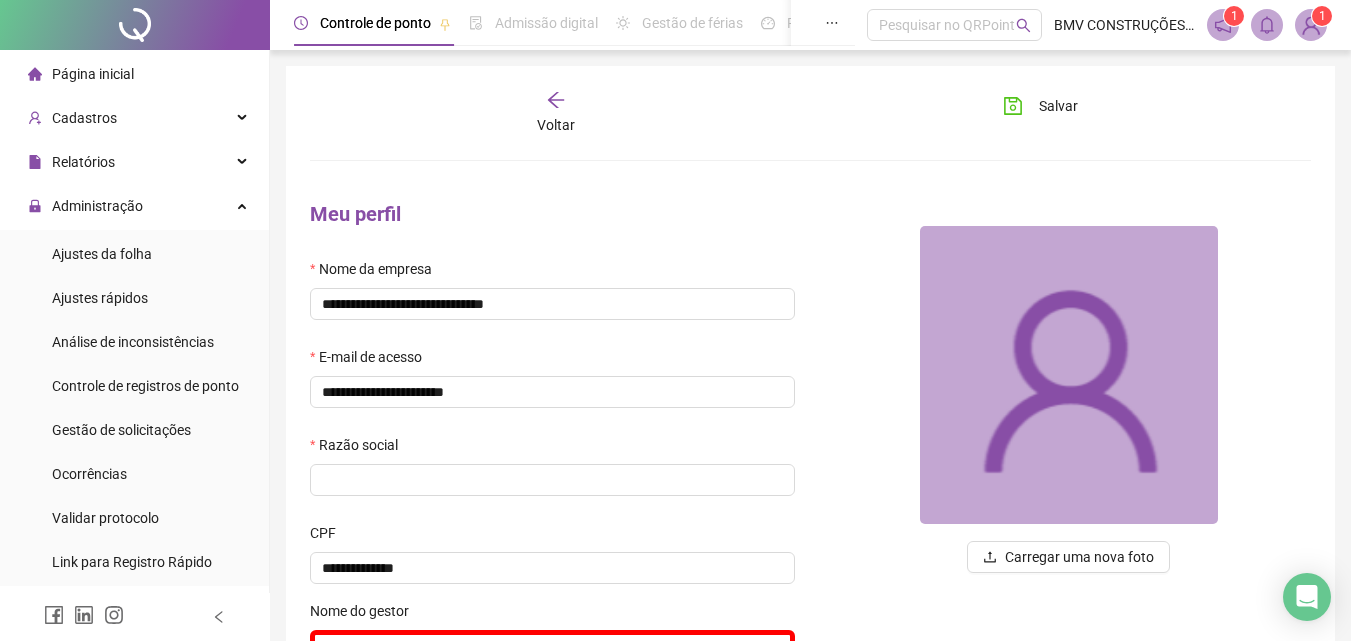 click 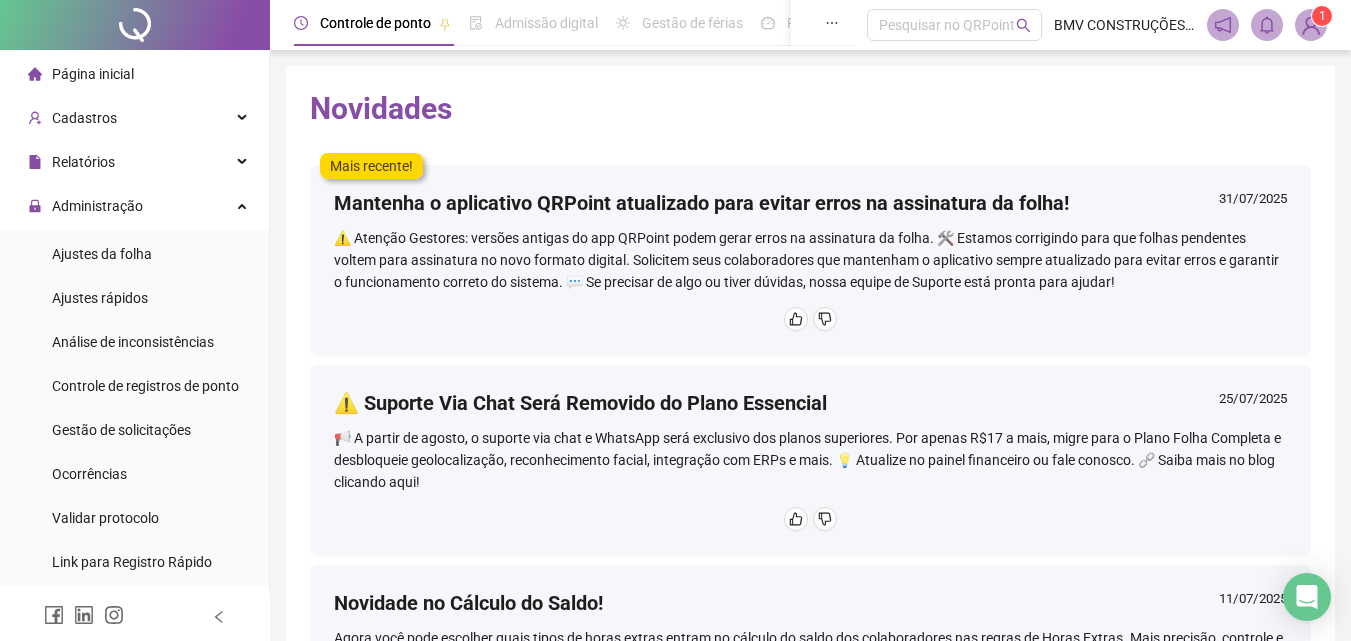 click on "Mantenha o aplicativo QRPoint atualizado para evitar erros na assinatura da folha! [DATE] ⚠️ Atenção Gestores: versões antigas do app QRPoint podem gerar erros na assinatura da folha. 🛠️ Estamos corrigindo para que folhas pendentes voltem para assinatura no novo formato digital. Solicitem seus colaboradores que mantenham o aplicativo sempre atualizado para evitar erros e garantir o funcionamento correto do sistema. 💬 Se precisar de algo ou tiver dúvidas, nossa equipe de Suporte está pronta para ajudar!" at bounding box center (810, 260) 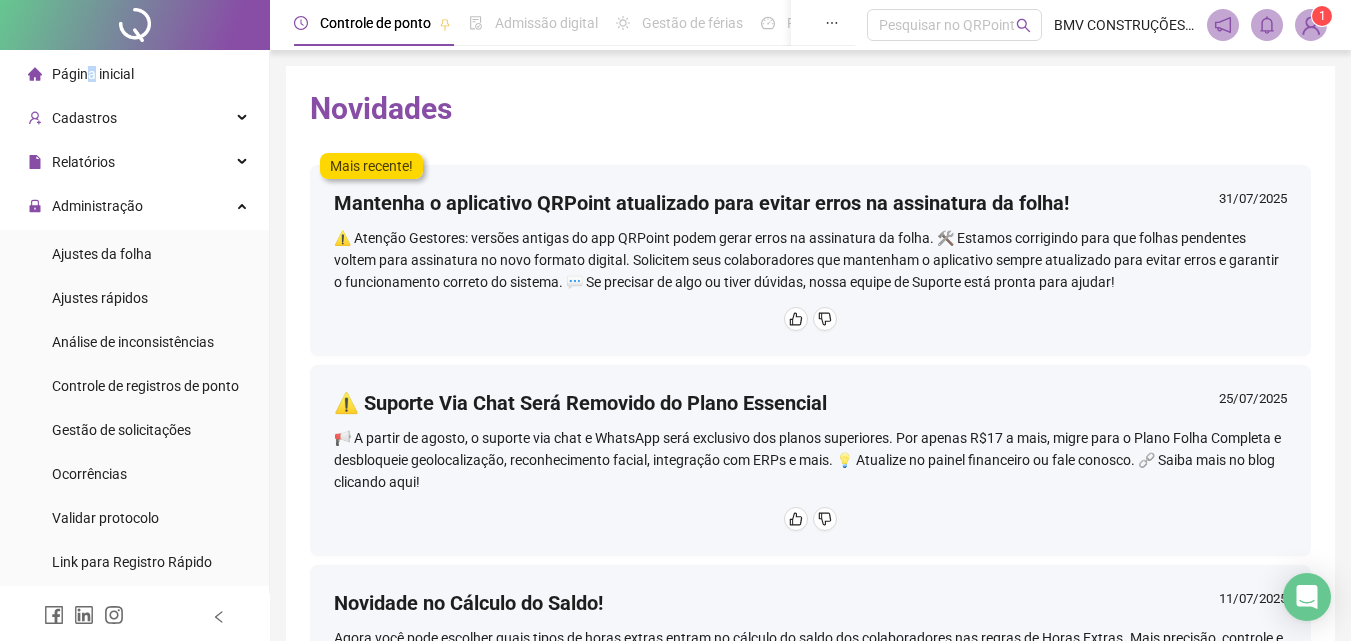 drag, startPoint x: 90, startPoint y: 74, endPoint x: 166, endPoint y: 94, distance: 78.58753 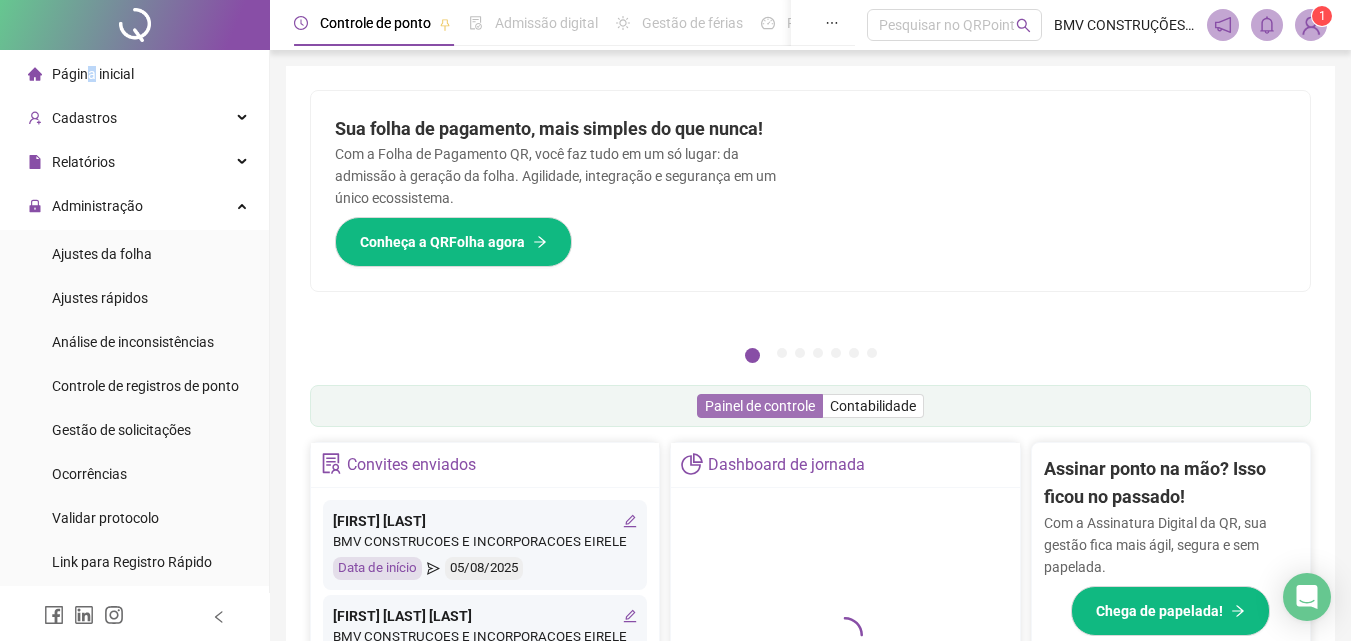 scroll, scrollTop: 100, scrollLeft: 0, axis: vertical 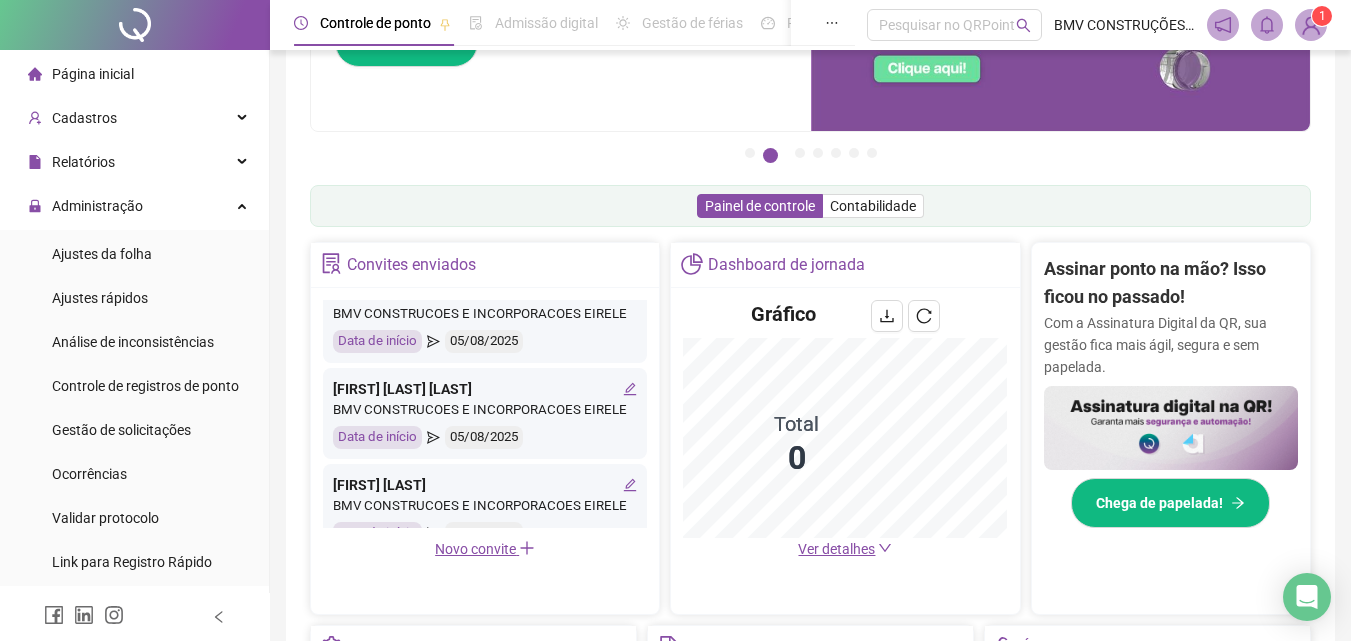 click 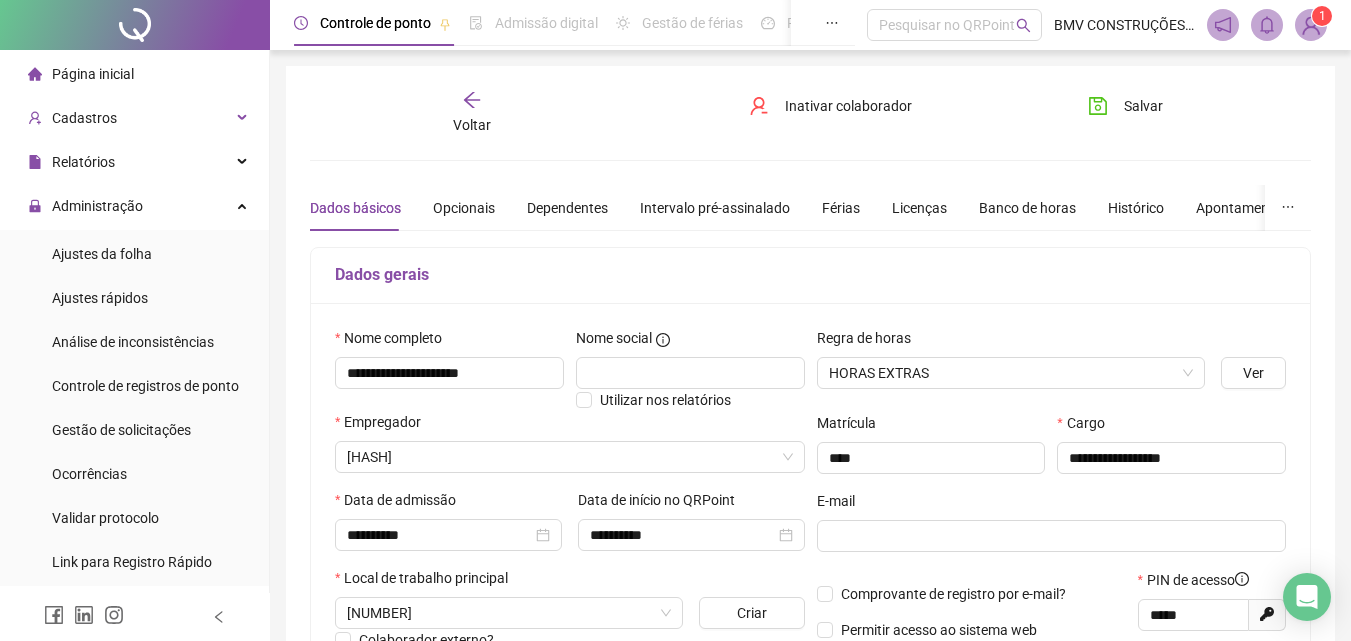 type on "**********" 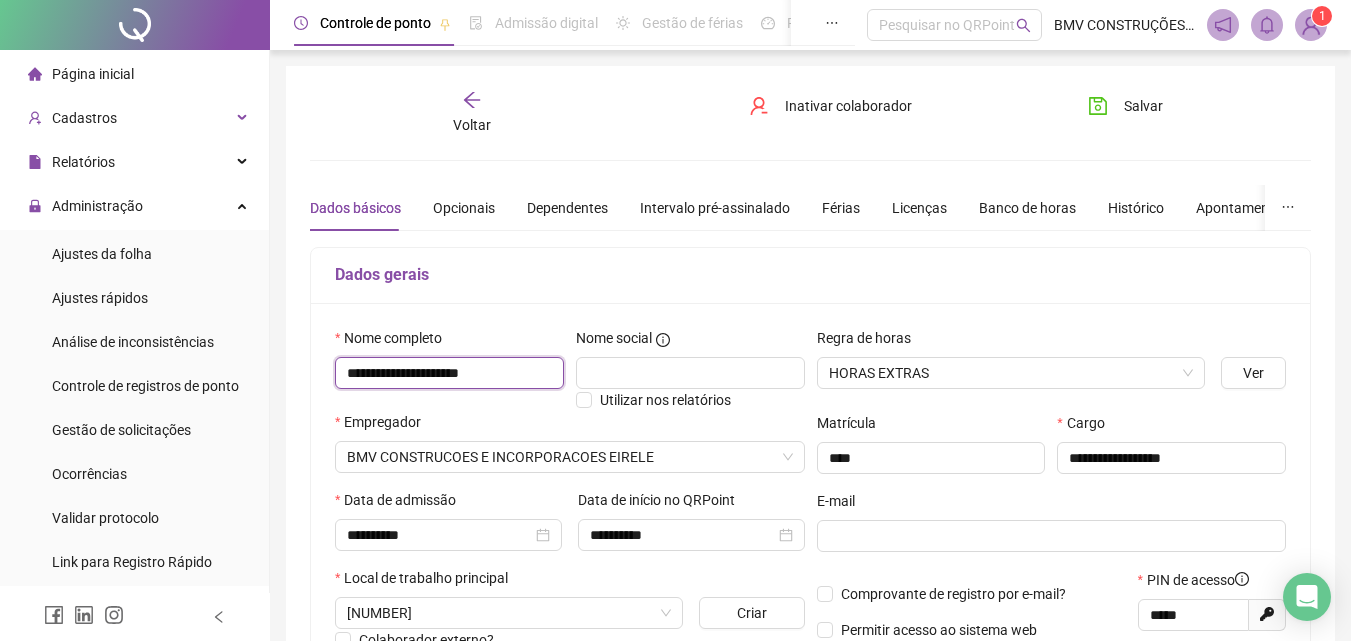 click on "**********" at bounding box center [449, 373] 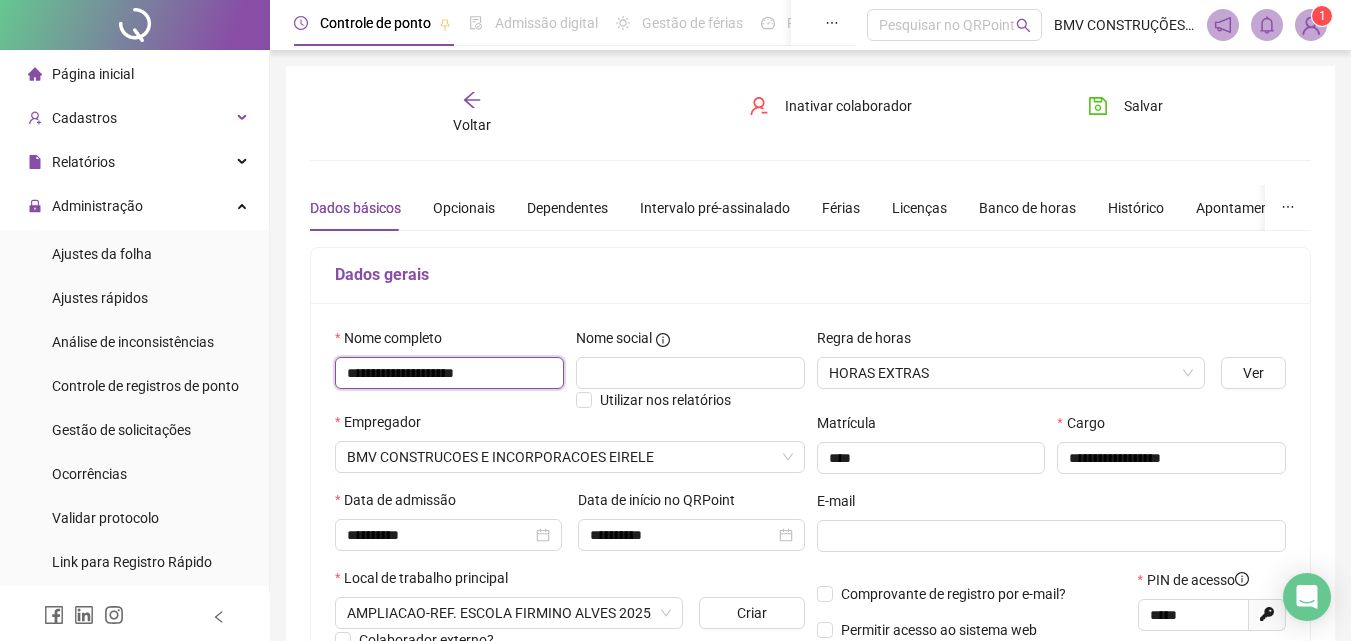click on "**********" at bounding box center (449, 373) 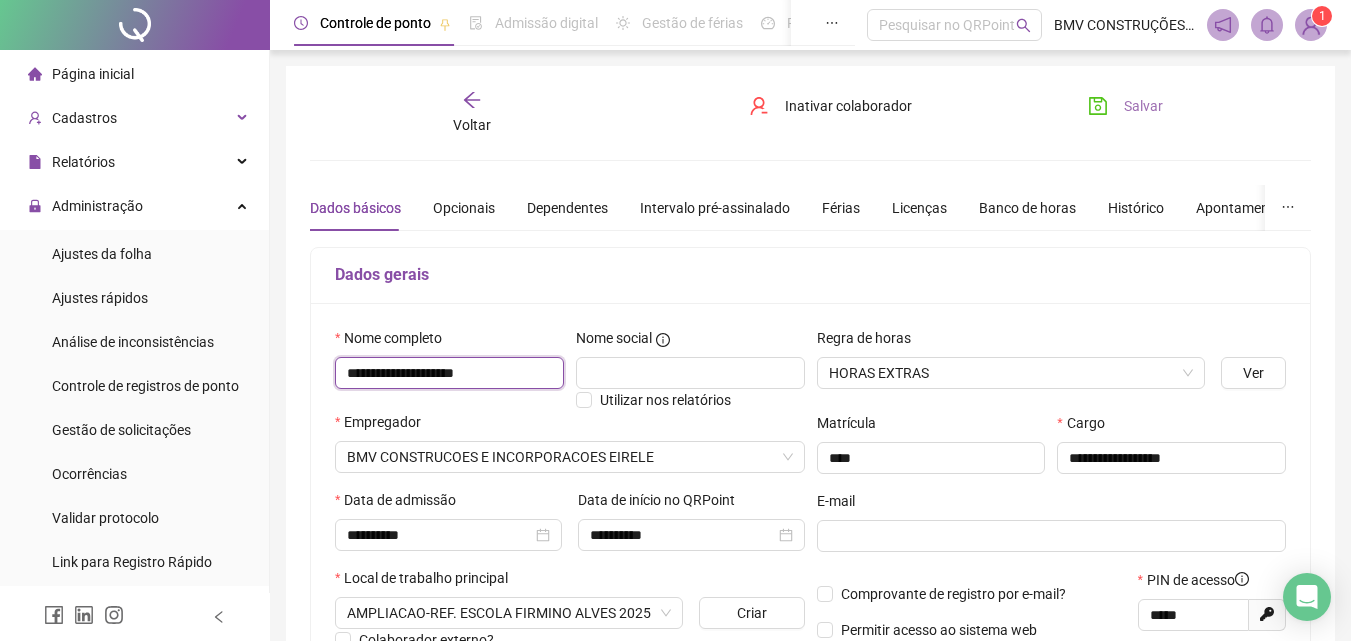 type on "**********" 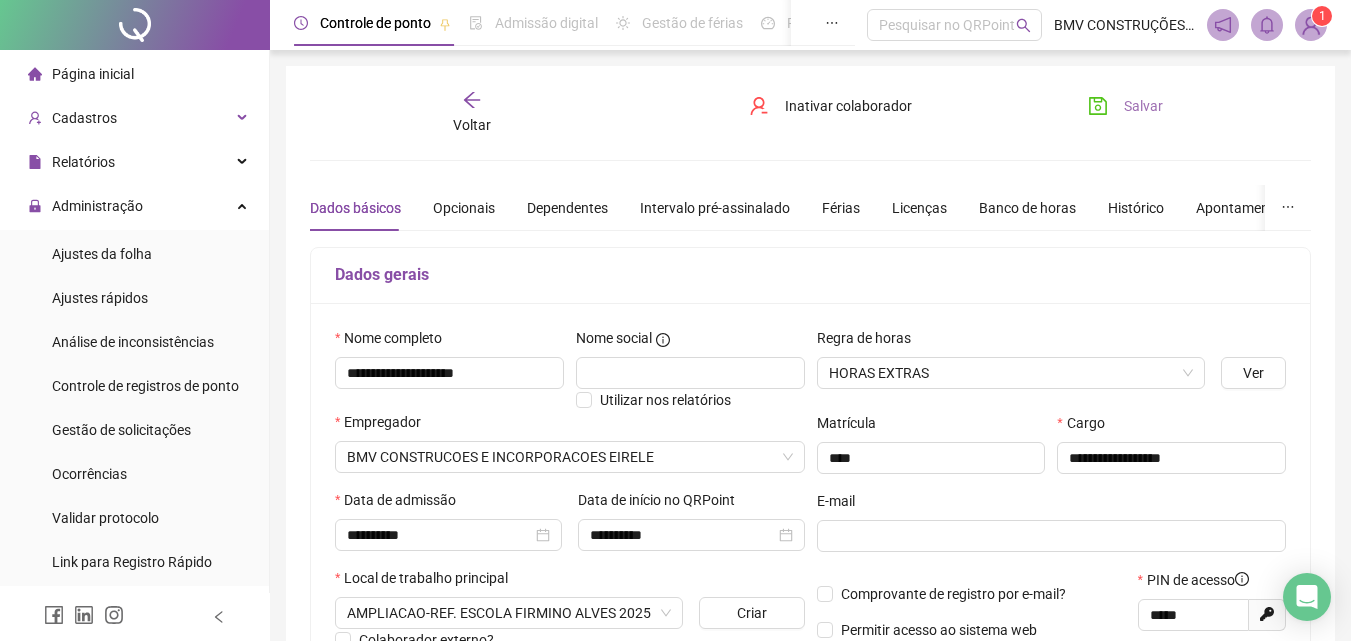 click on "Salvar" at bounding box center [1125, 106] 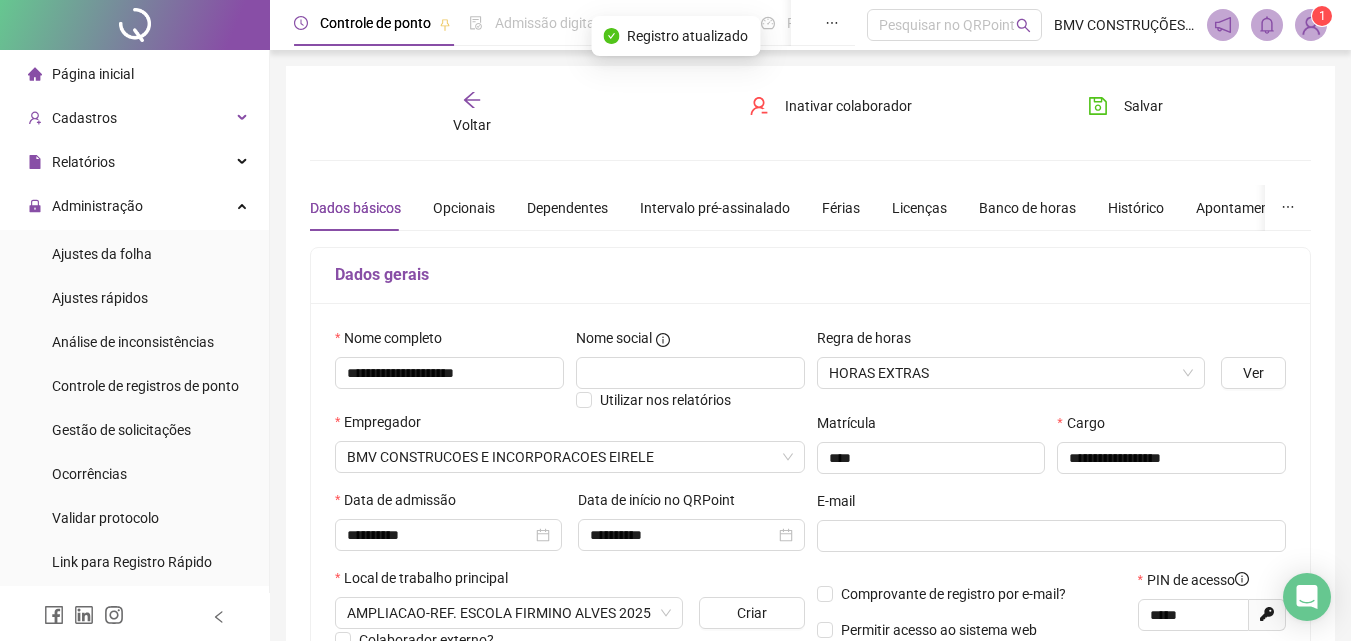 click on "Voltar" at bounding box center [472, 113] 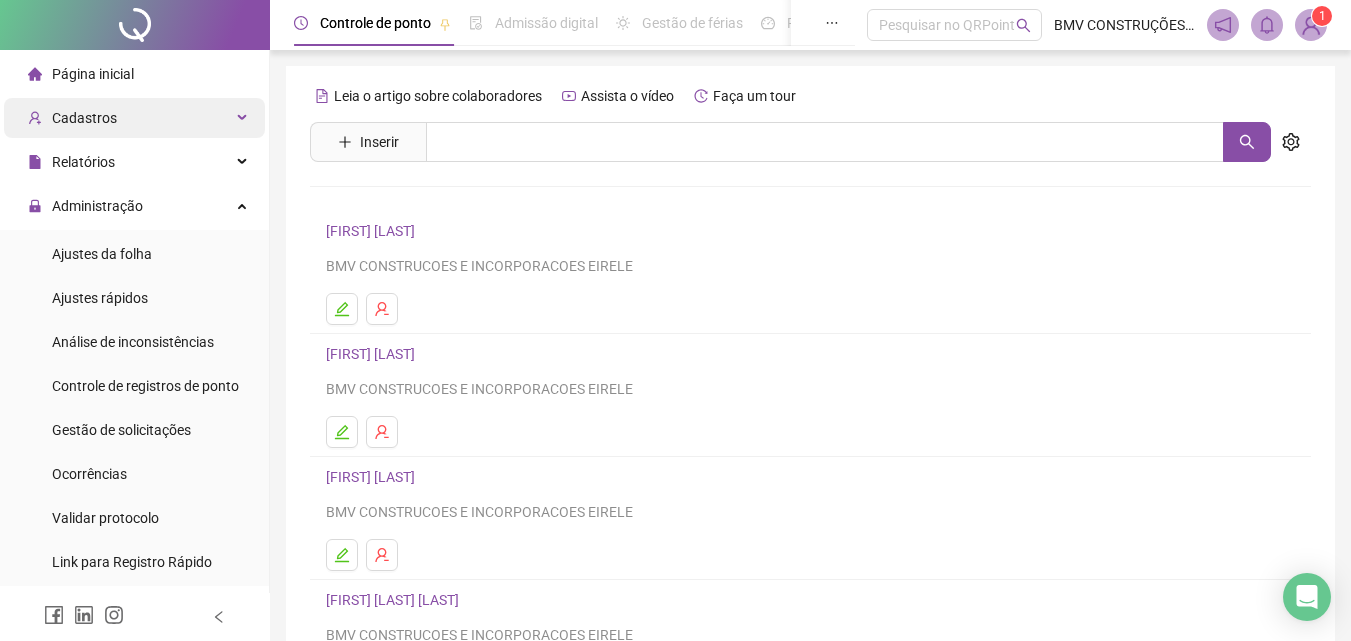 drag, startPoint x: 125, startPoint y: 75, endPoint x: 188, endPoint y: 118, distance: 76.27582 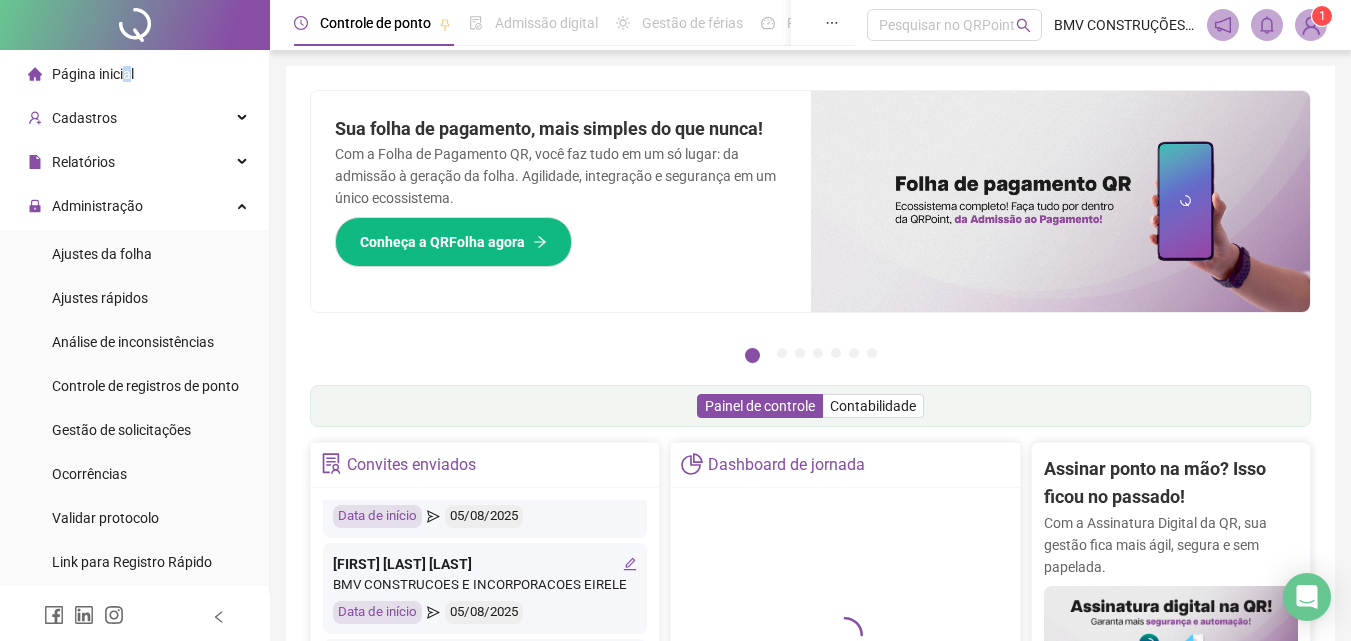 scroll, scrollTop: 0, scrollLeft: 0, axis: both 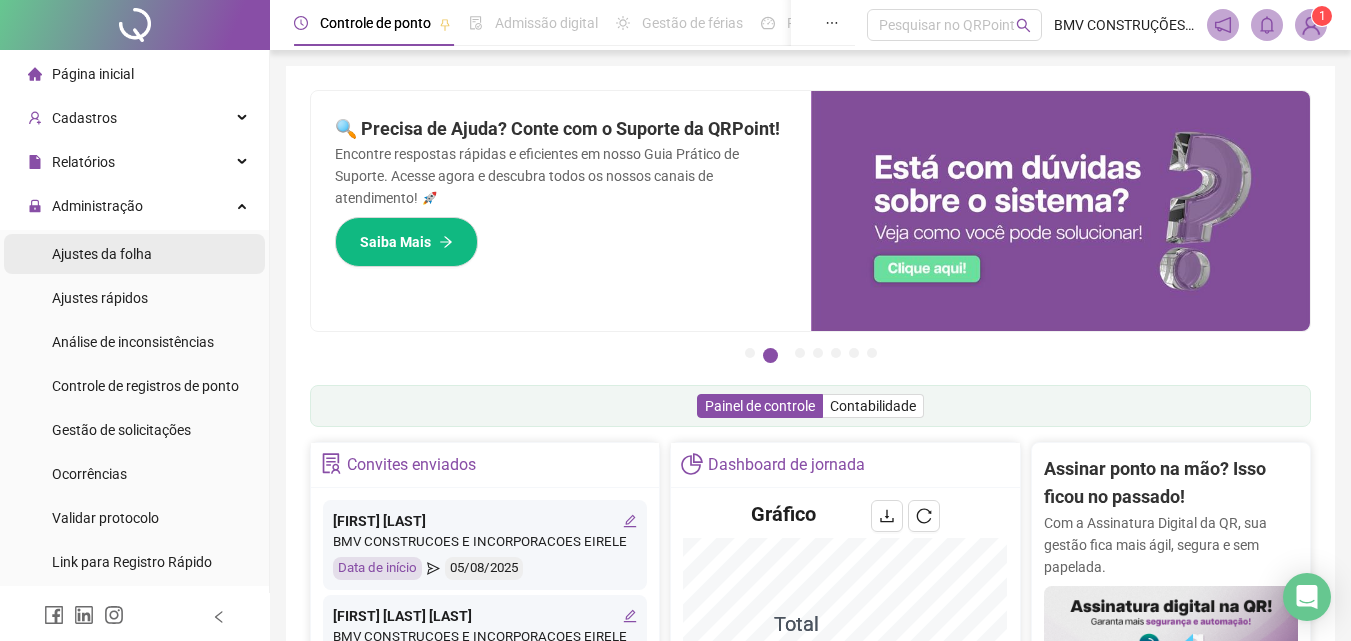 click on "Ajustes da folha" at bounding box center [102, 254] 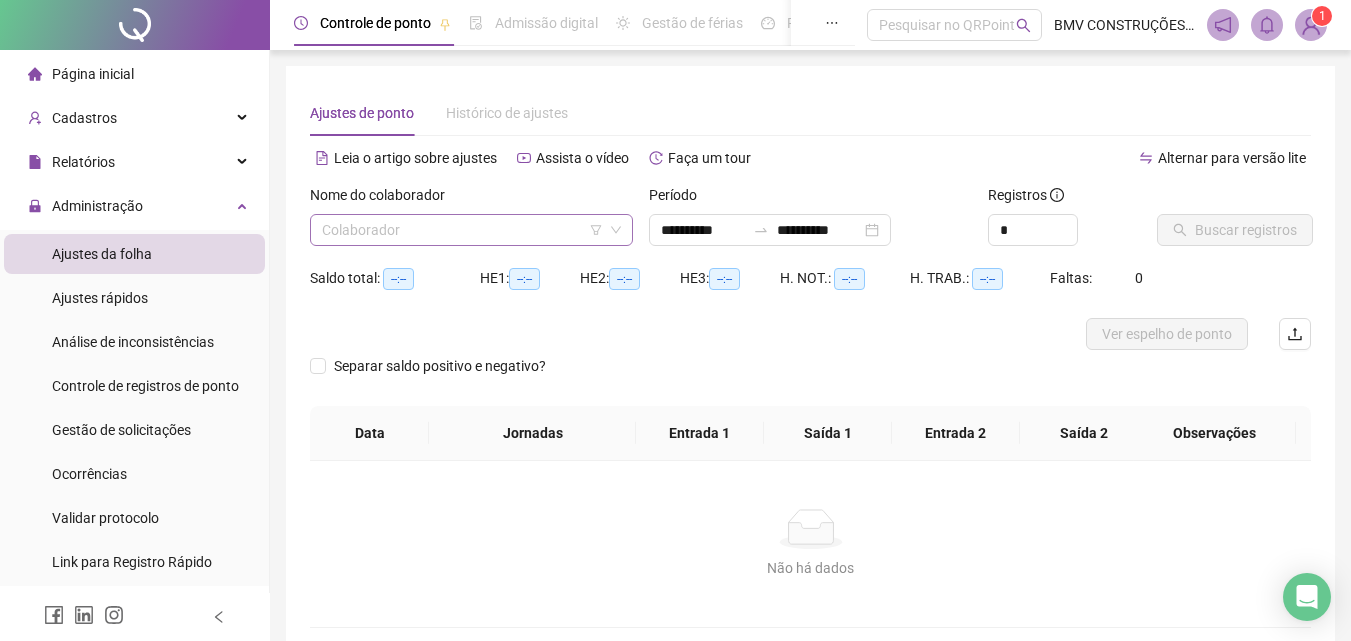 click at bounding box center [462, 230] 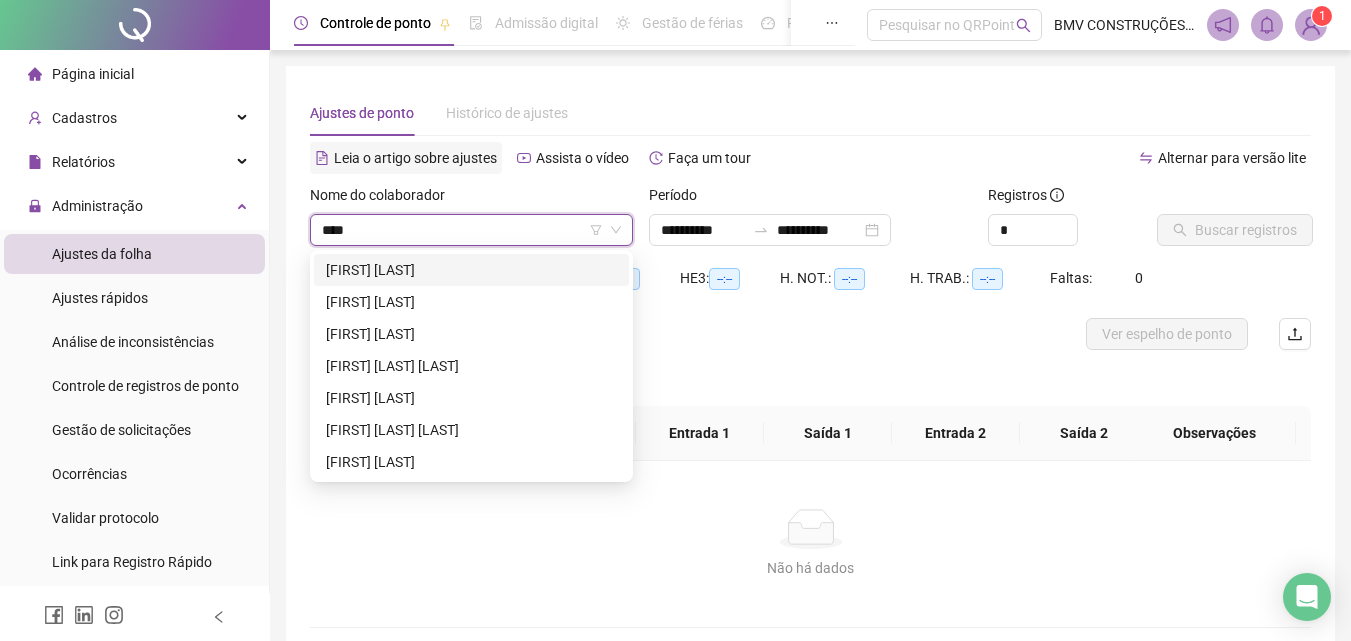 type on "*****" 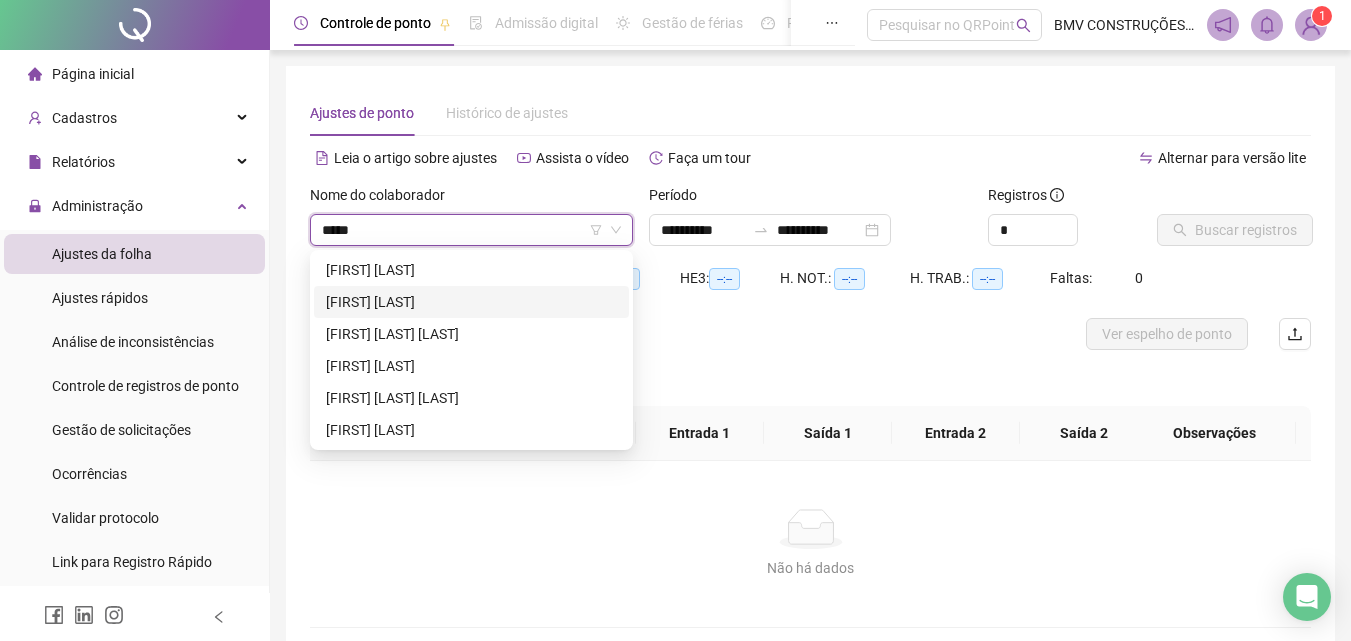 click on "[FIRST] [LAST]" at bounding box center (471, 302) 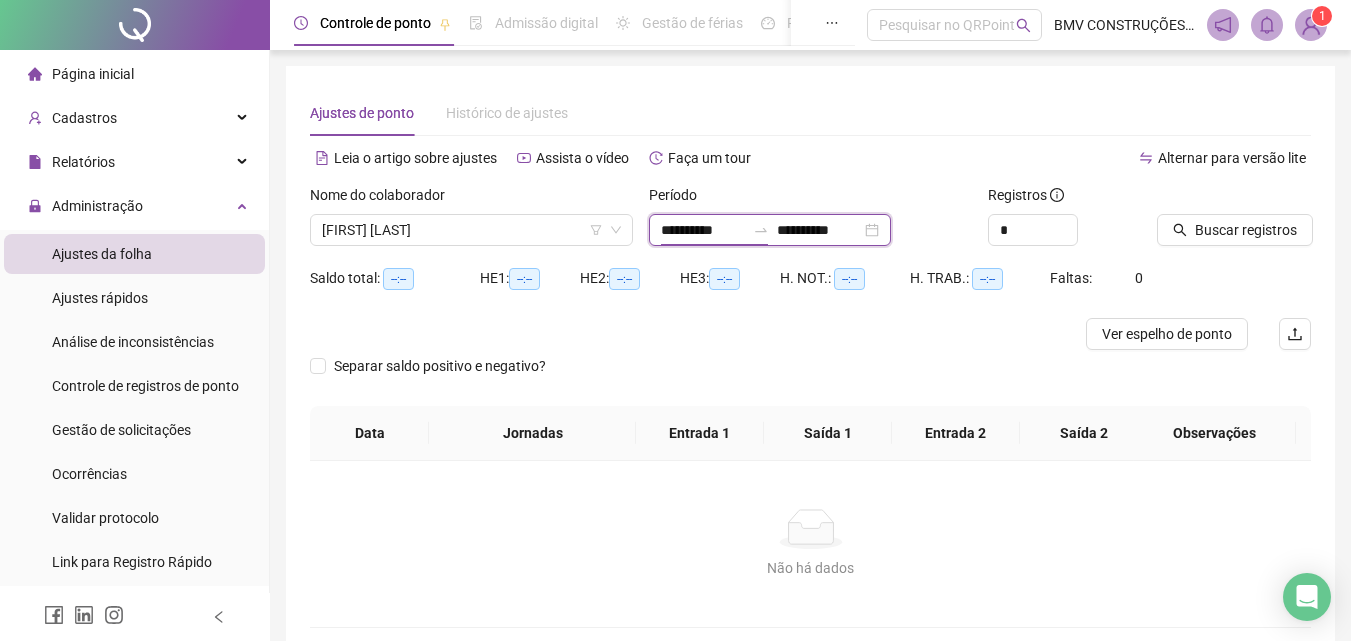 click on "**********" at bounding box center (703, 230) 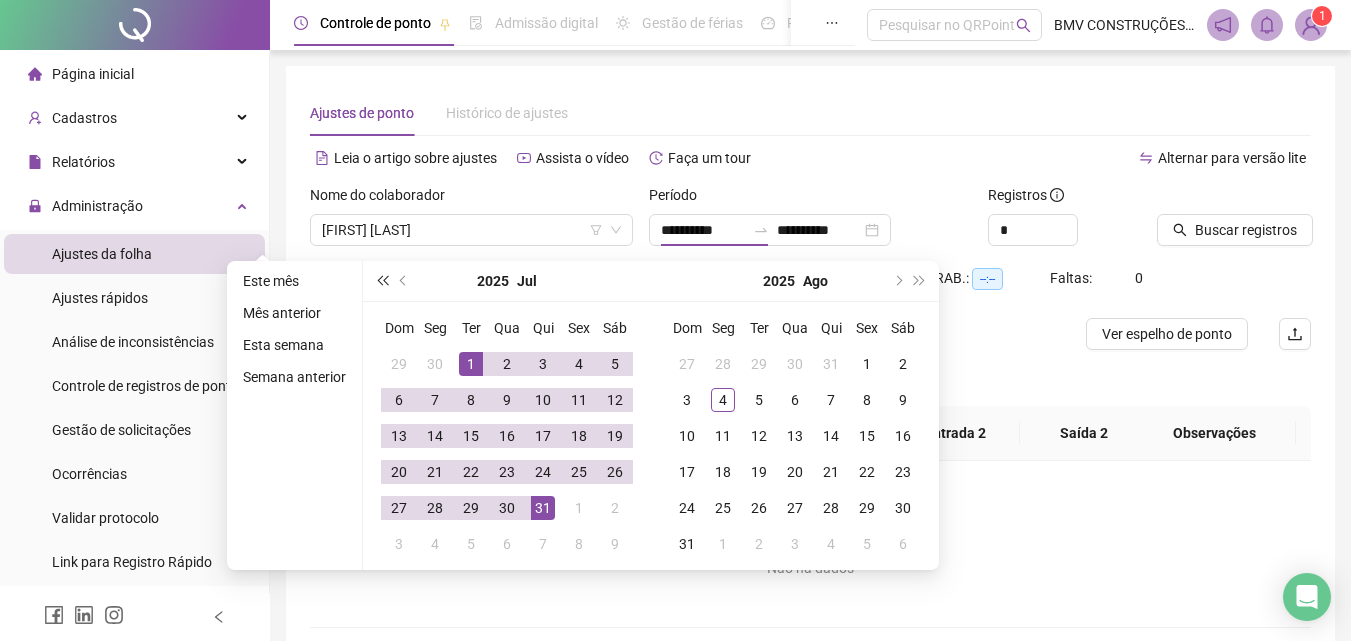 click at bounding box center [382, 281] 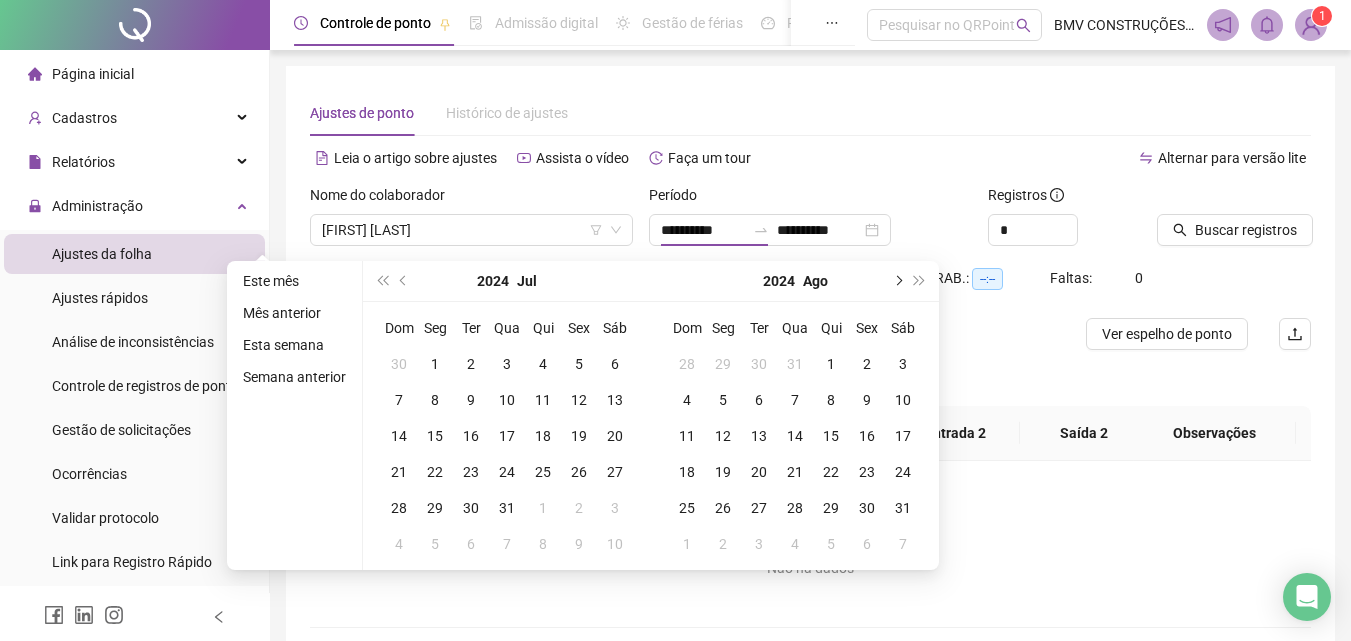 click at bounding box center (897, 281) 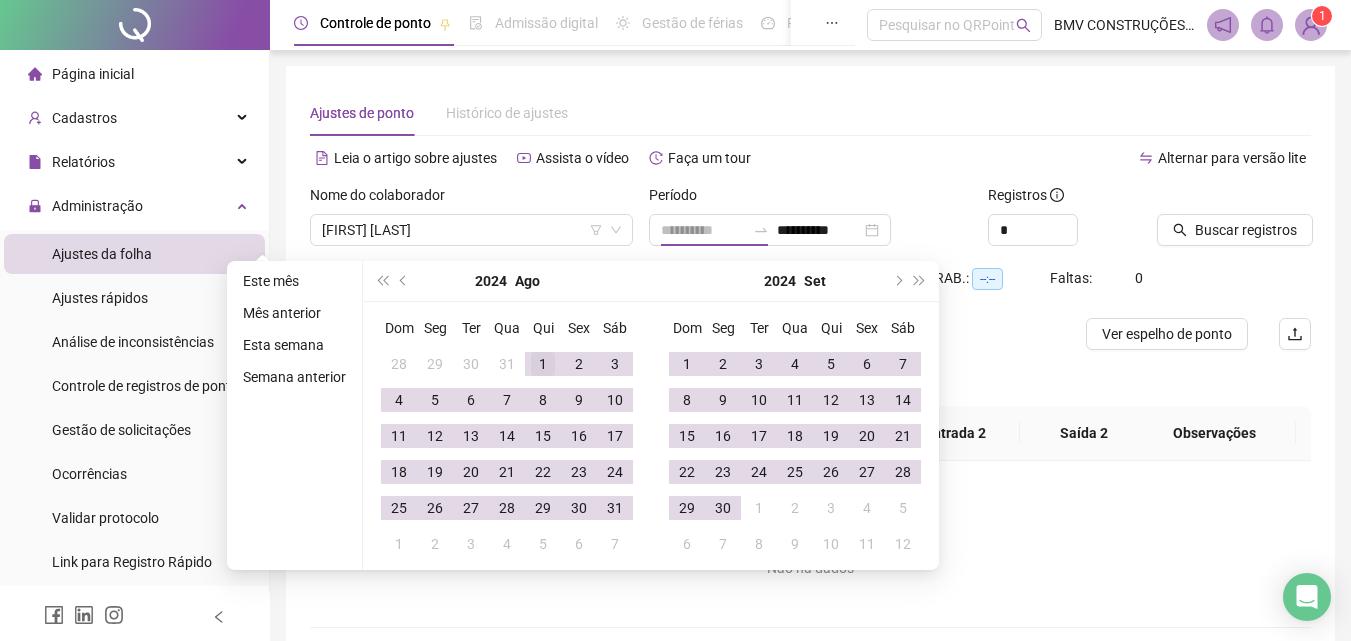 type on "**********" 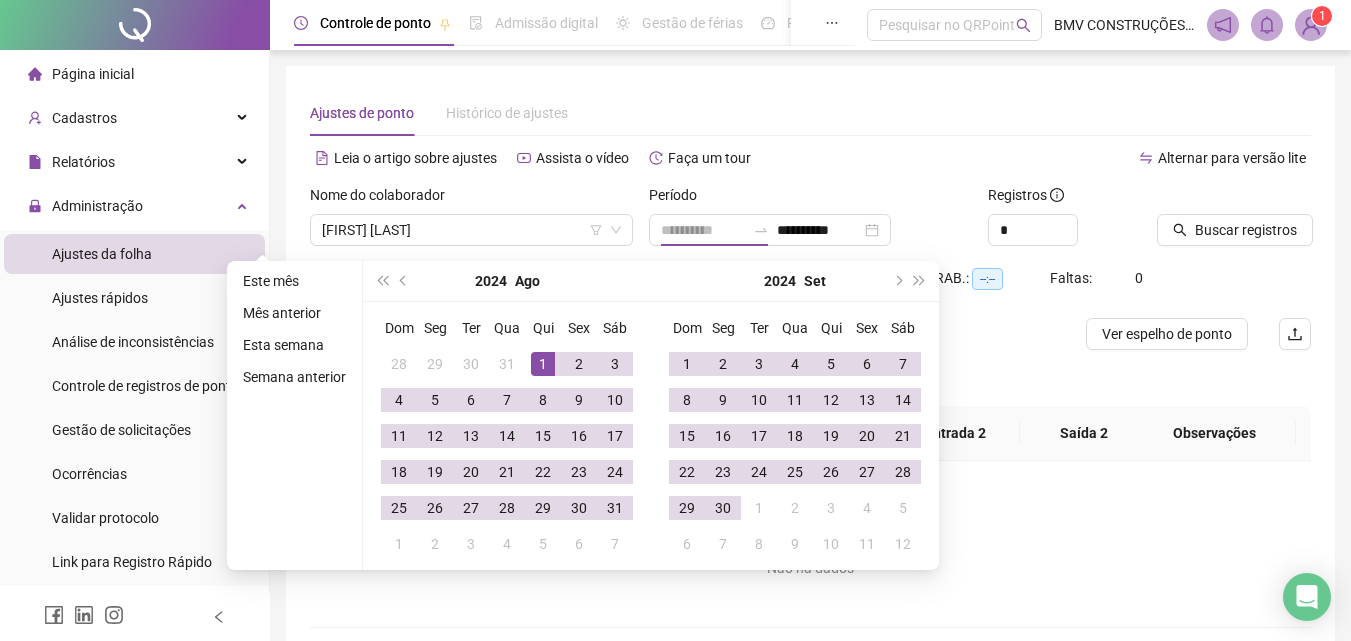click on "1" at bounding box center [543, 364] 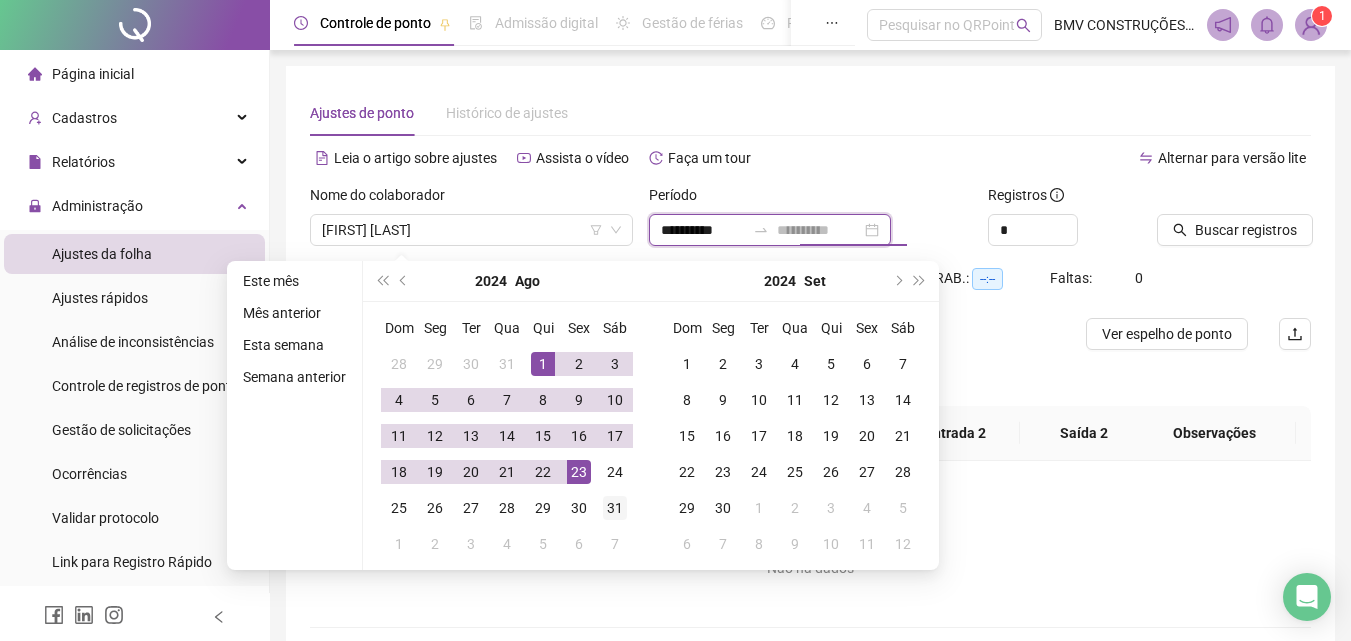 type on "**********" 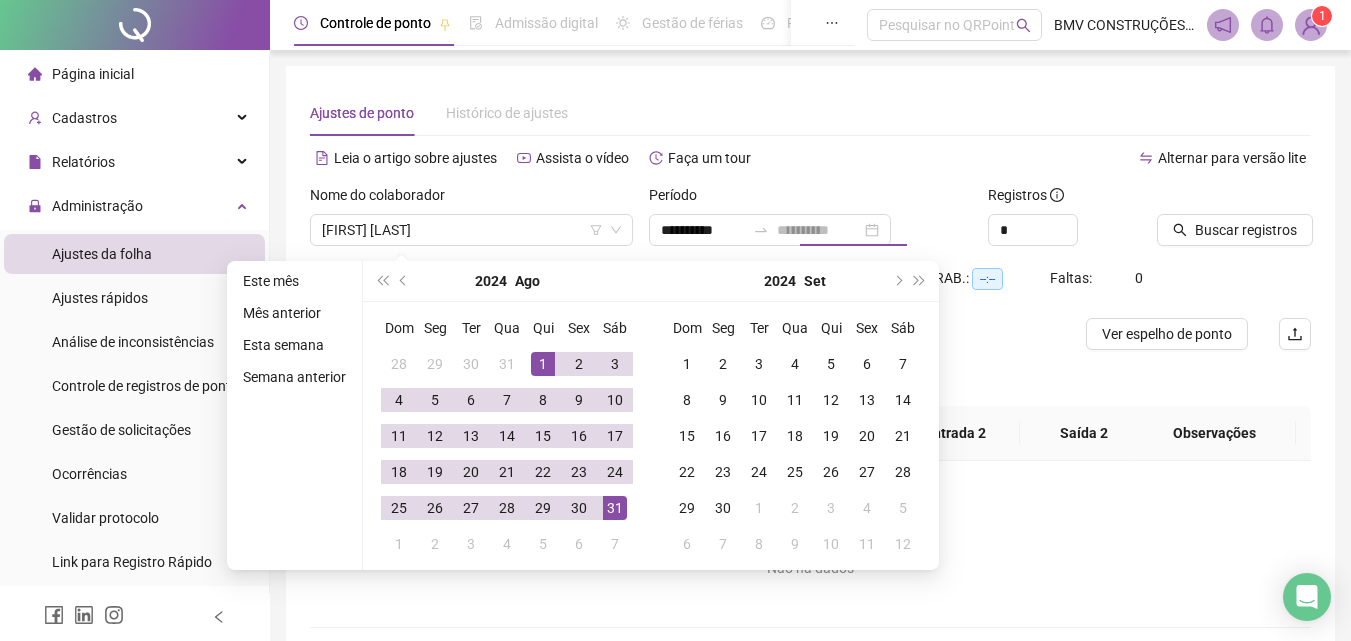 click on "31" at bounding box center [615, 508] 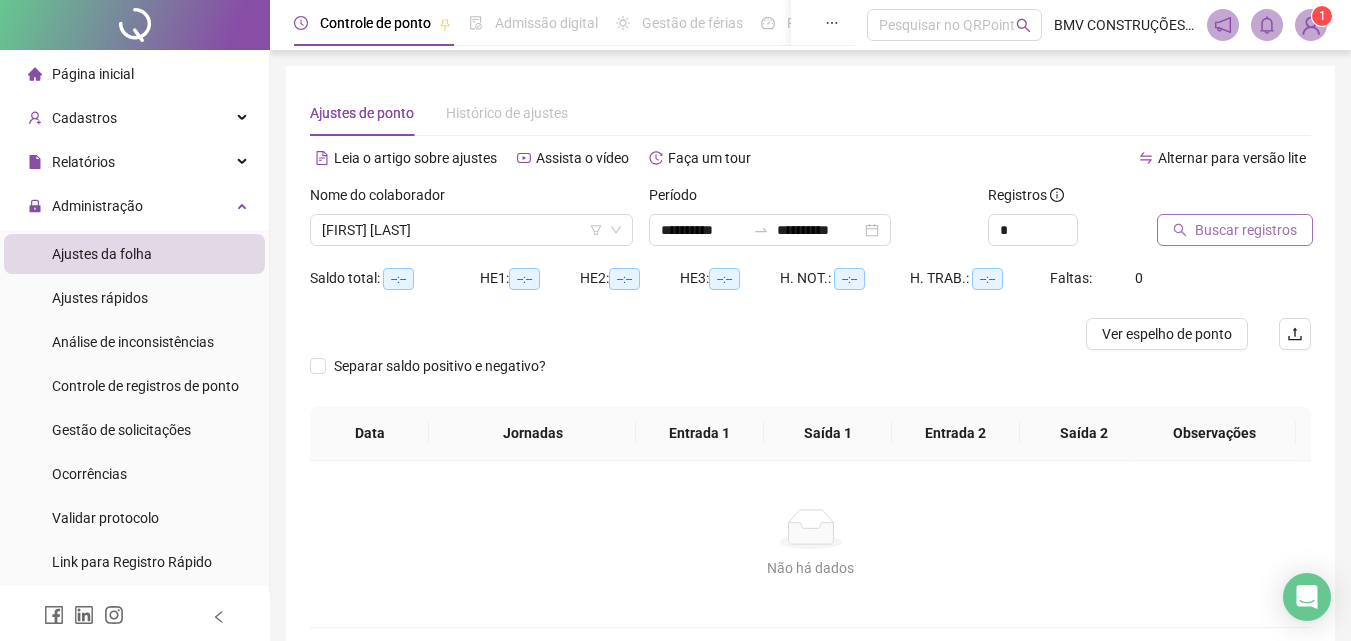 click on "Buscar registros" at bounding box center [1246, 230] 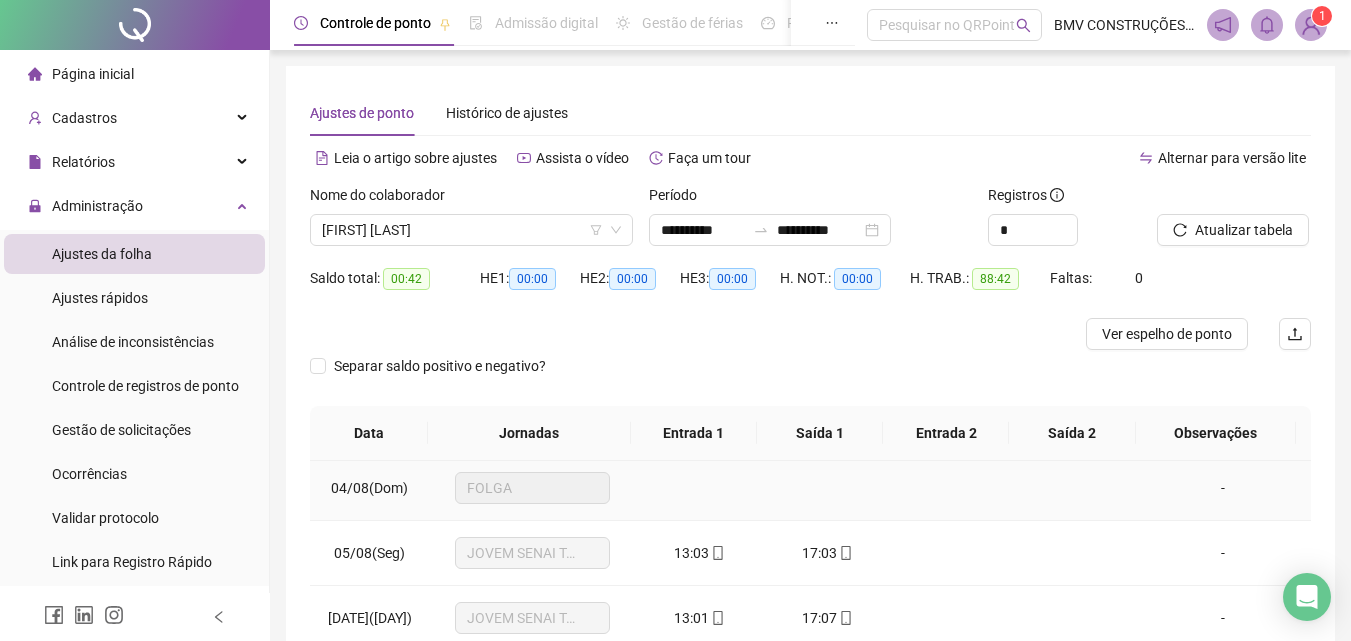 scroll, scrollTop: 0, scrollLeft: 0, axis: both 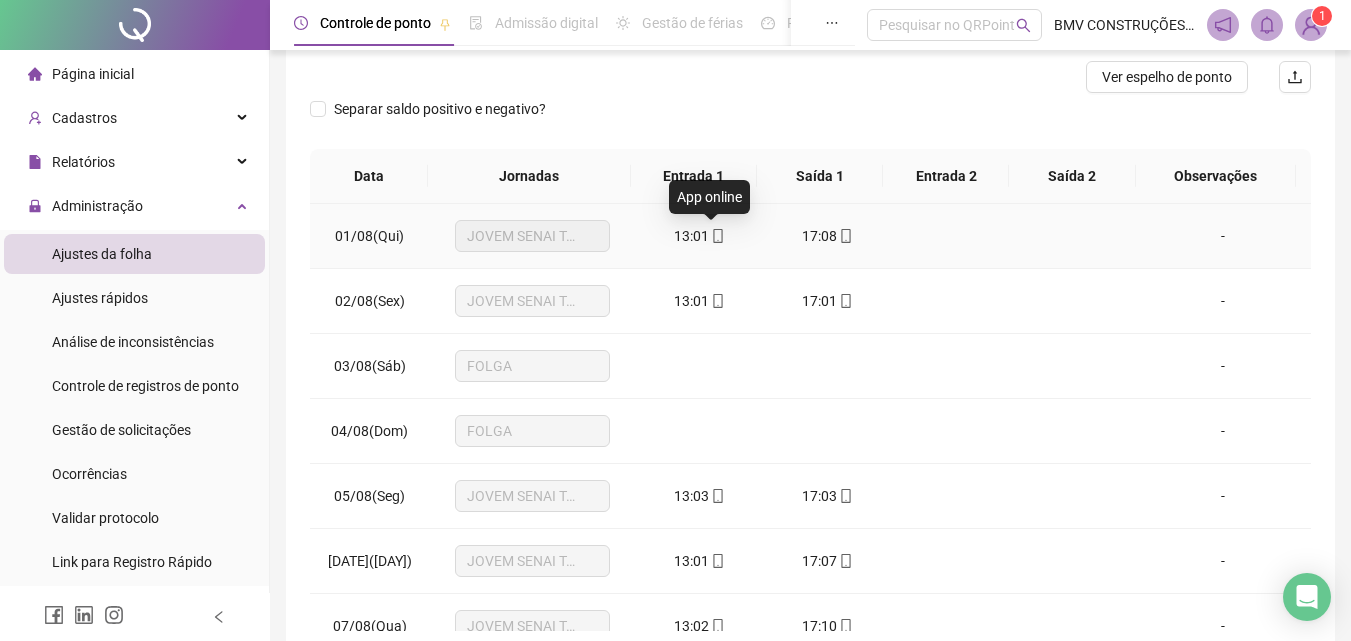 click 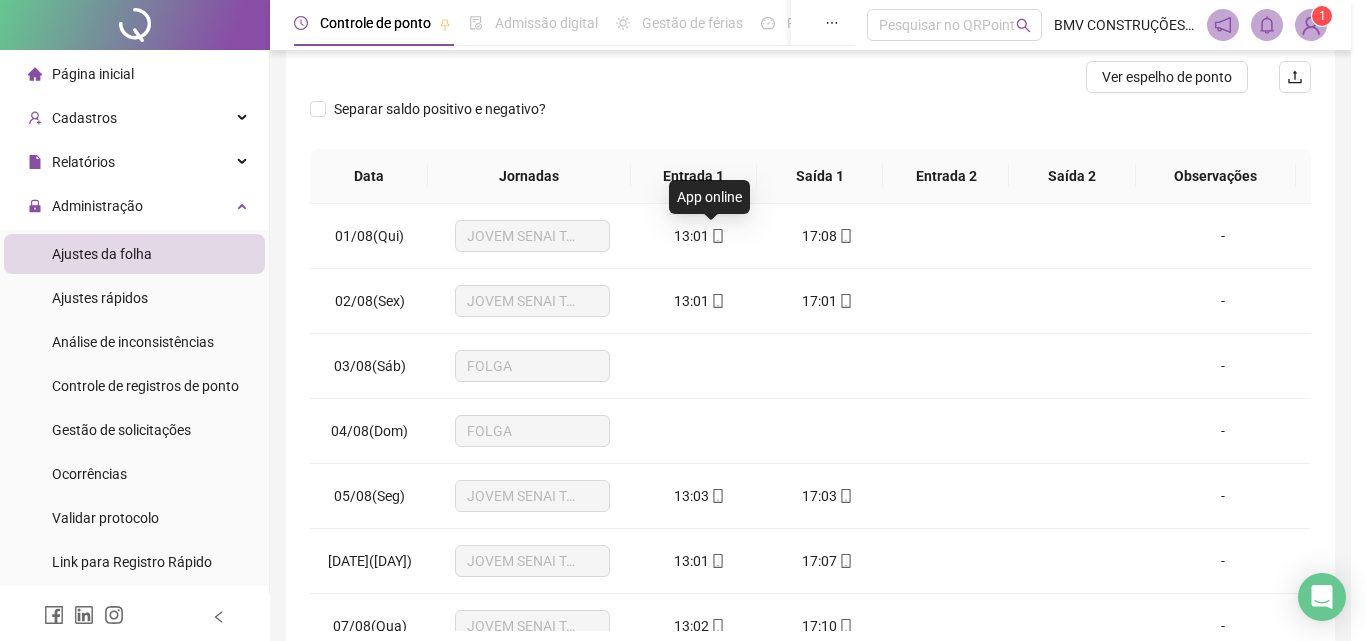 type on "**********" 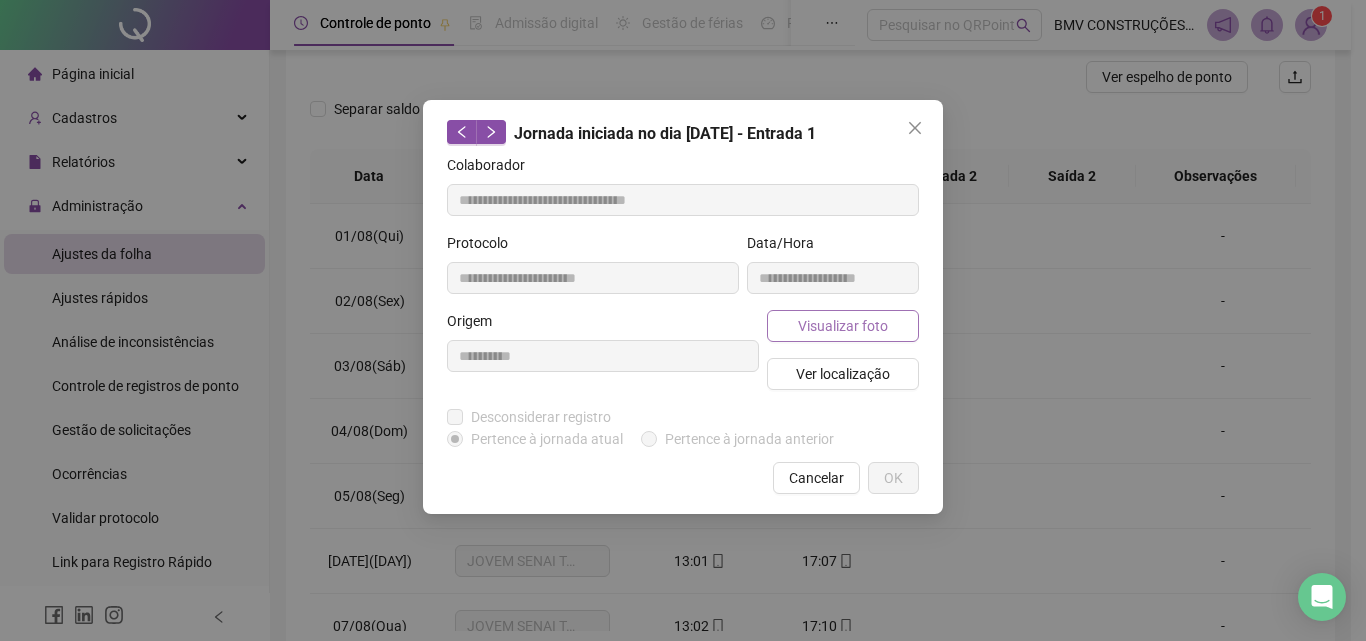 click on "Visualizar foto" at bounding box center (843, 326) 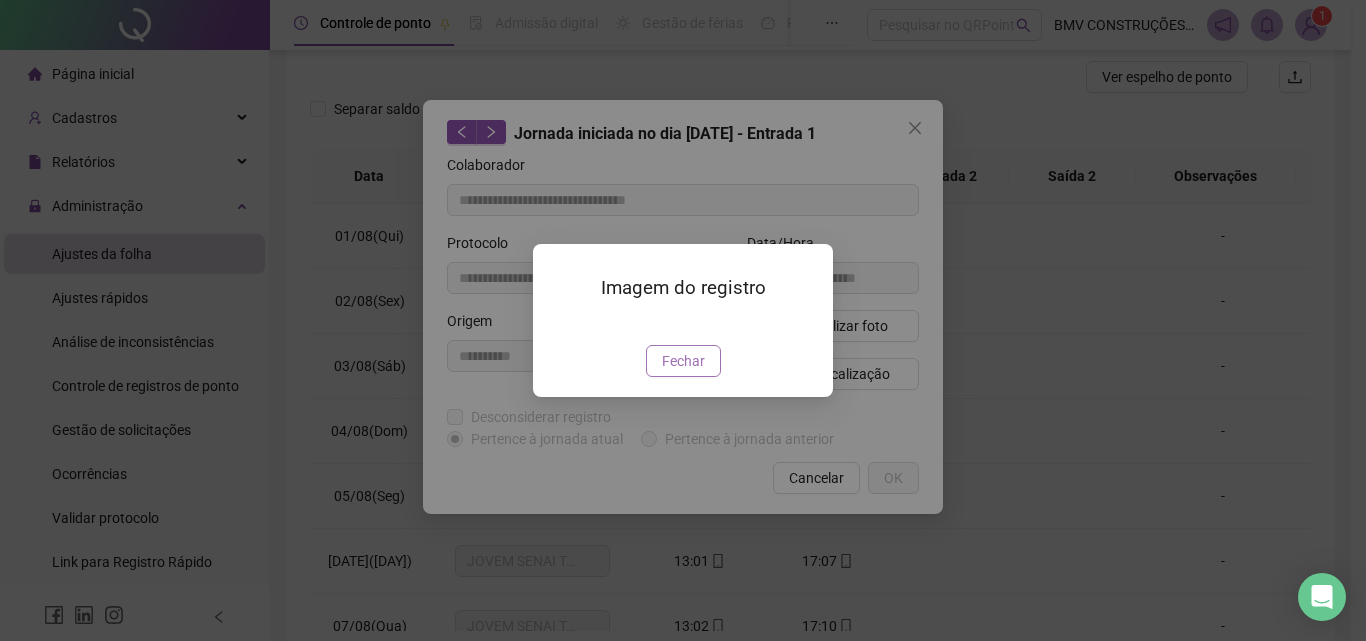 click on "Fechar" at bounding box center [683, 361] 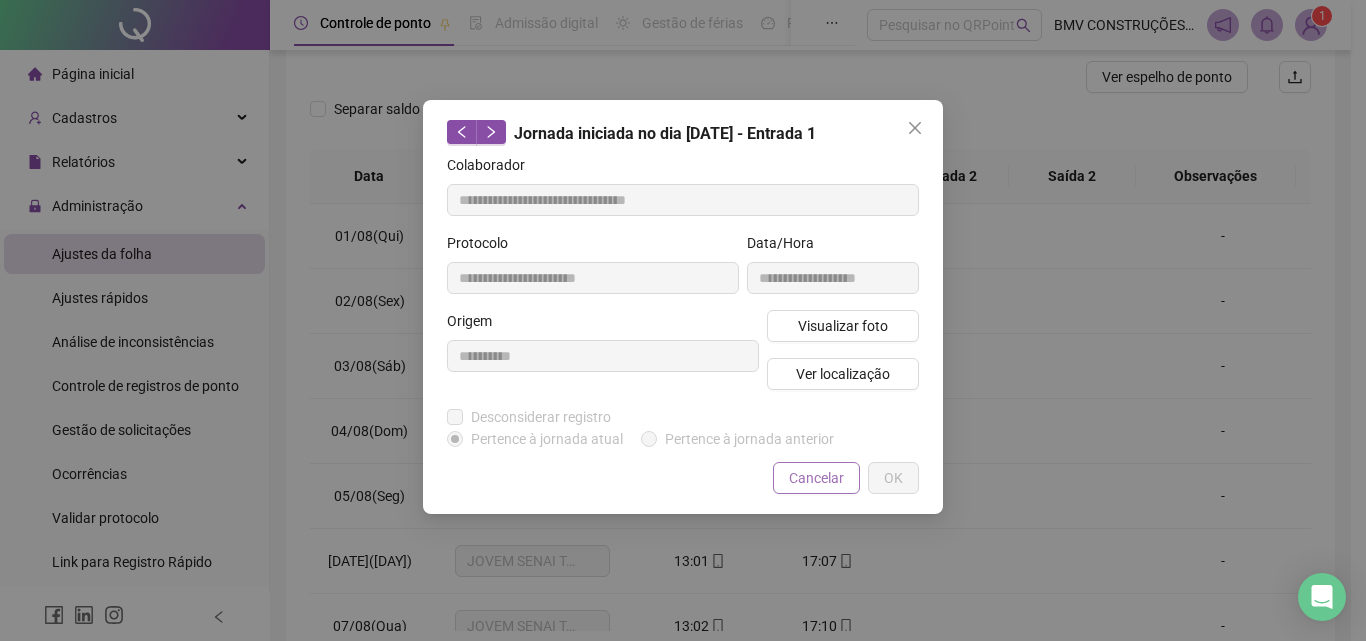 click on "Cancelar" at bounding box center (816, 478) 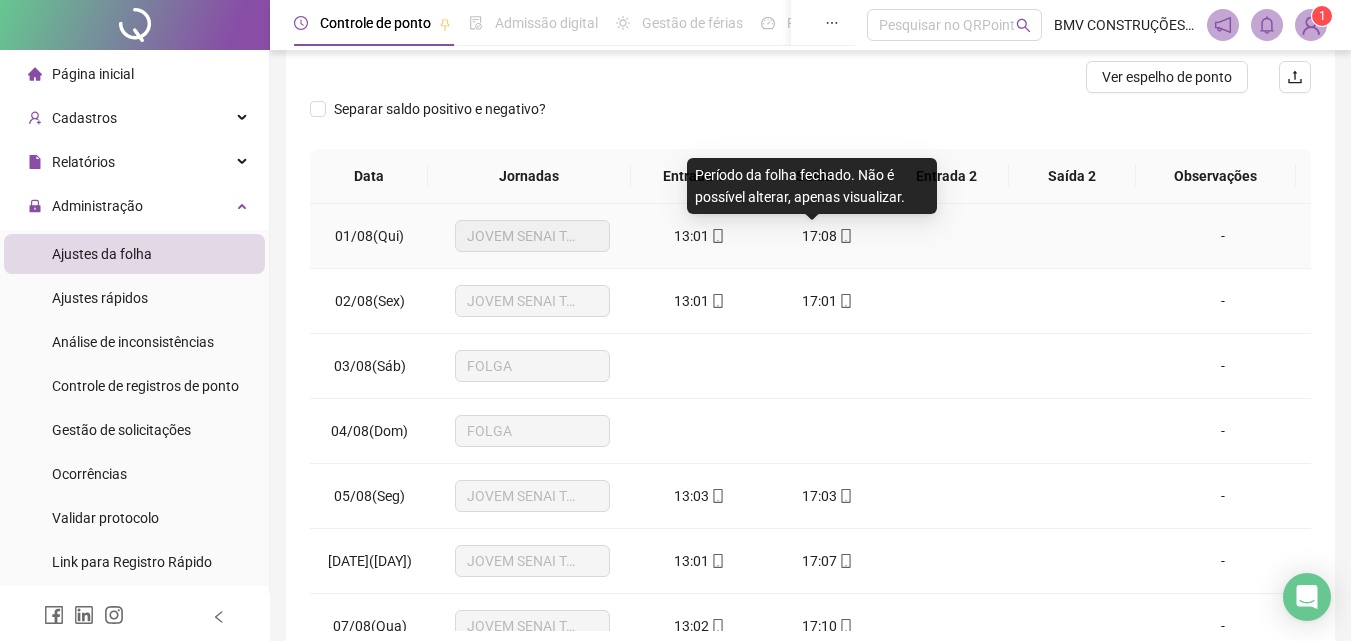 click on "17:08" at bounding box center (819, 236) 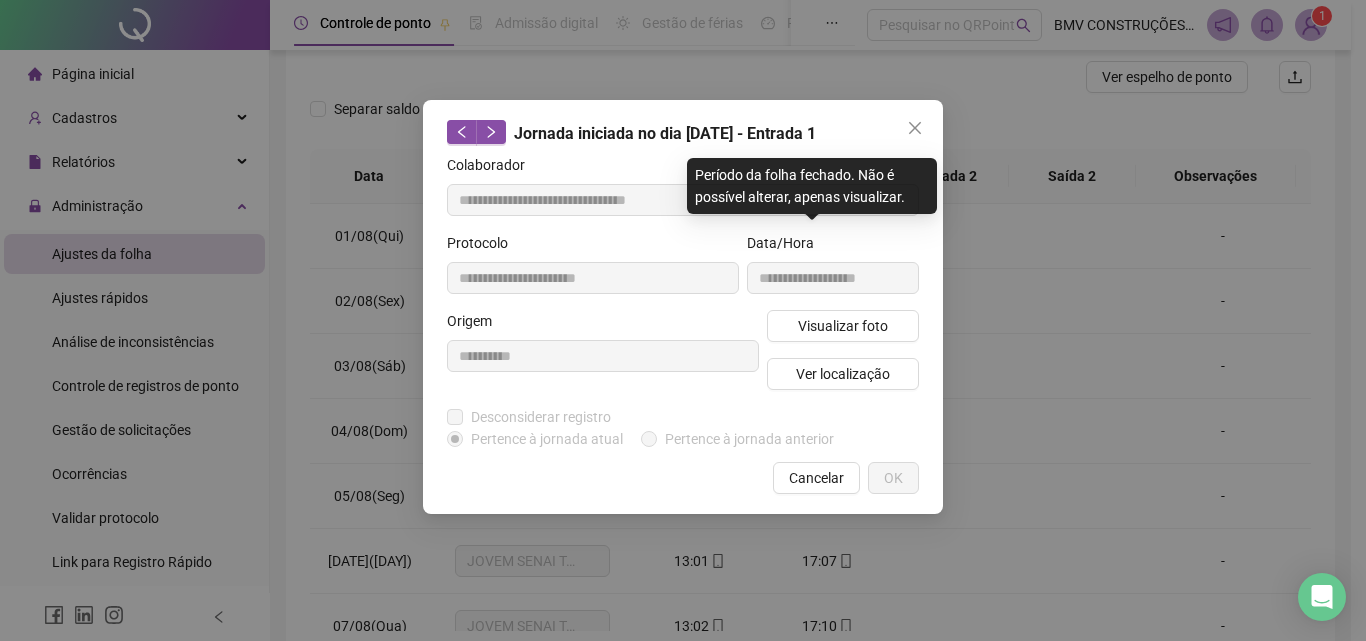 type on "**********" 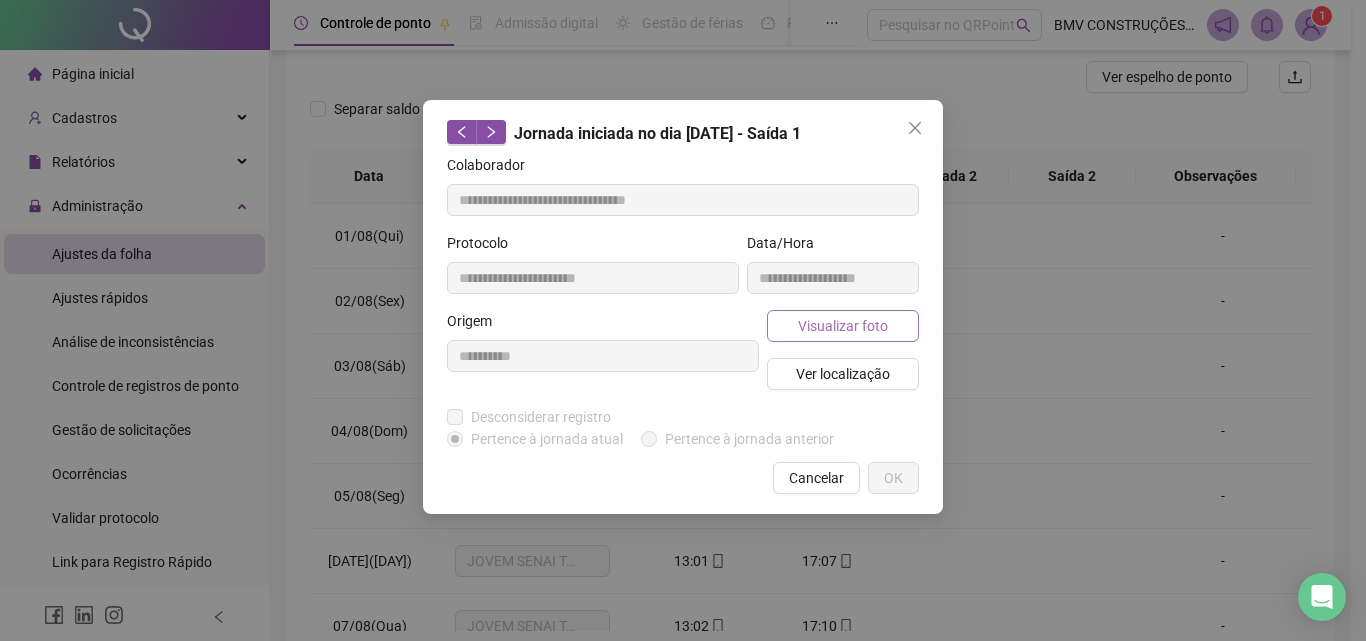 click on "Visualizar foto" at bounding box center (843, 326) 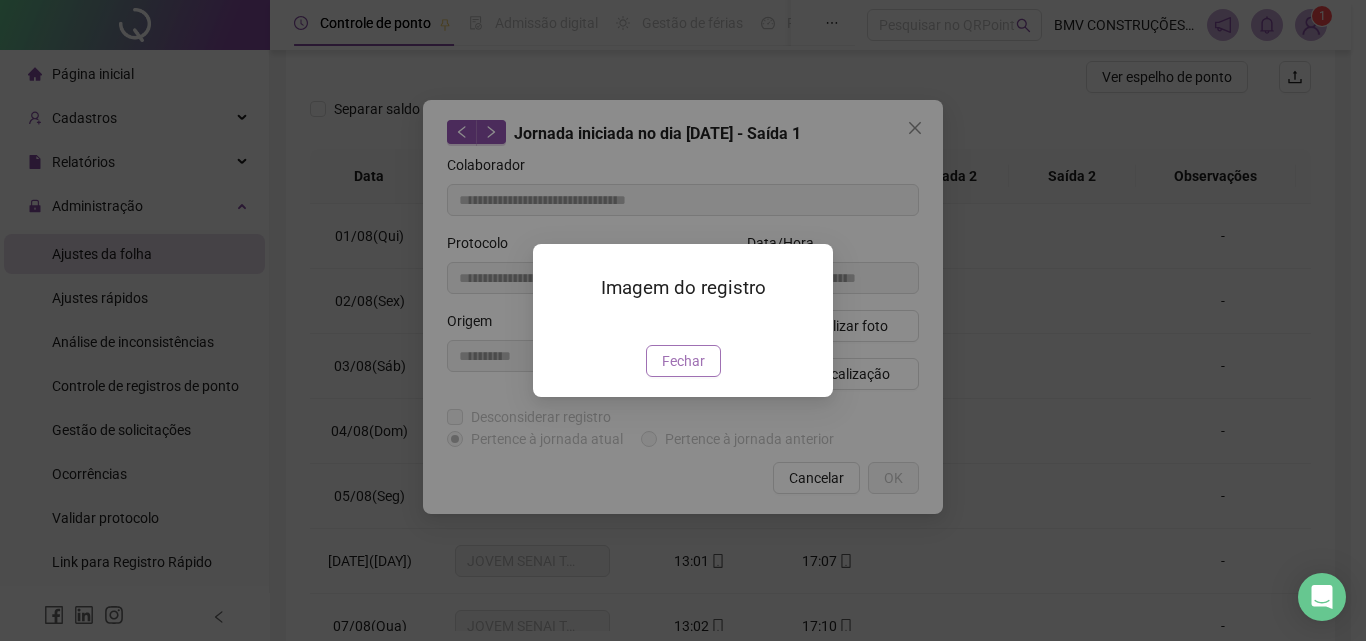 click on "Fechar" at bounding box center (683, 361) 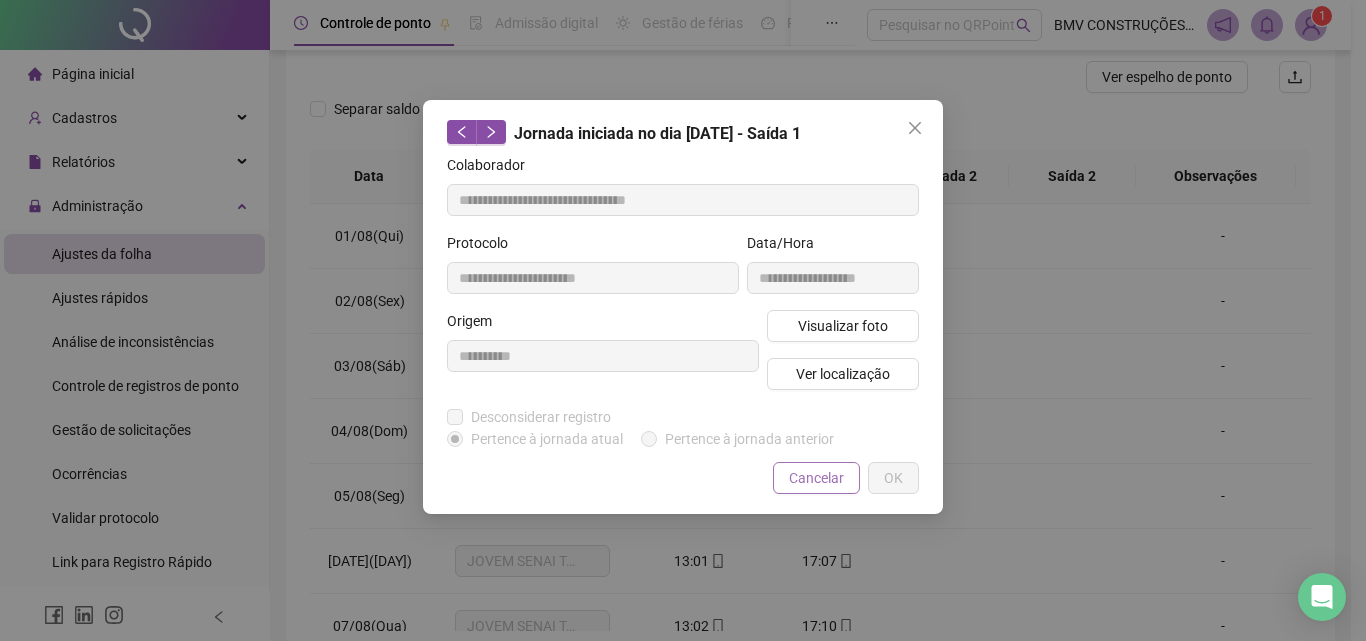 click on "Cancelar" at bounding box center (816, 478) 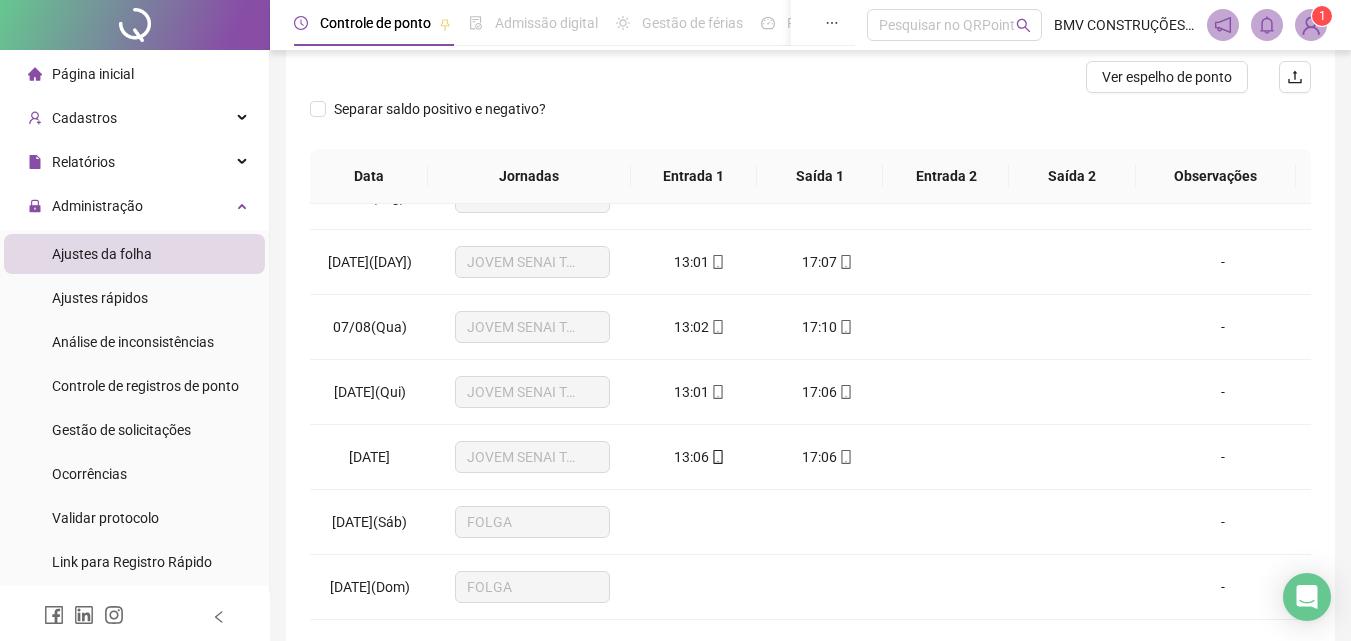 scroll, scrollTop: 300, scrollLeft: 0, axis: vertical 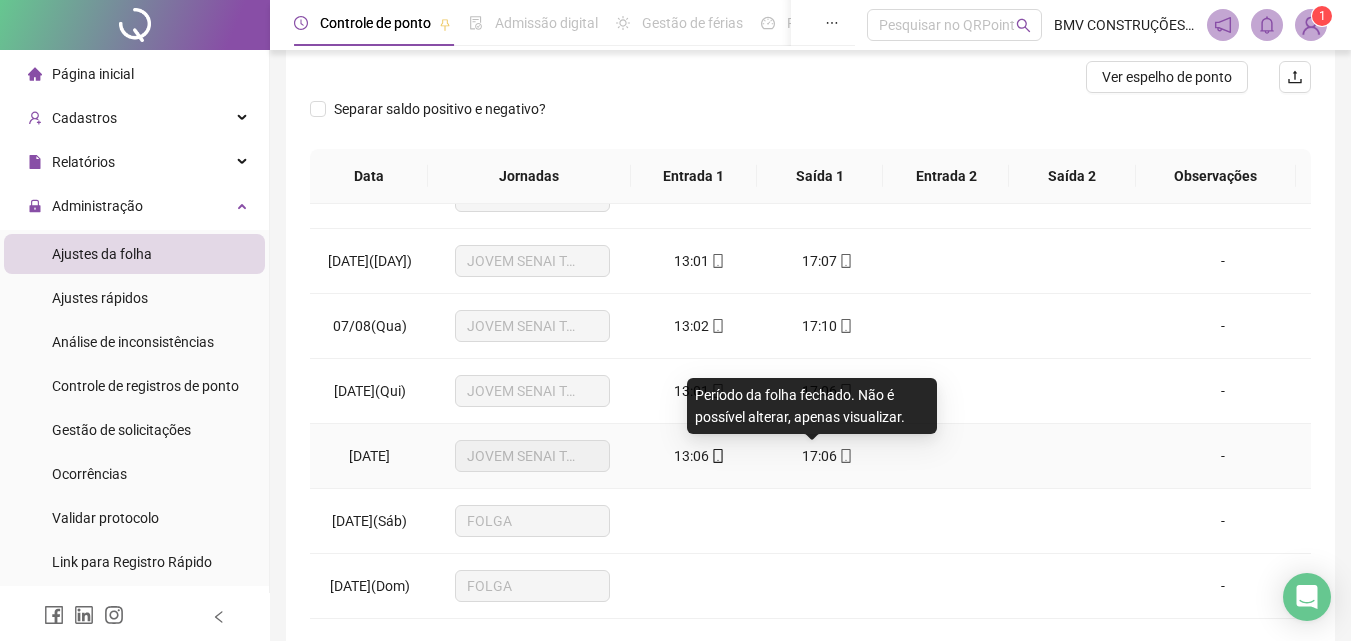 click on "17:06" at bounding box center (819, 456) 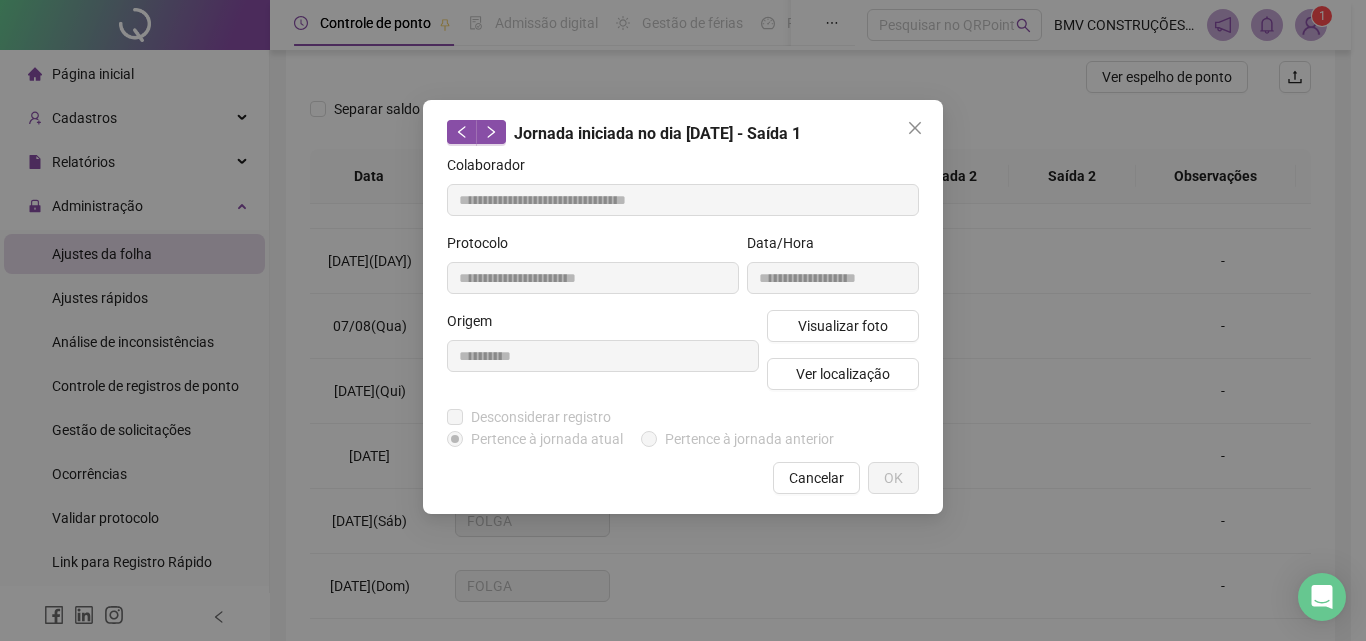 type on "**********" 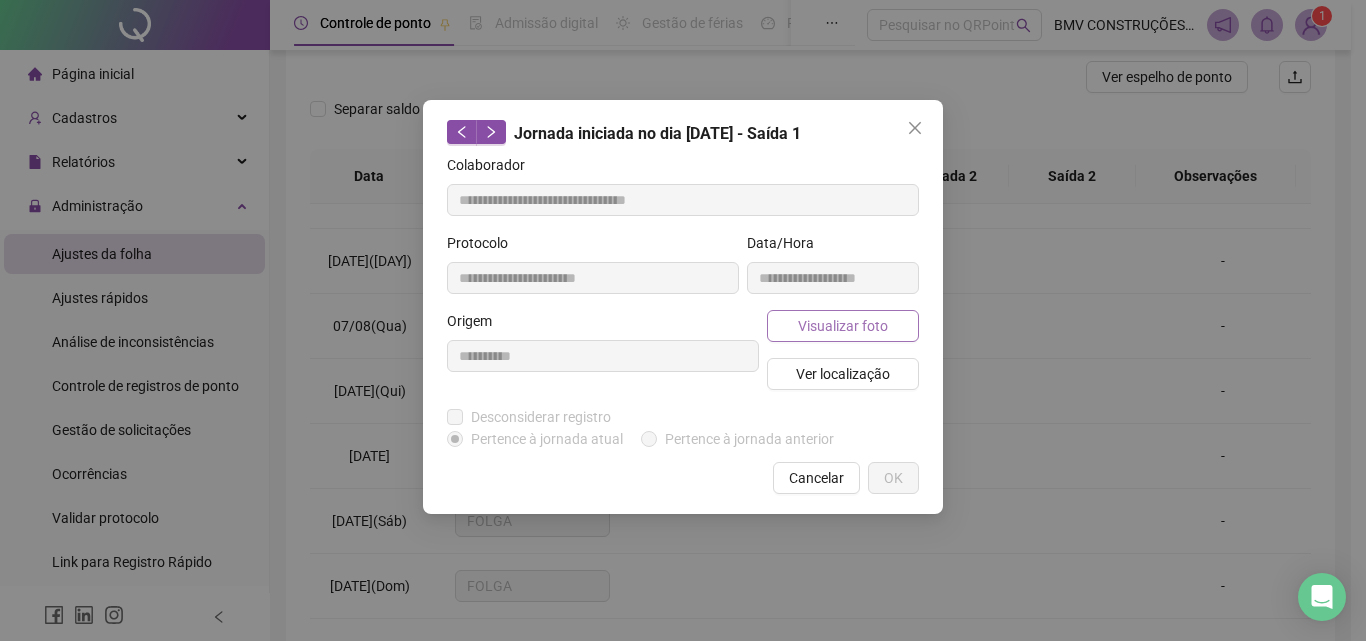 click on "Visualizar foto" at bounding box center [843, 326] 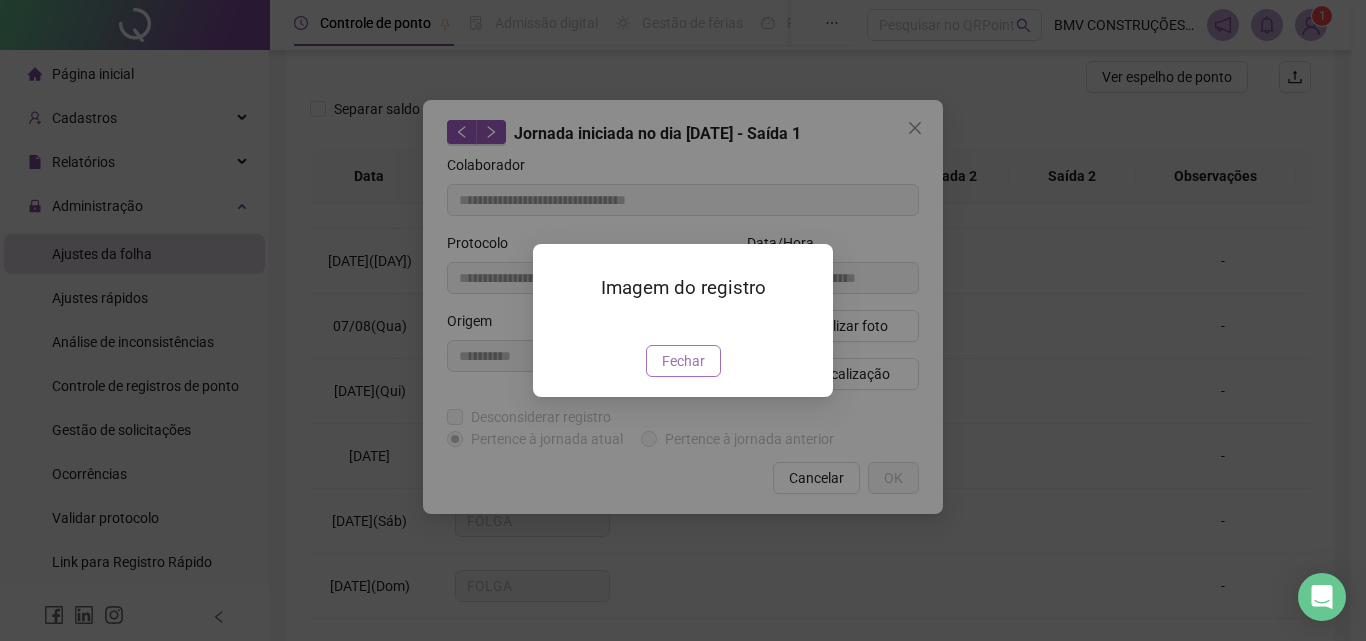 click on "Fechar" at bounding box center (683, 361) 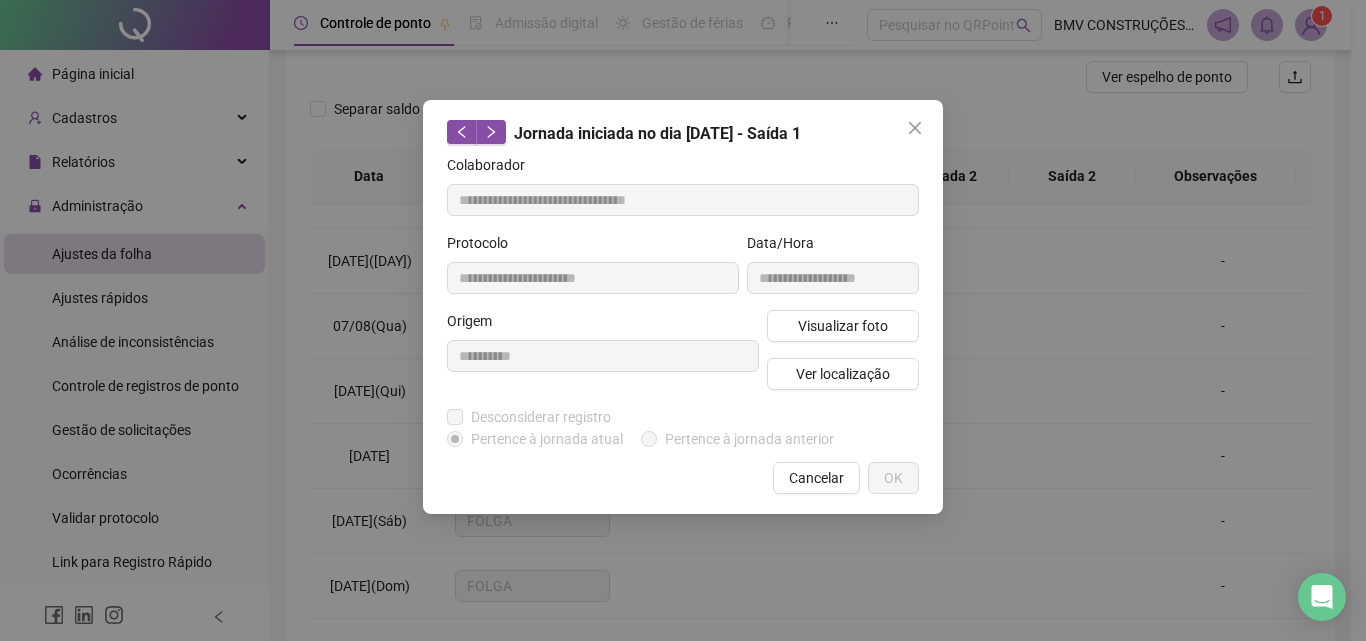 click at bounding box center [915, 128] 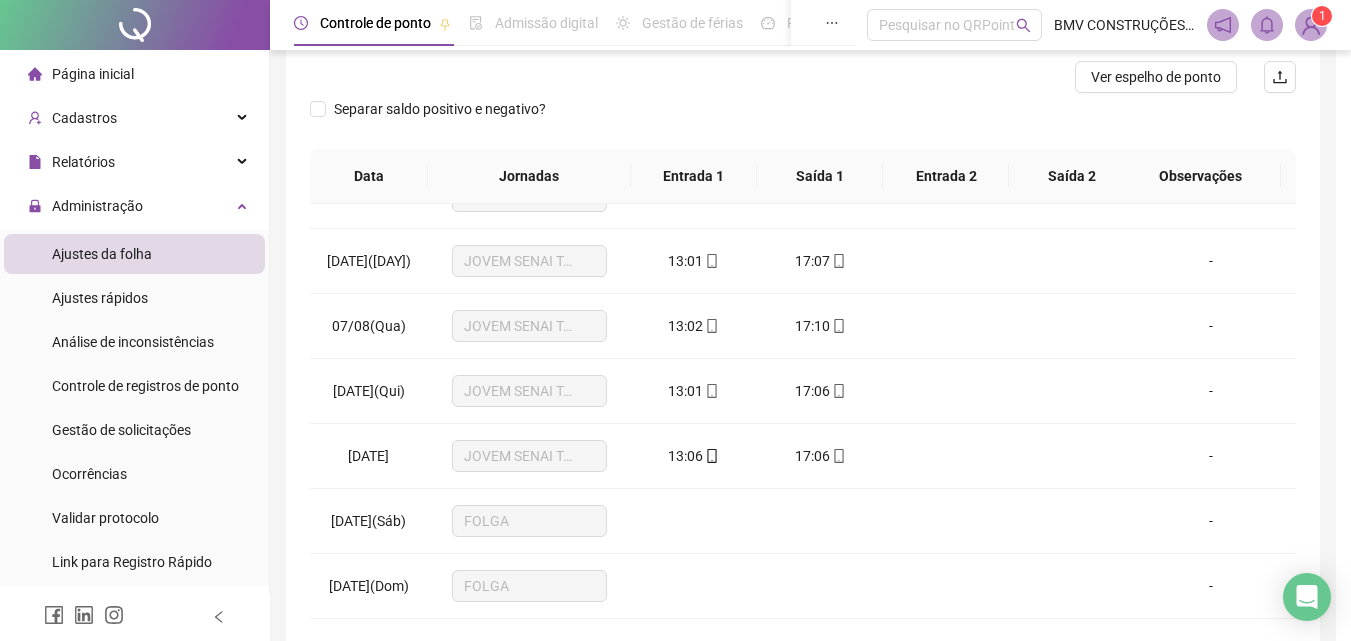 click on "Separar saldo positivo e negativo?" at bounding box center (803, 121) 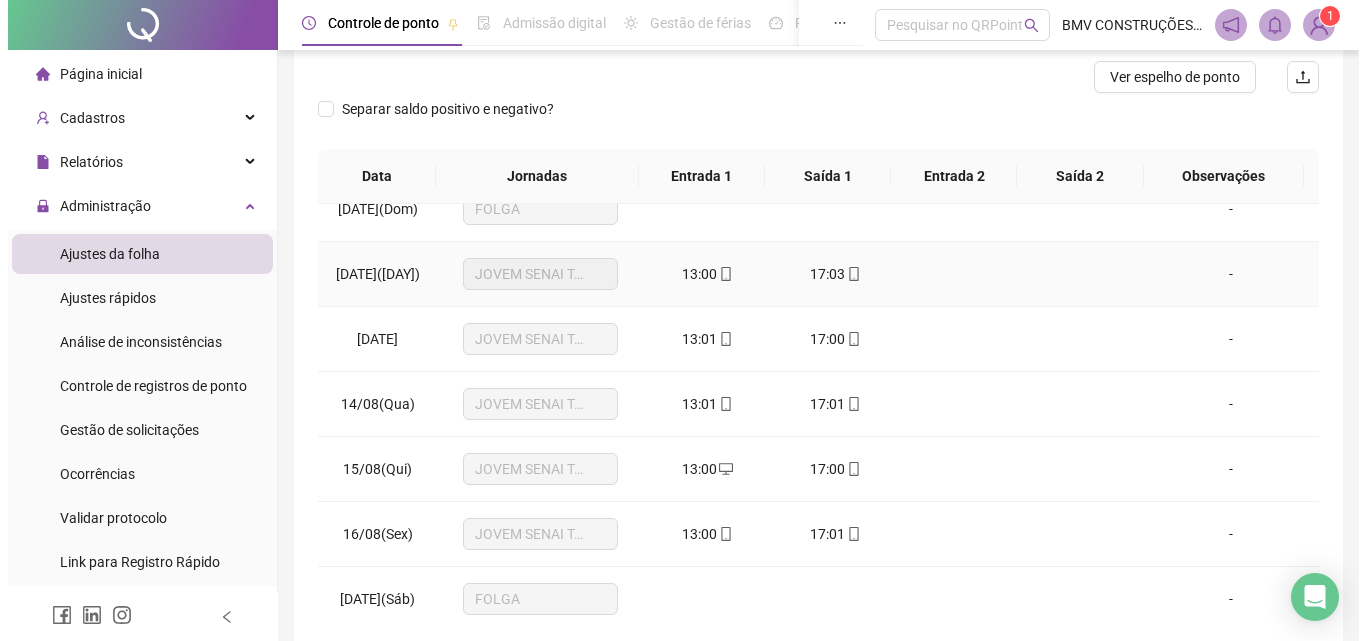 scroll, scrollTop: 700, scrollLeft: 0, axis: vertical 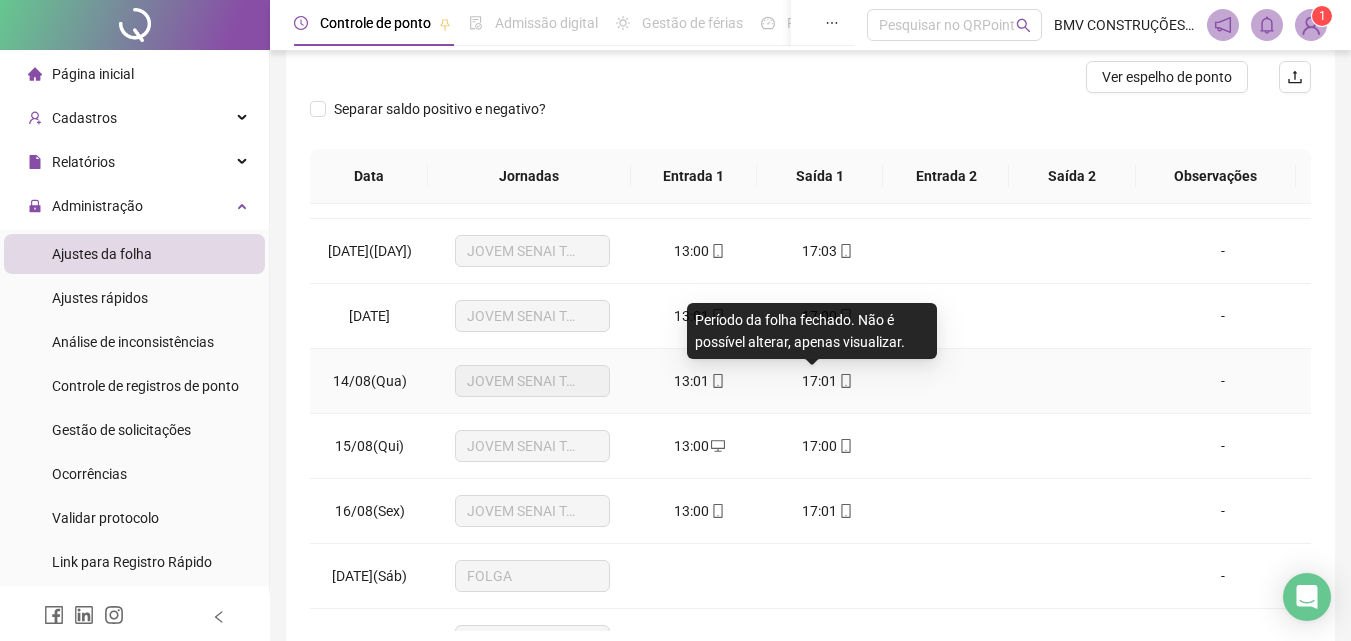 click on "17:01" at bounding box center [819, 381] 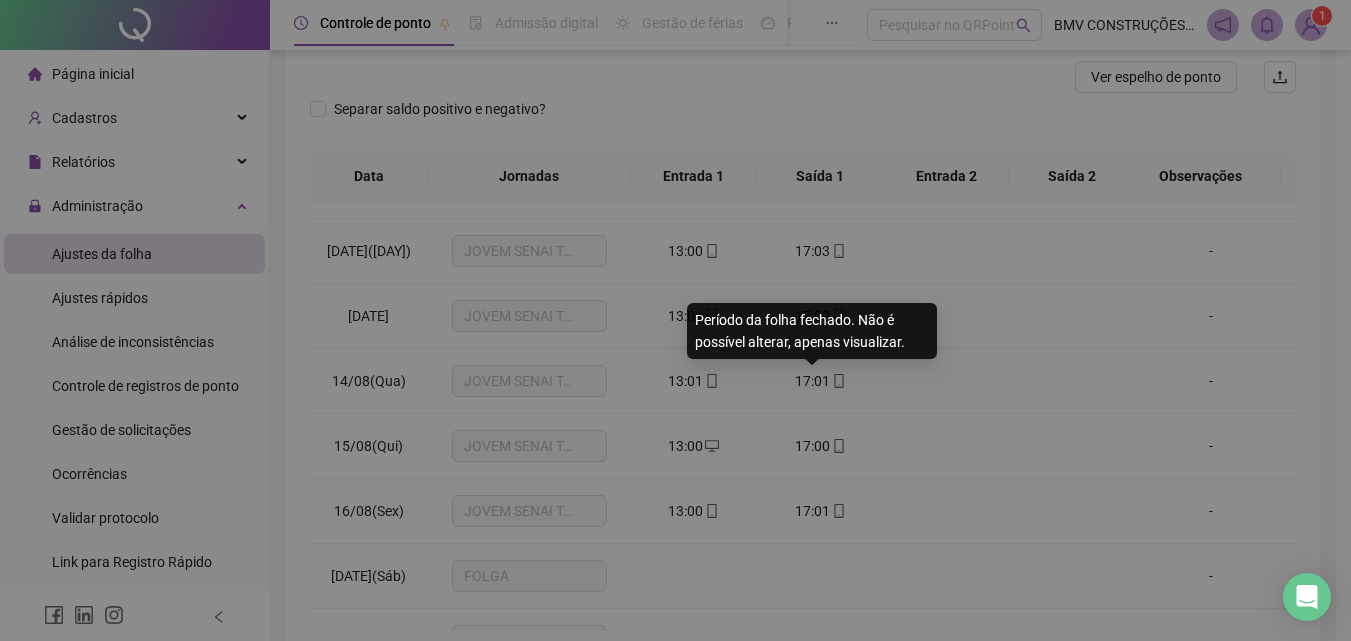 type on "**********" 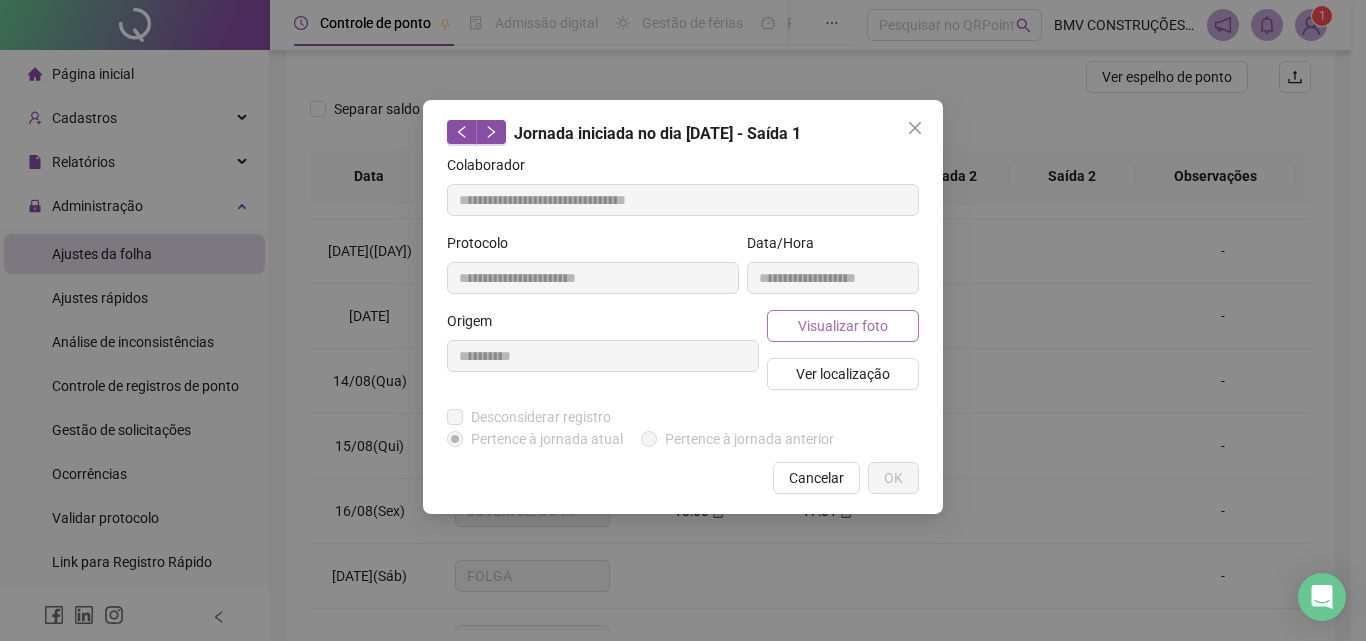 click on "Visualizar foto" at bounding box center [843, 326] 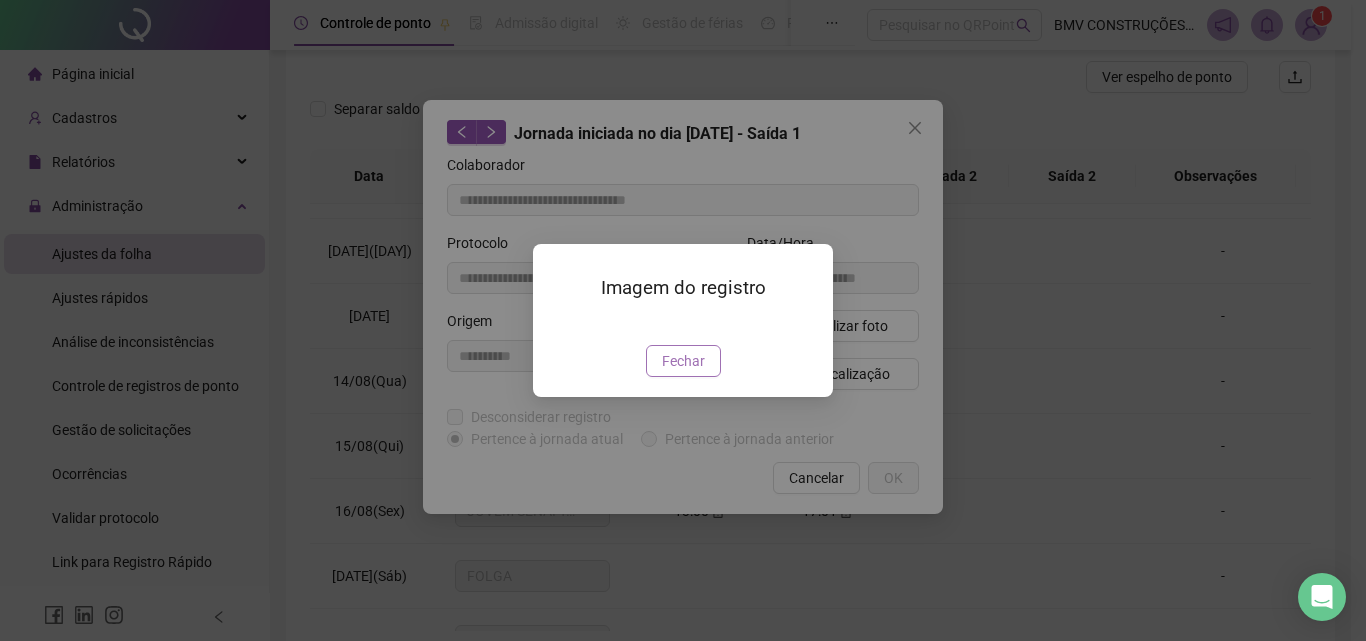 click on "Fechar" at bounding box center (683, 361) 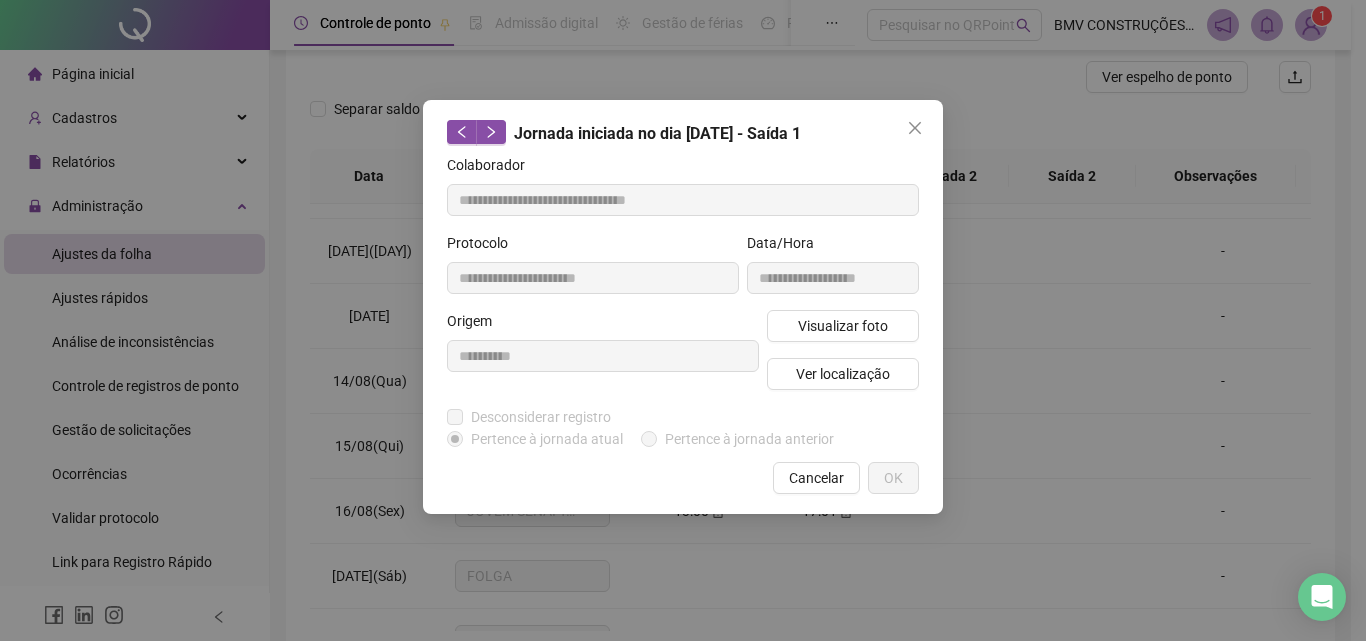 click on "Cancelar" at bounding box center (816, 478) 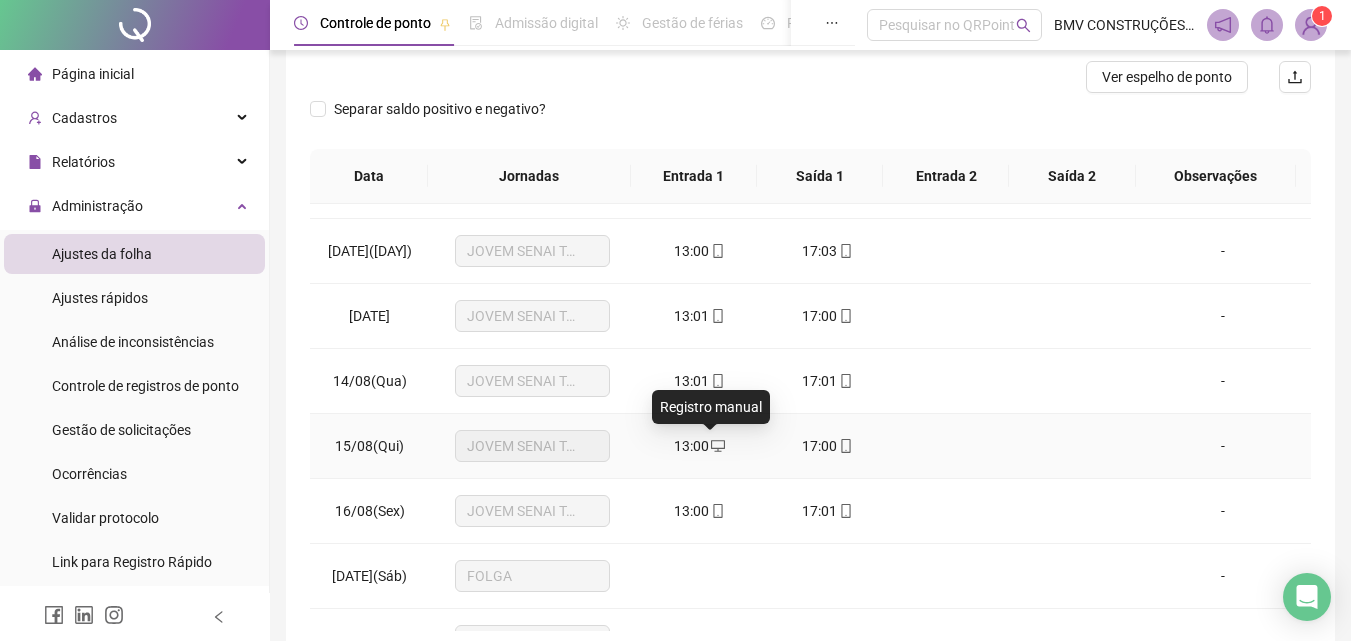 click at bounding box center (717, 446) 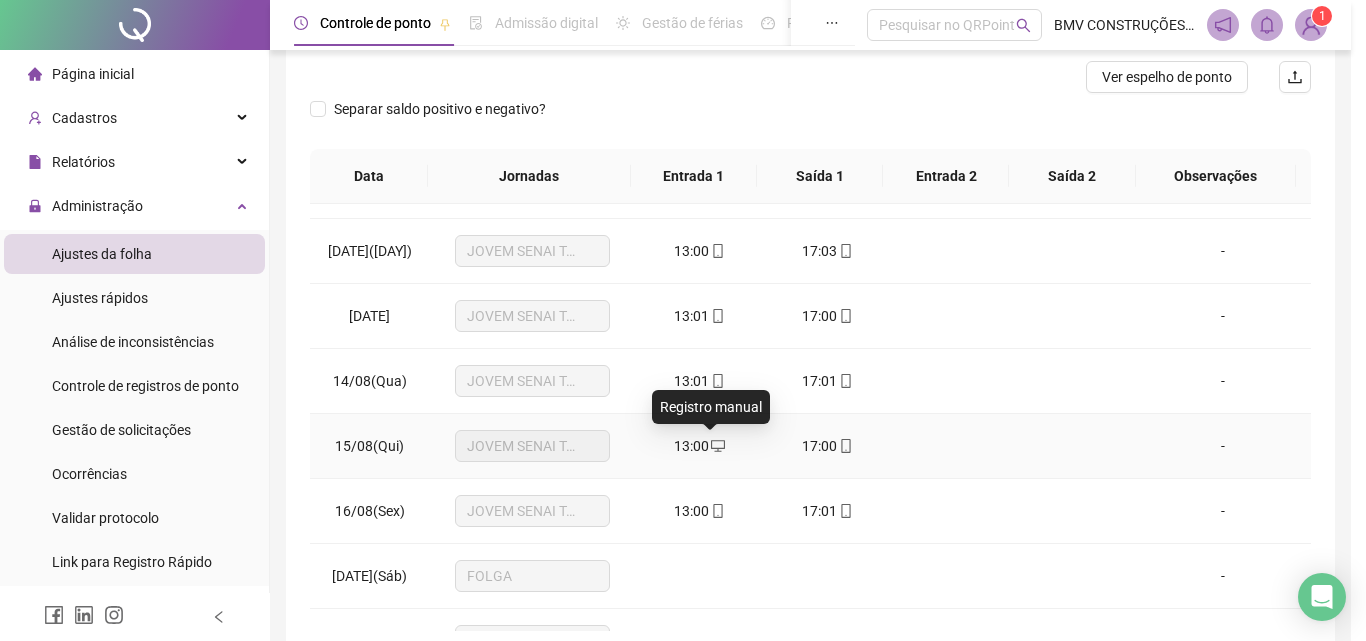 type on "**********" 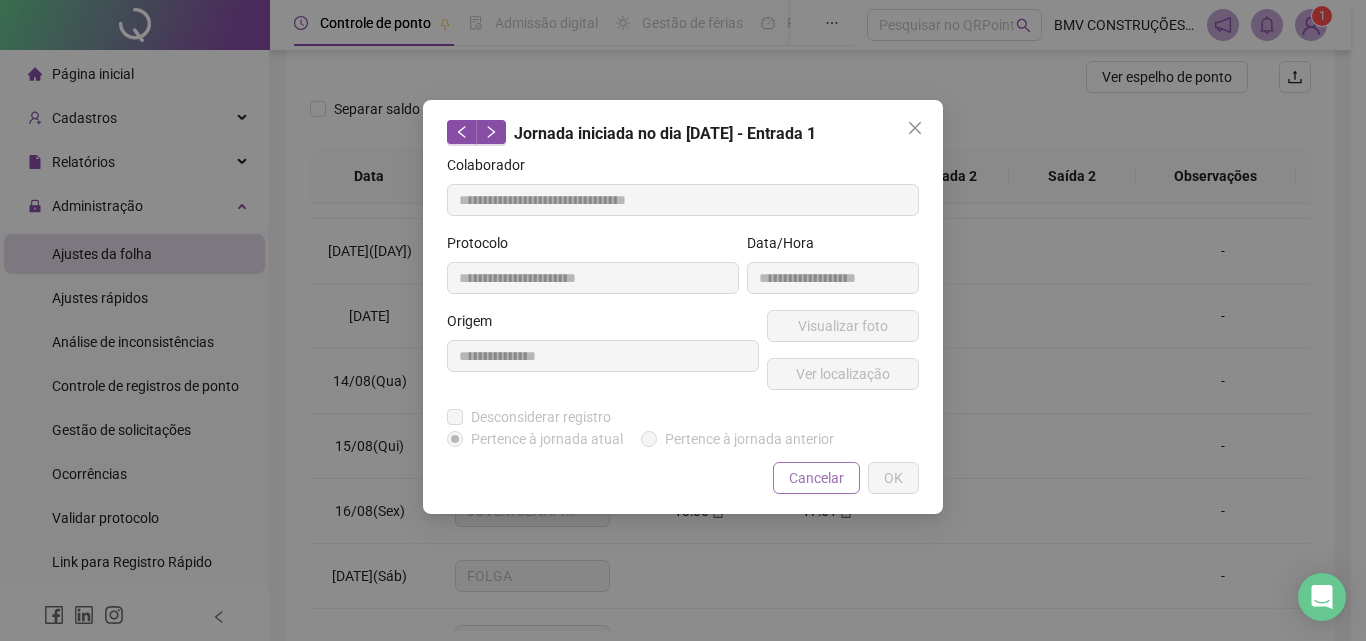 click on "Cancelar" at bounding box center (816, 478) 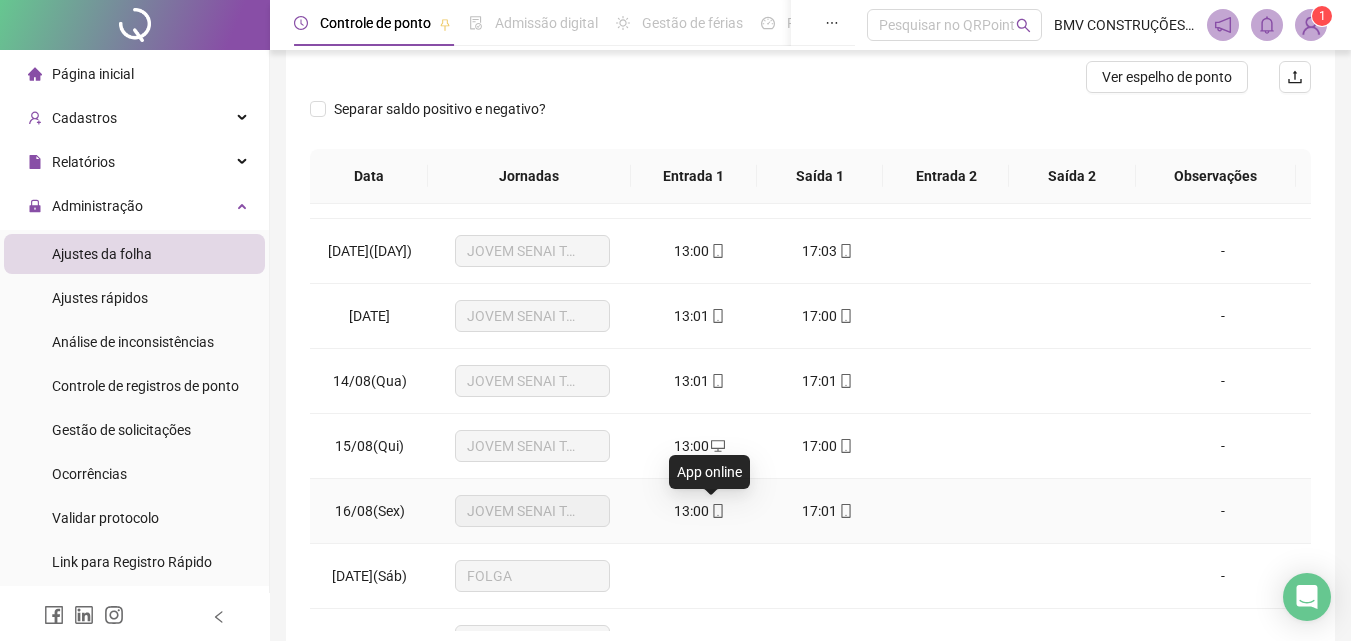click 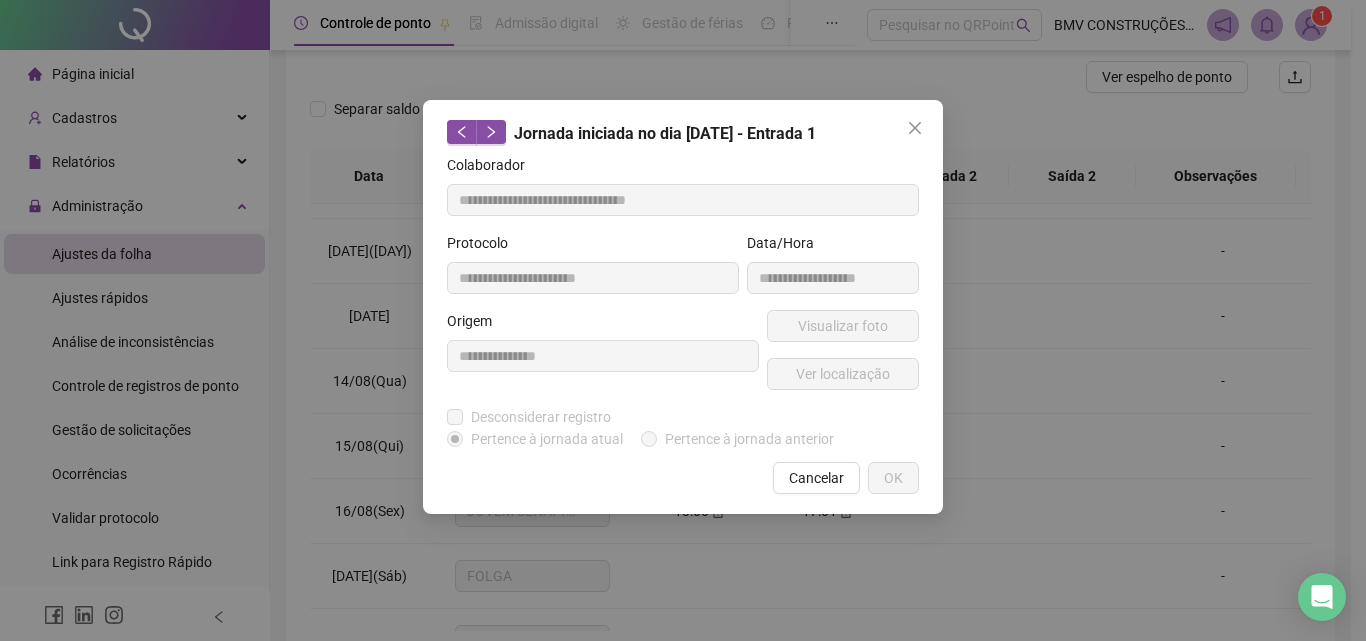 type on "**********" 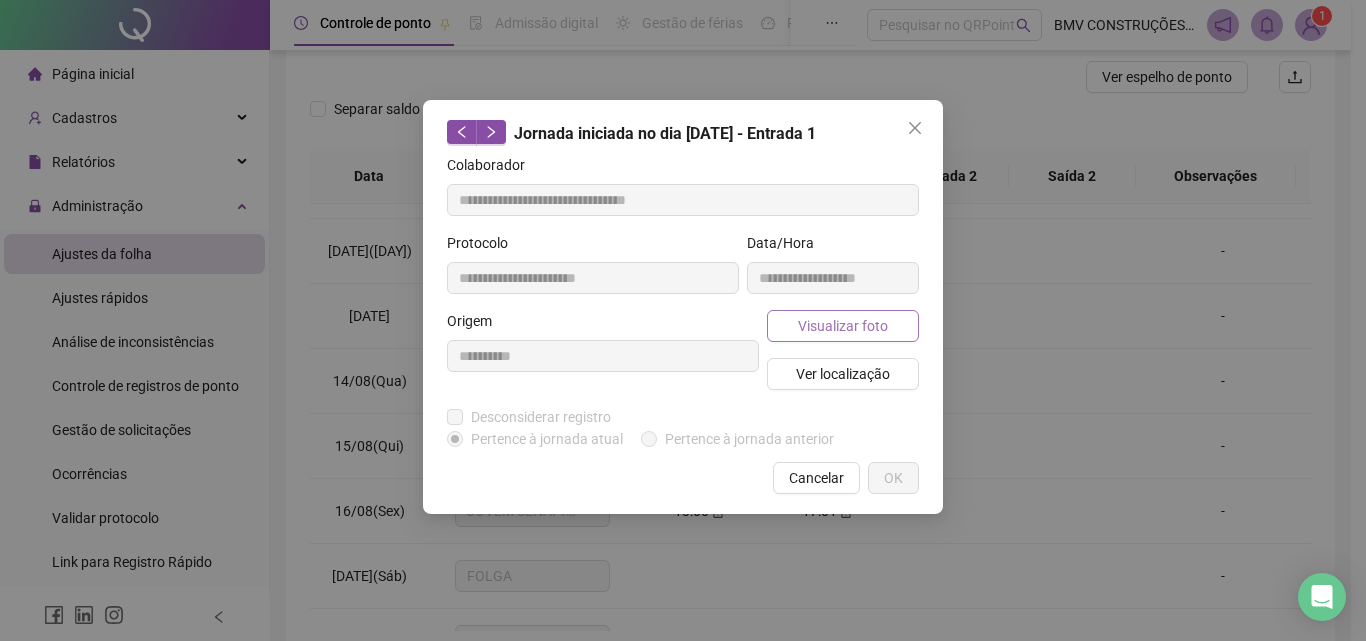 click on "Visualizar foto" at bounding box center [843, 326] 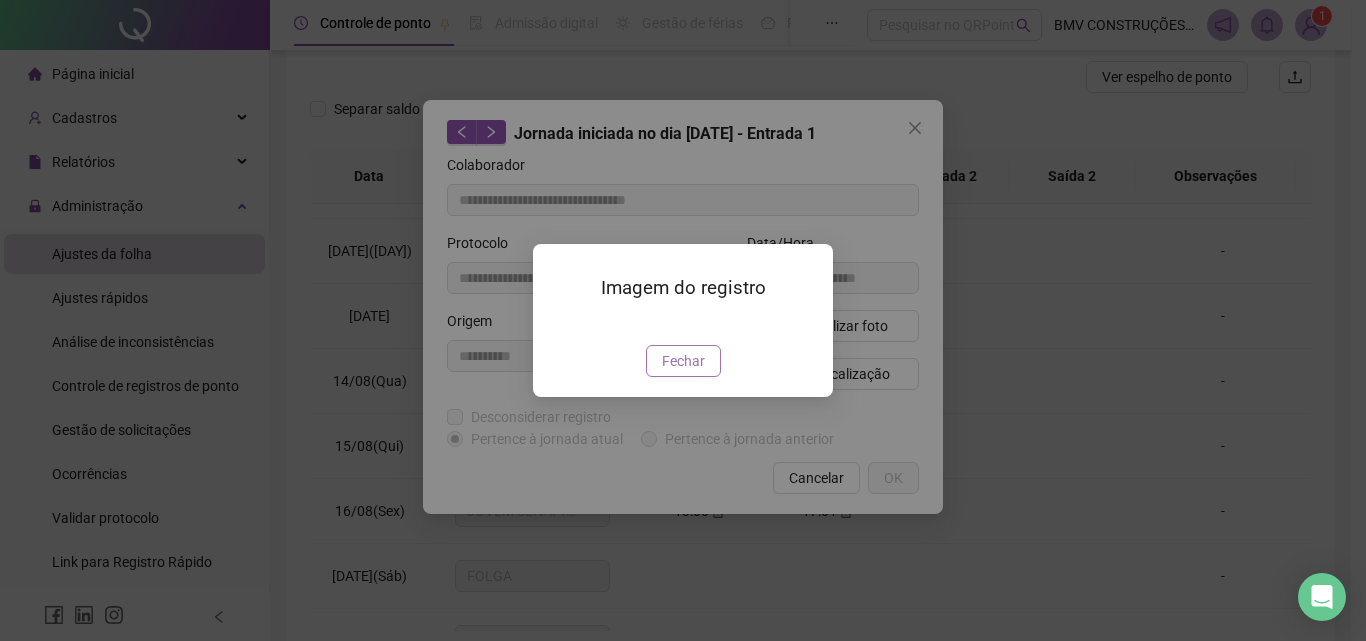 click on "Fechar" at bounding box center (683, 361) 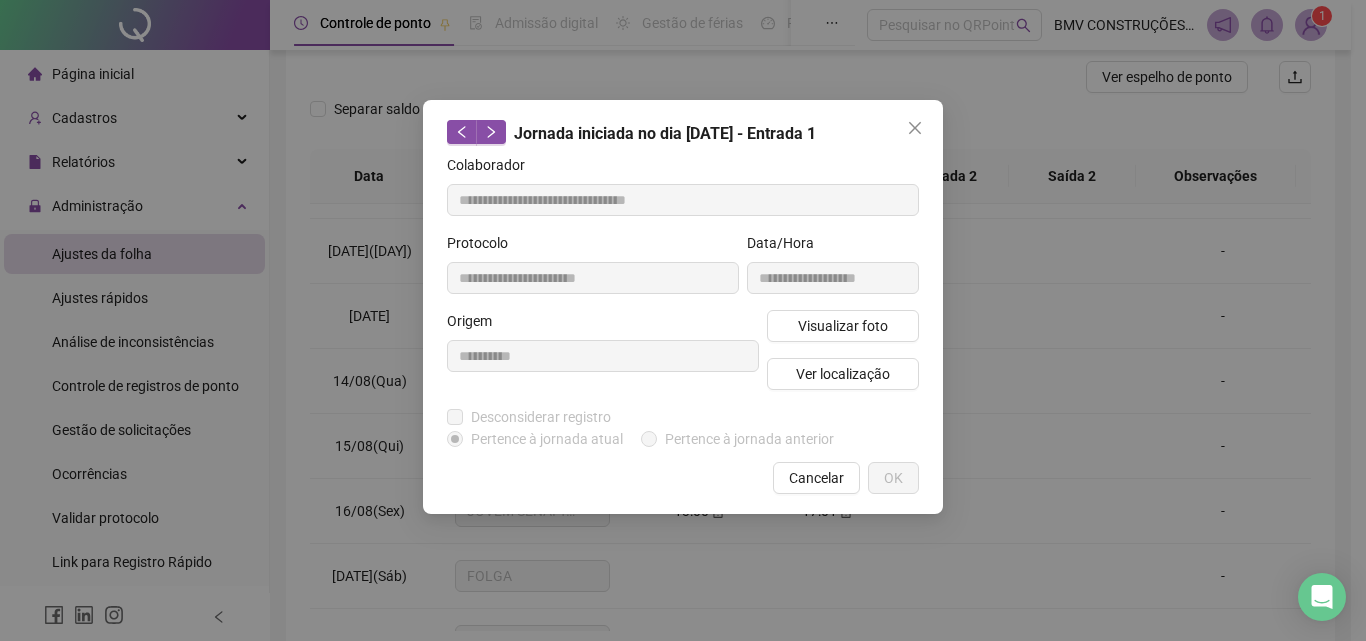 click on "Cancelar" at bounding box center (816, 478) 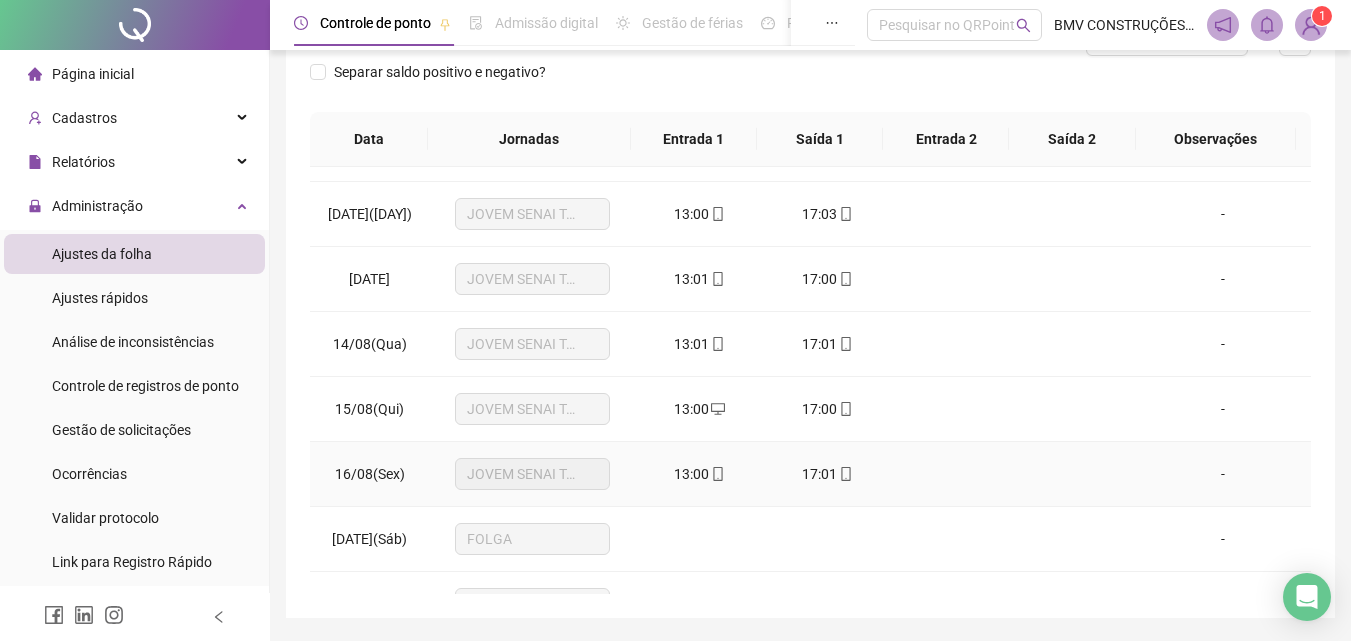 scroll, scrollTop: 357, scrollLeft: 0, axis: vertical 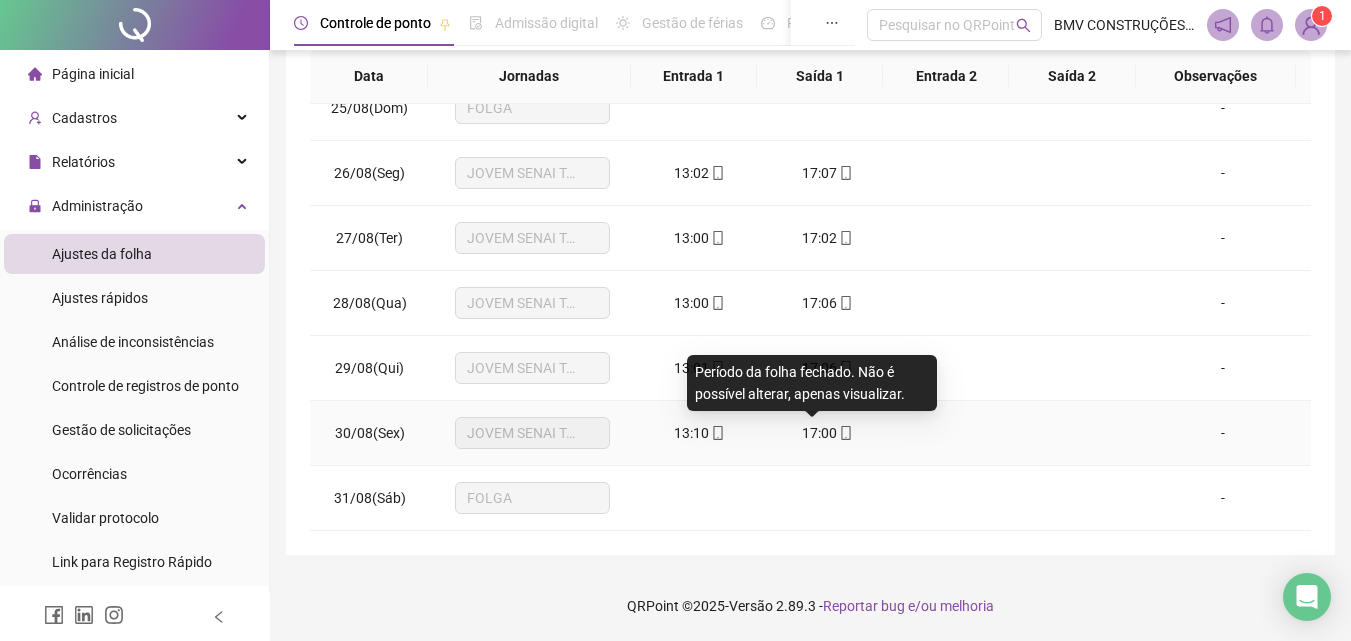 click on "17:00" at bounding box center (819, 433) 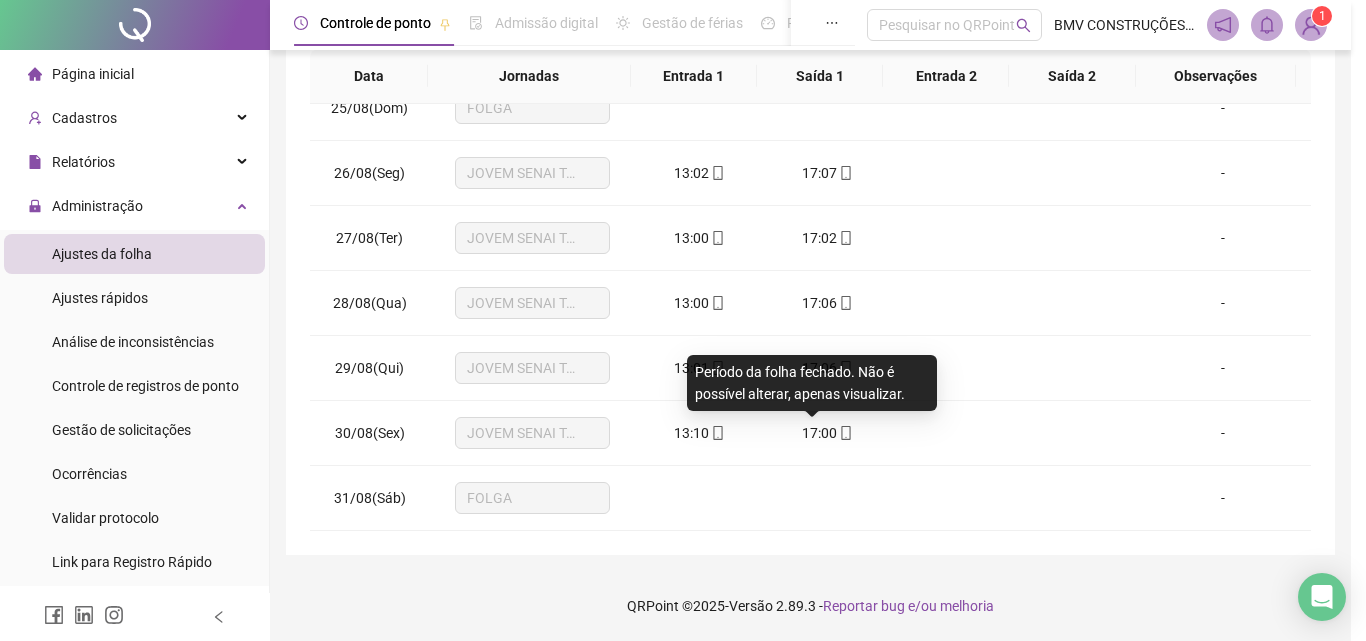 type on "**********" 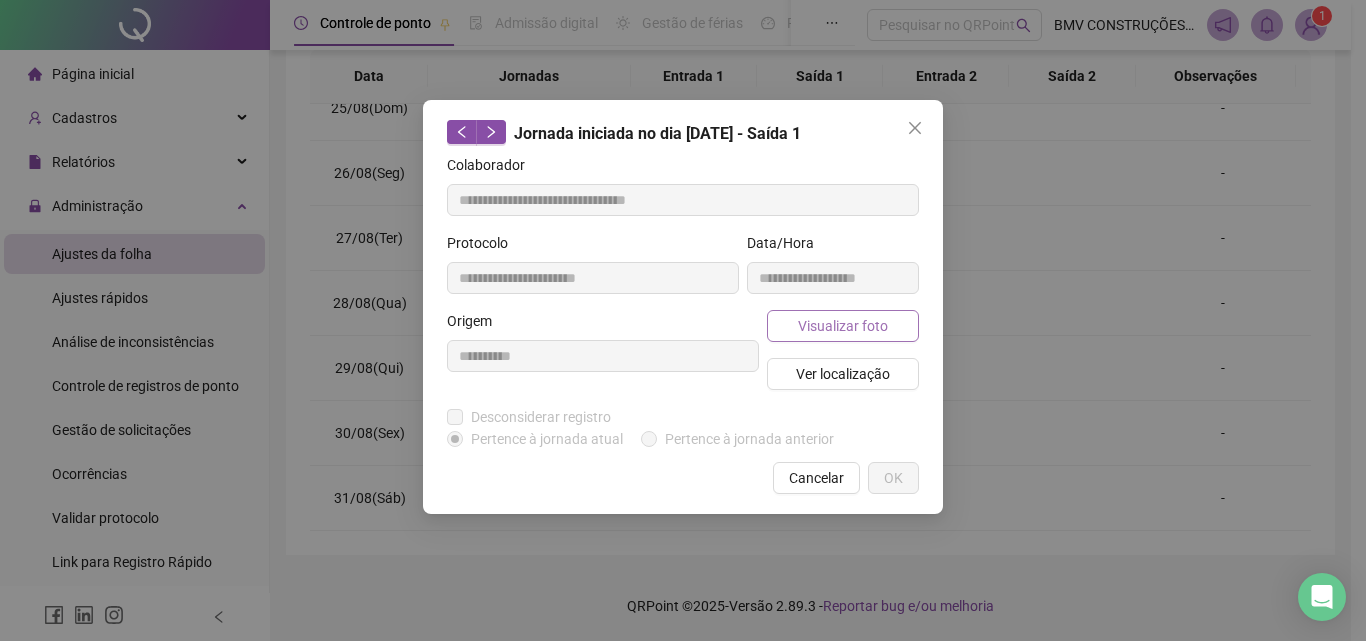 click on "Visualizar foto" at bounding box center (843, 326) 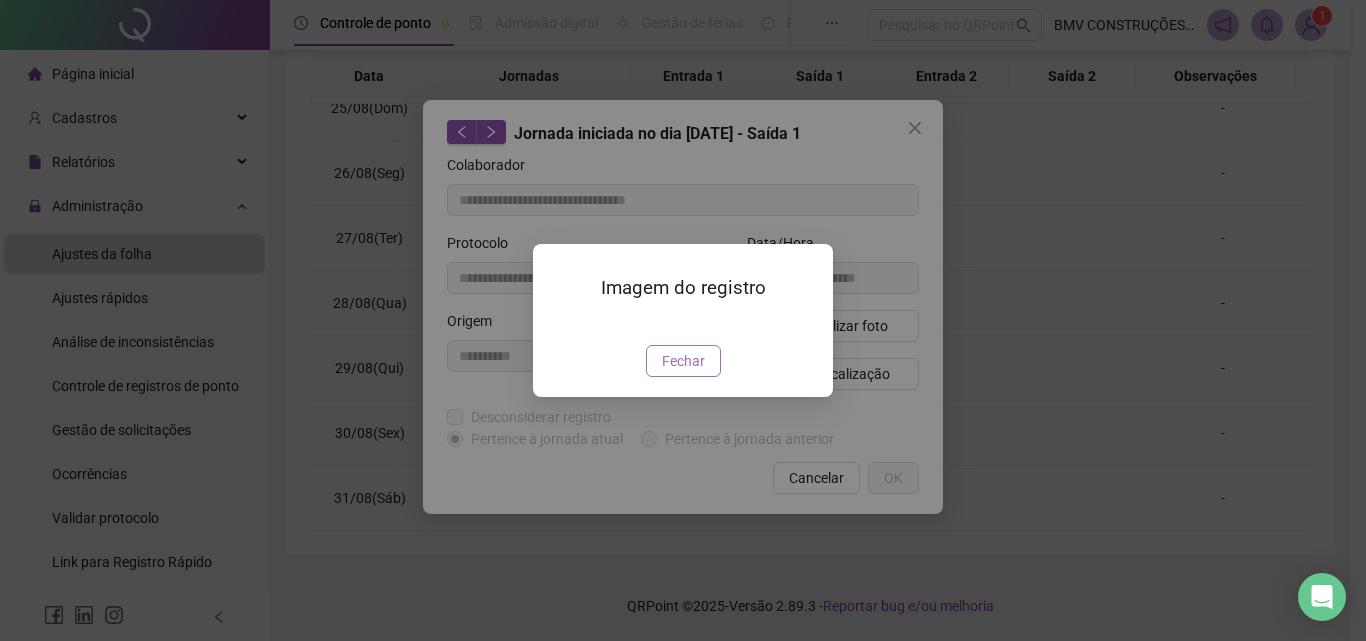 click on "Fechar" at bounding box center (683, 361) 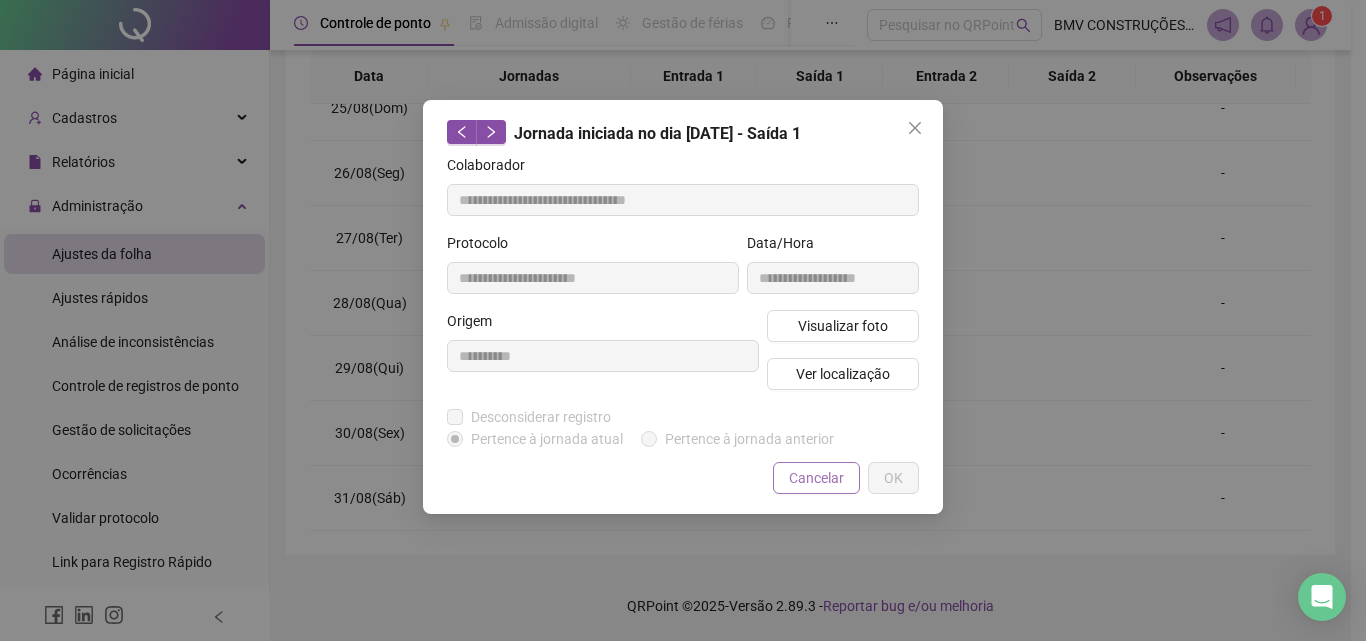 click on "Cancelar" at bounding box center [816, 478] 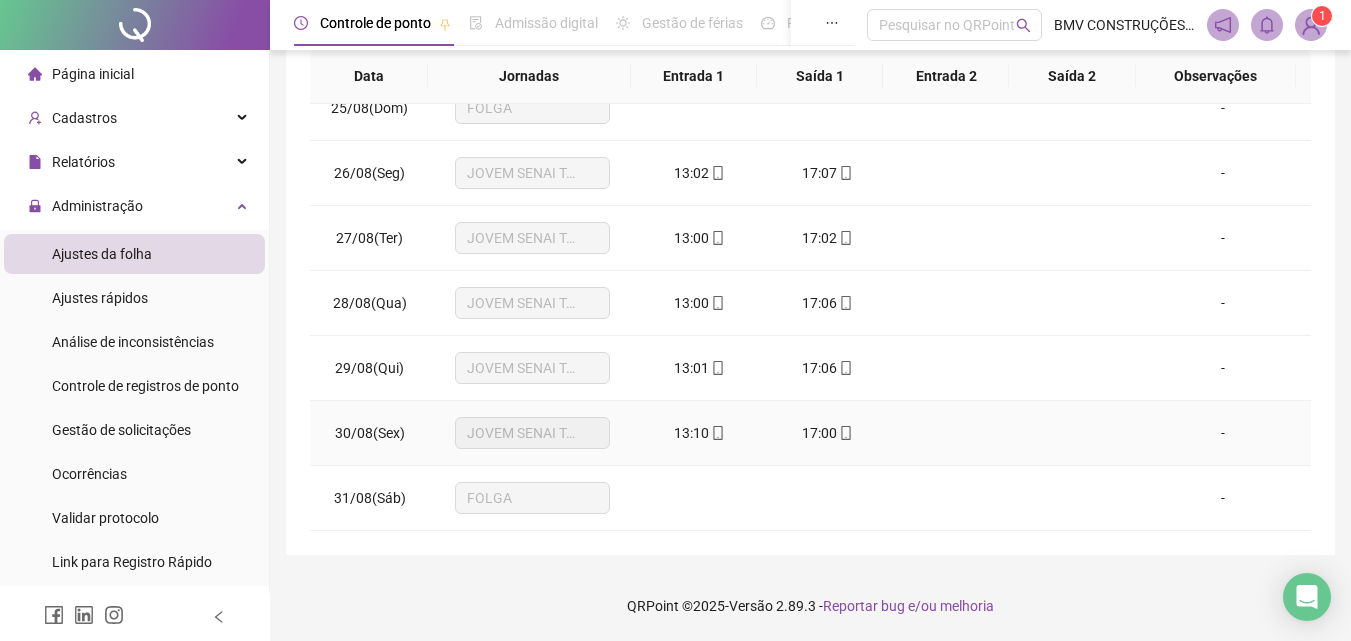 drag, startPoint x: 668, startPoint y: 434, endPoint x: 693, endPoint y: 442, distance: 26.24881 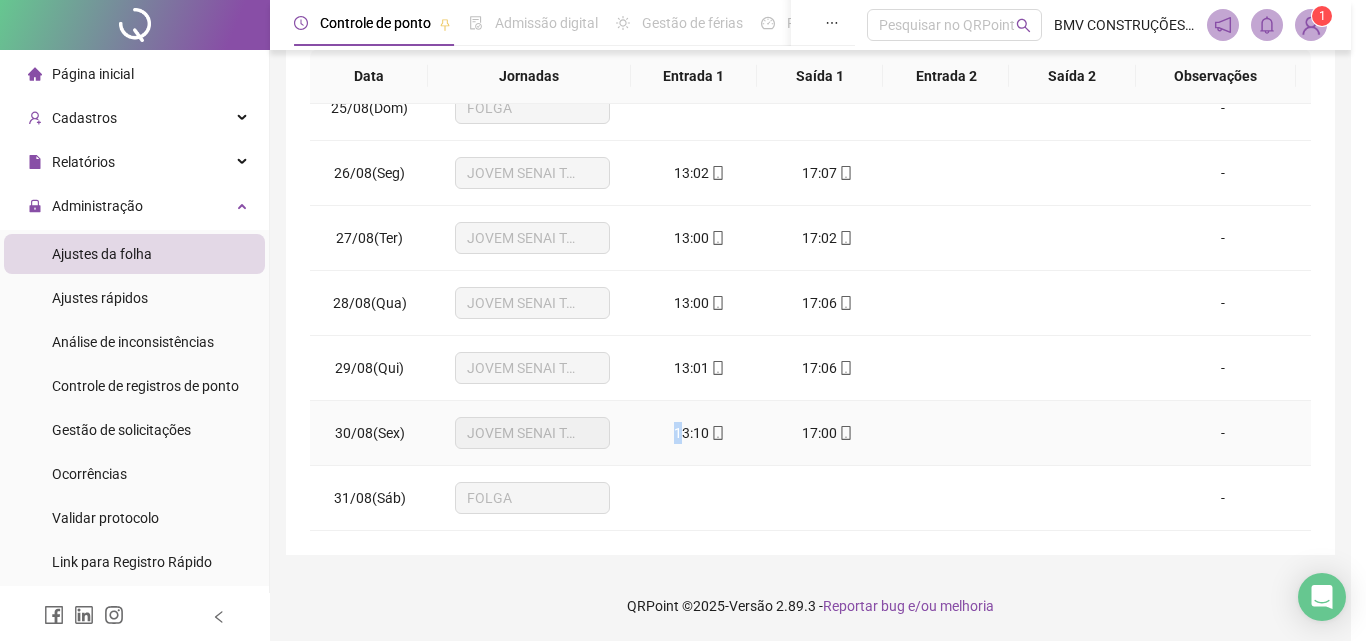 type on "**********" 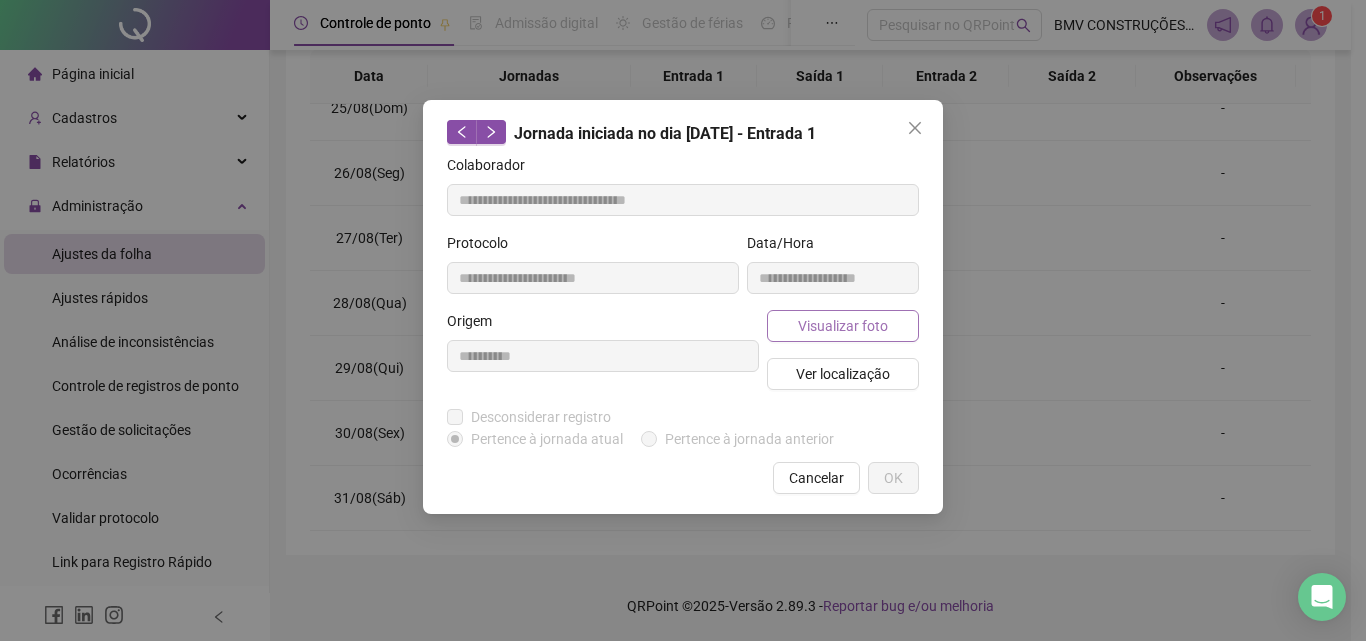 click on "Visualizar foto" at bounding box center (843, 326) 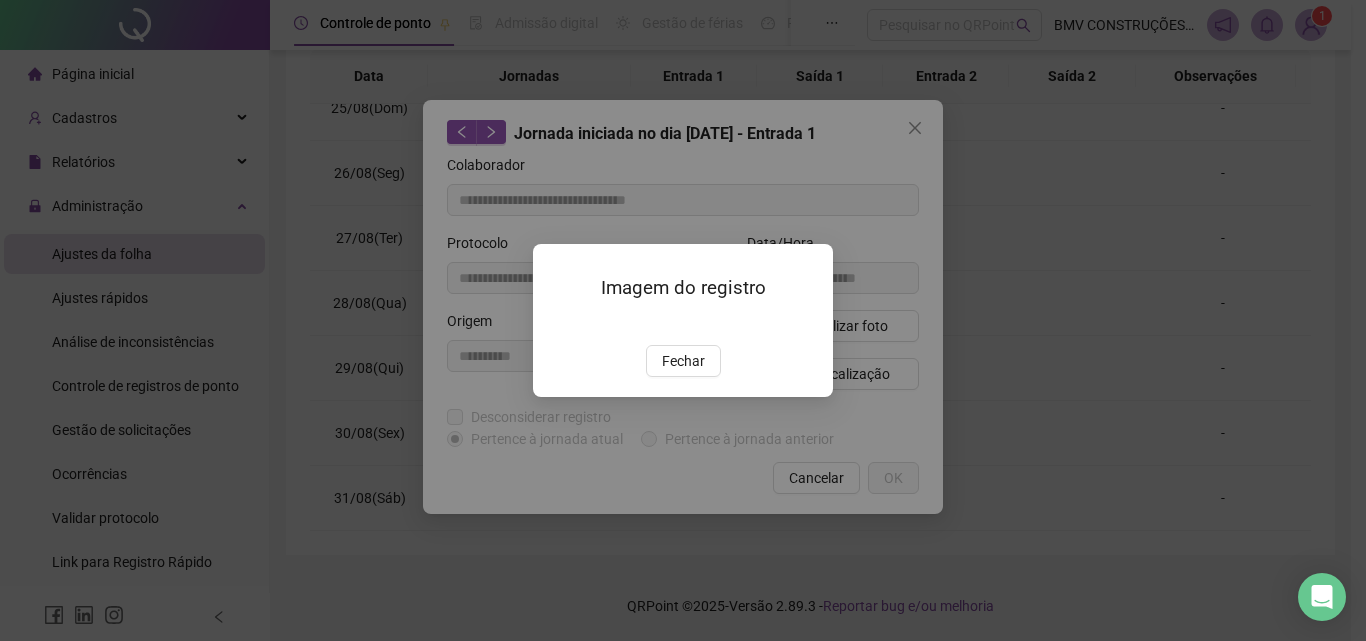 click on "Fechar" at bounding box center [683, 361] 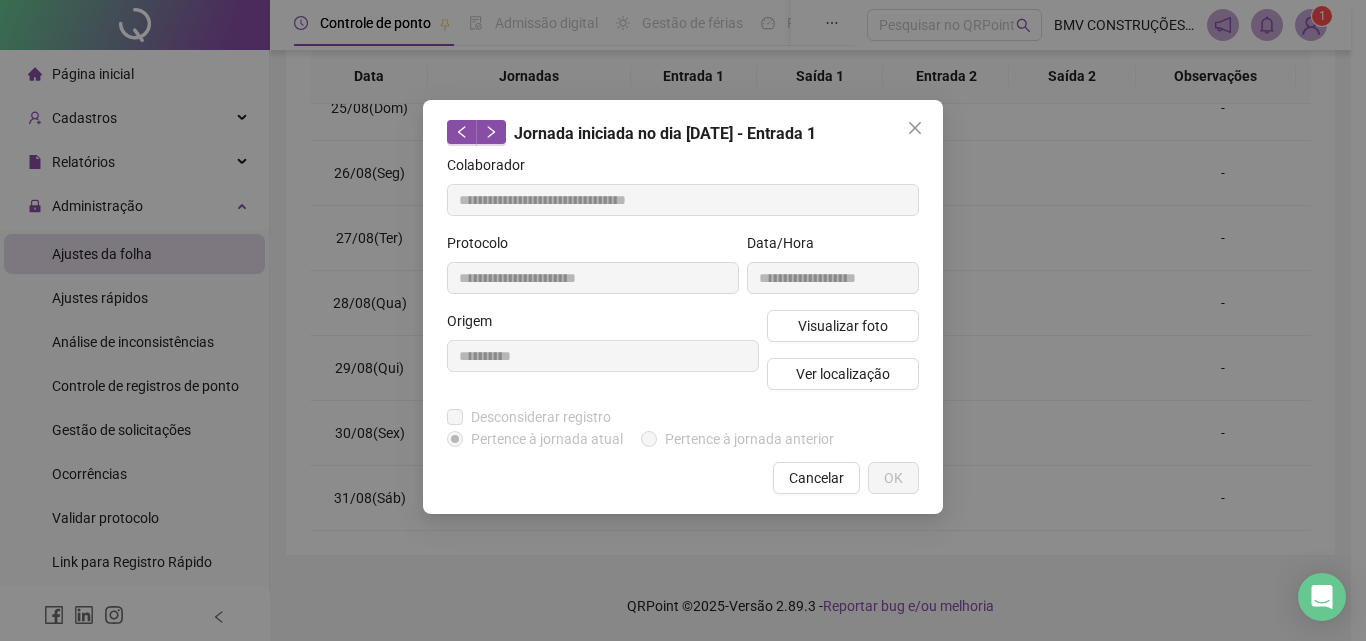click on "Cancelar" at bounding box center [816, 478] 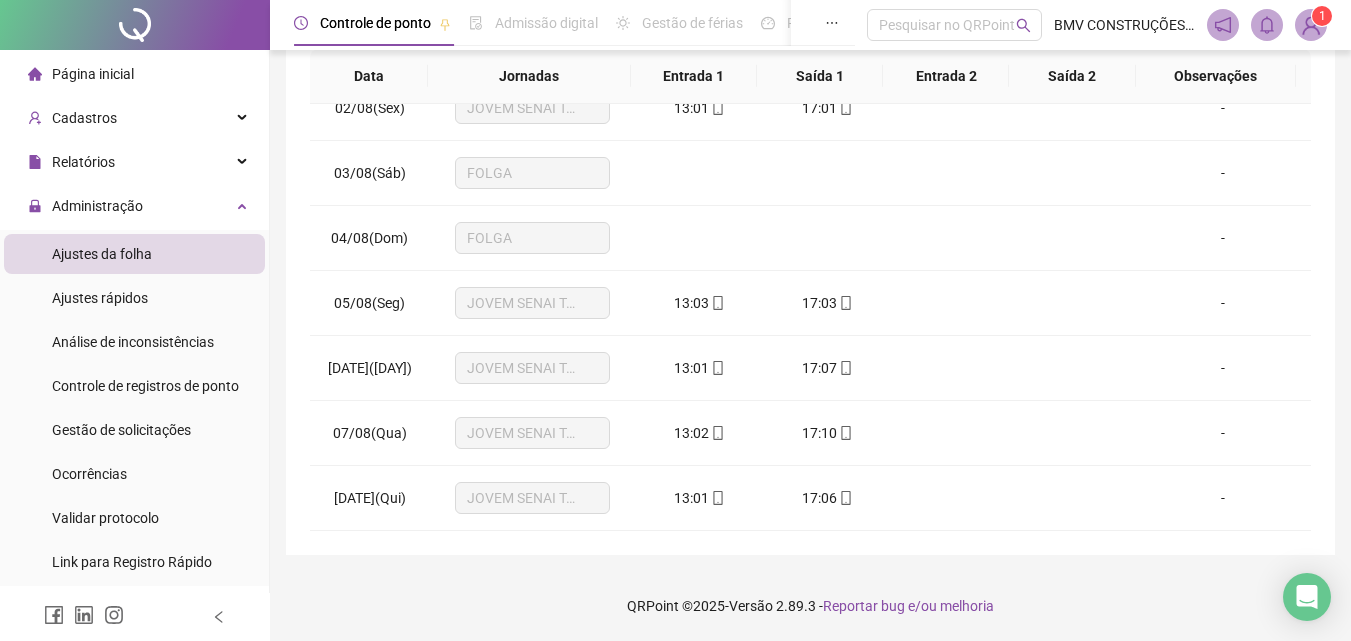 scroll, scrollTop: 0, scrollLeft: 0, axis: both 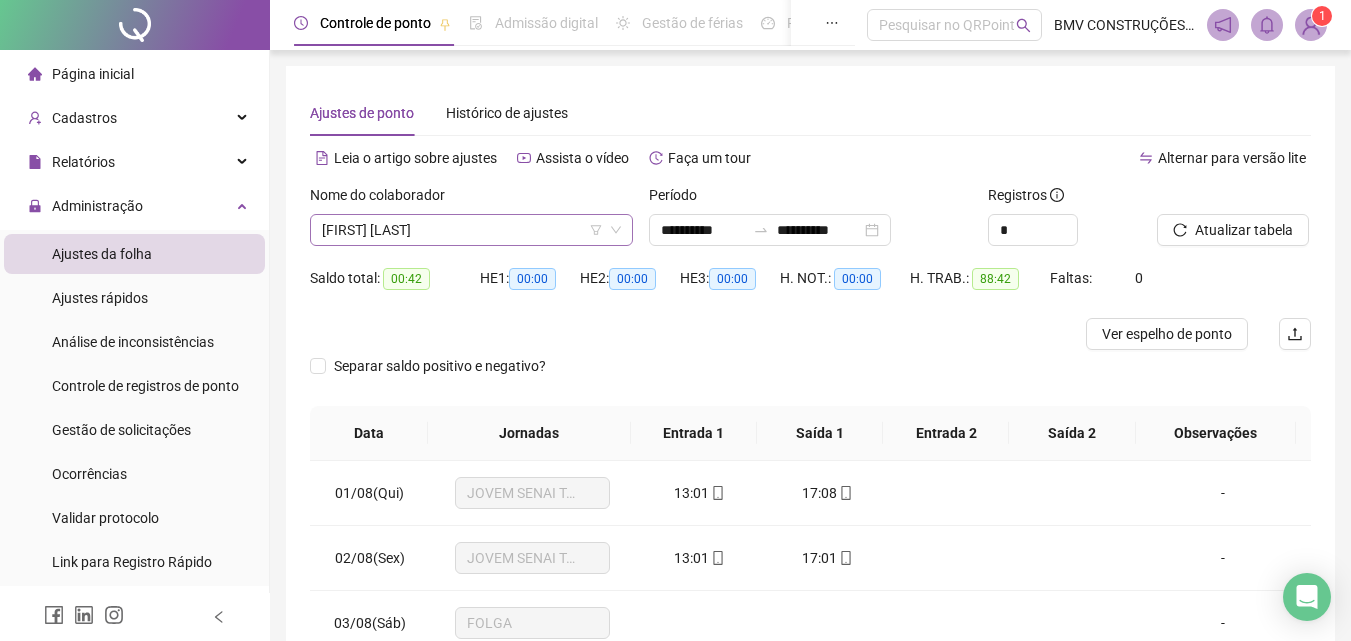 click on "[FIRST] [LAST]" at bounding box center [471, 230] 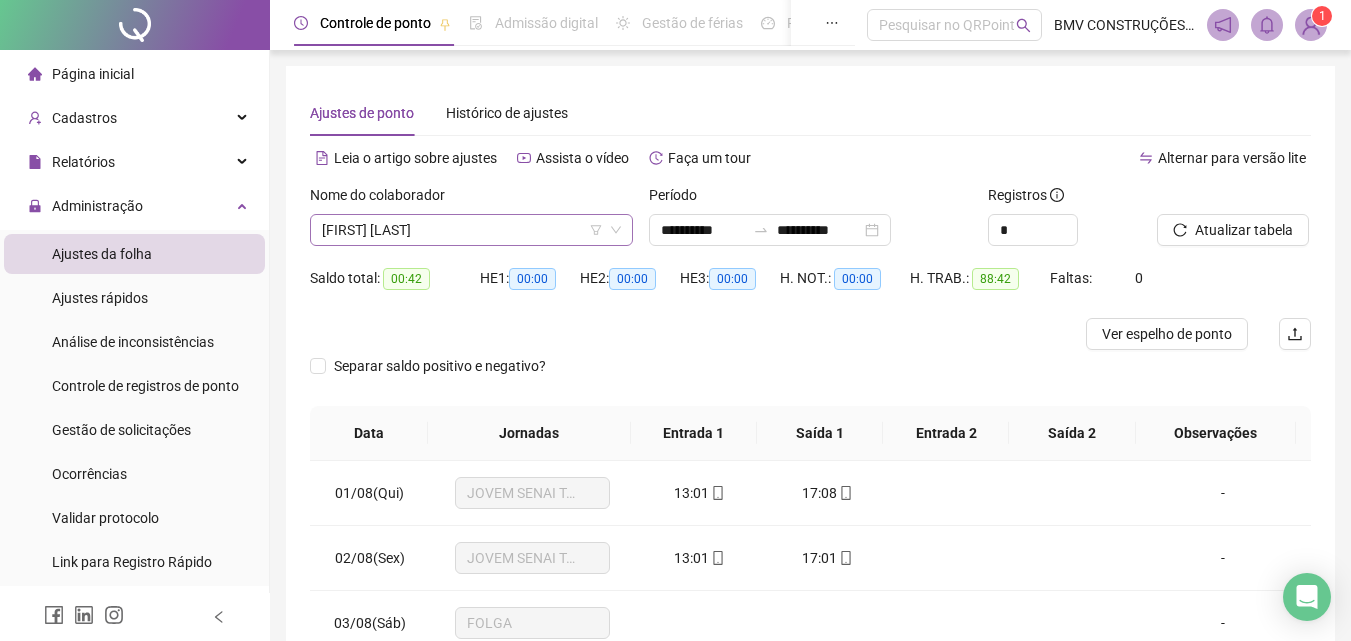scroll, scrollTop: 9024, scrollLeft: 0, axis: vertical 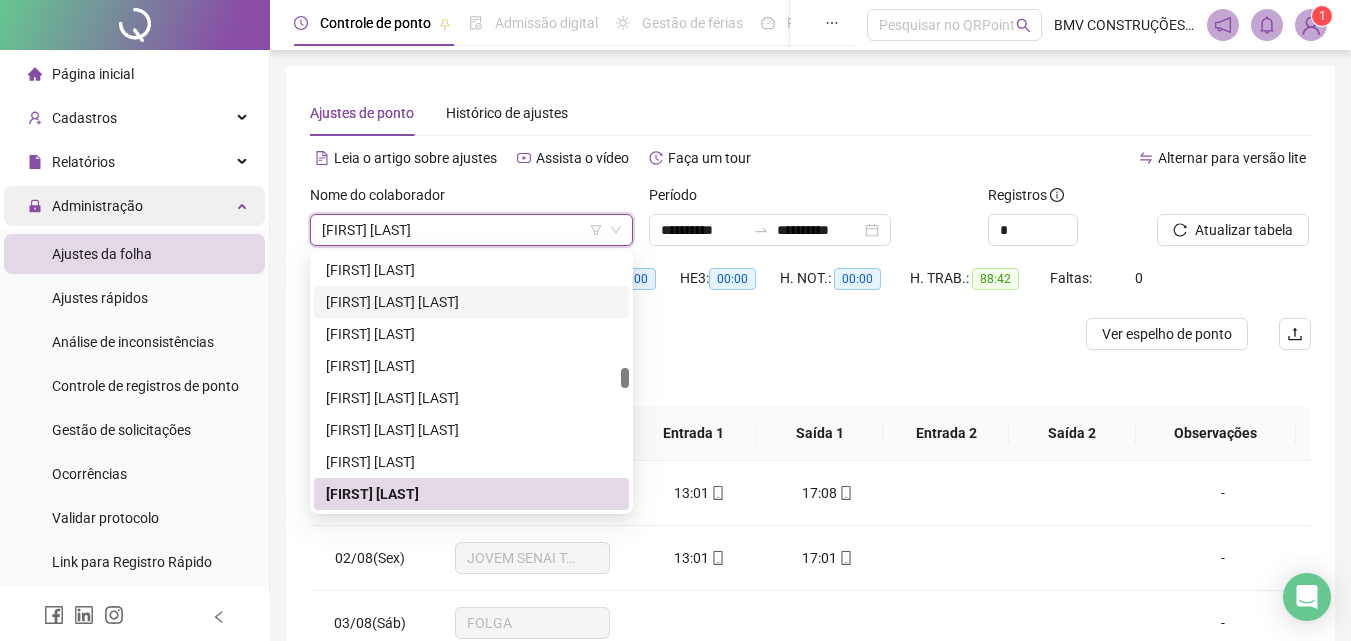 click on "Administração" at bounding box center (134, 206) 